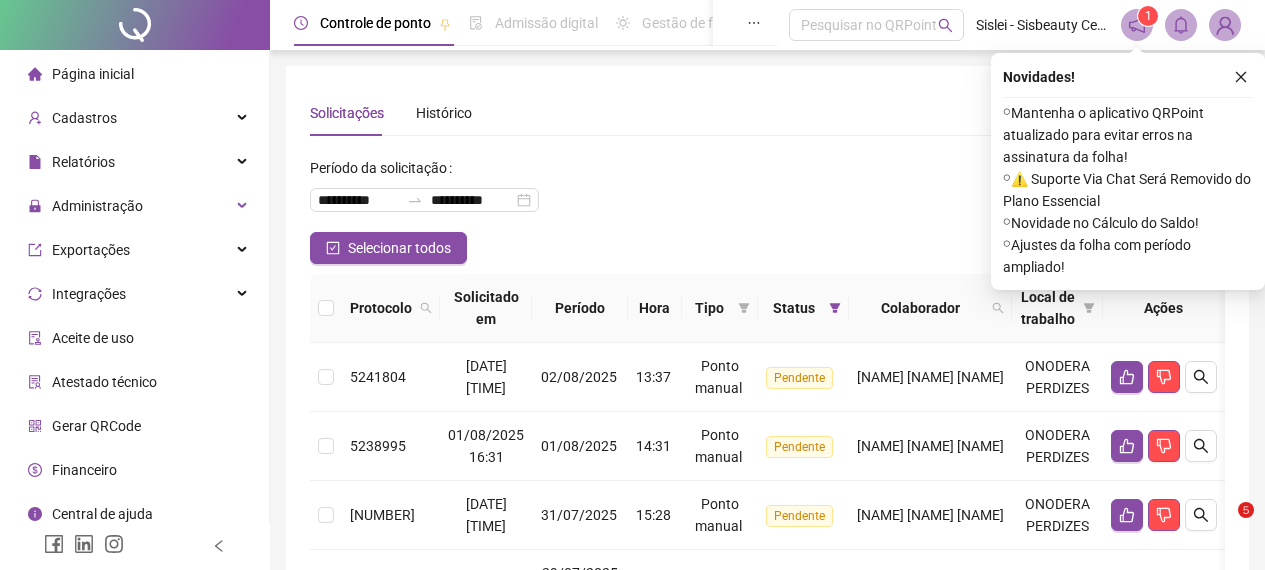 scroll, scrollTop: 0, scrollLeft: 0, axis: both 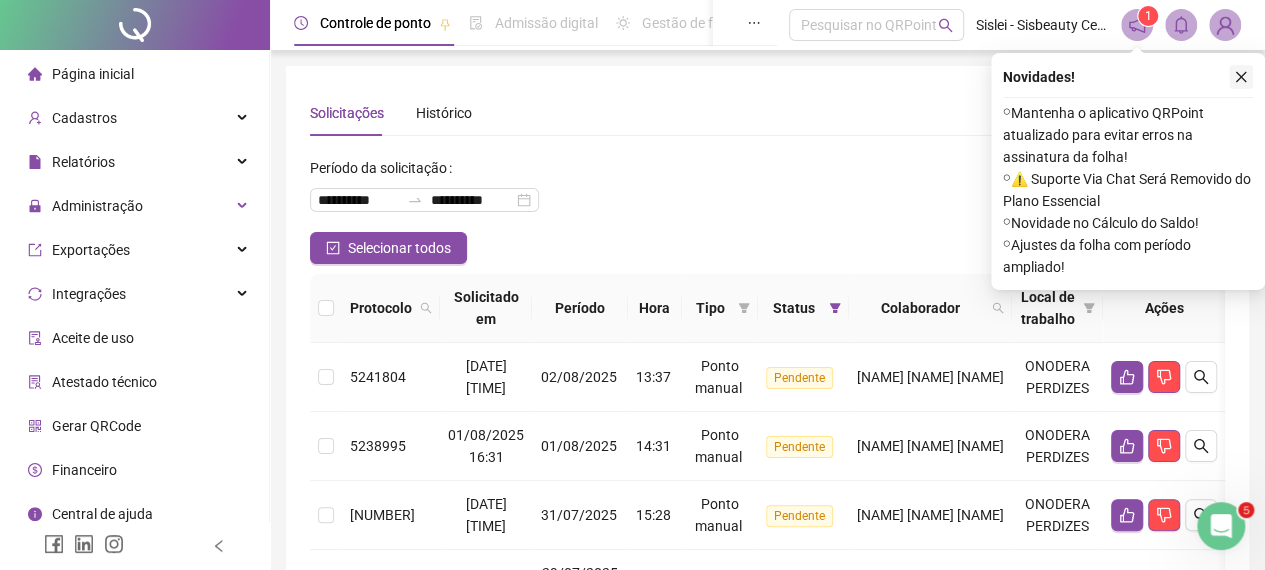 click 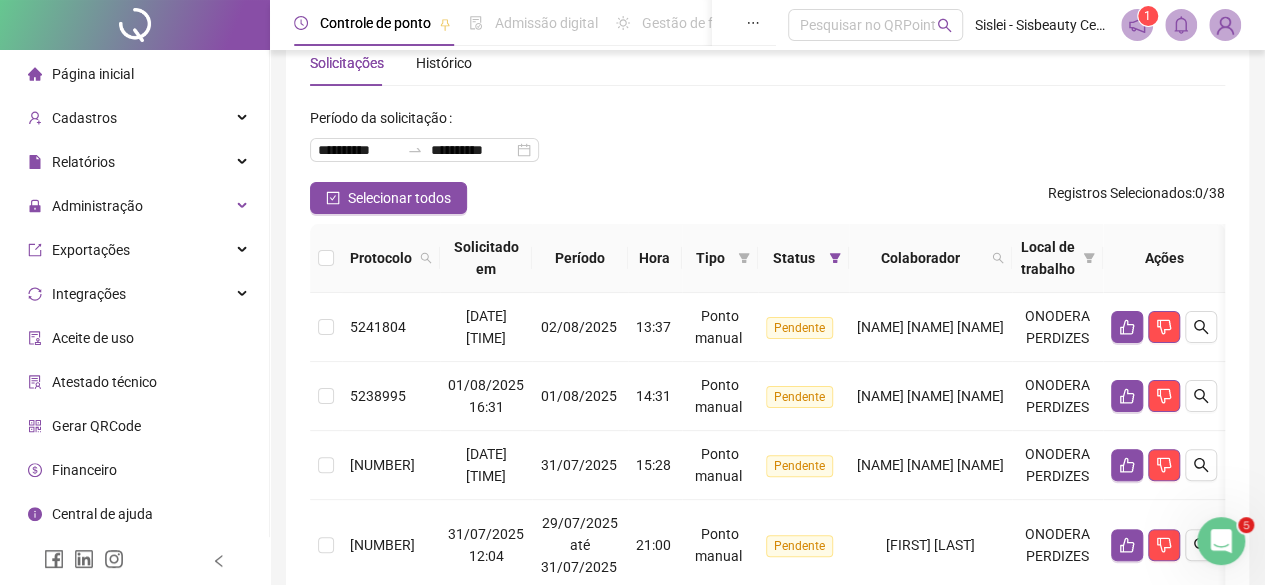 scroll, scrollTop: 55, scrollLeft: 0, axis: vertical 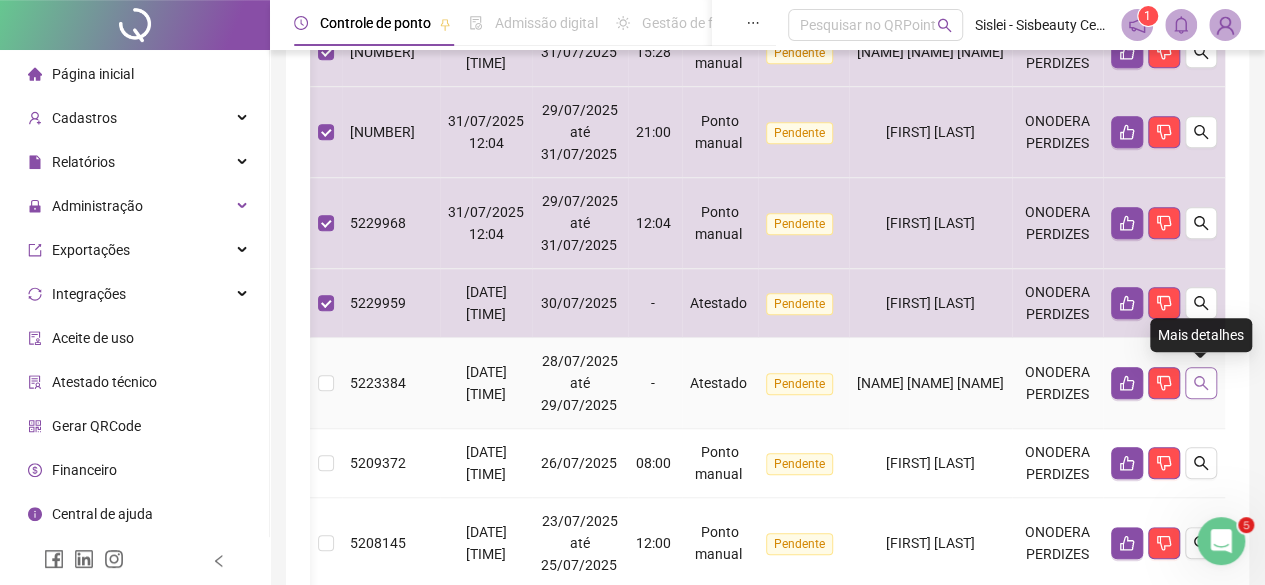 click 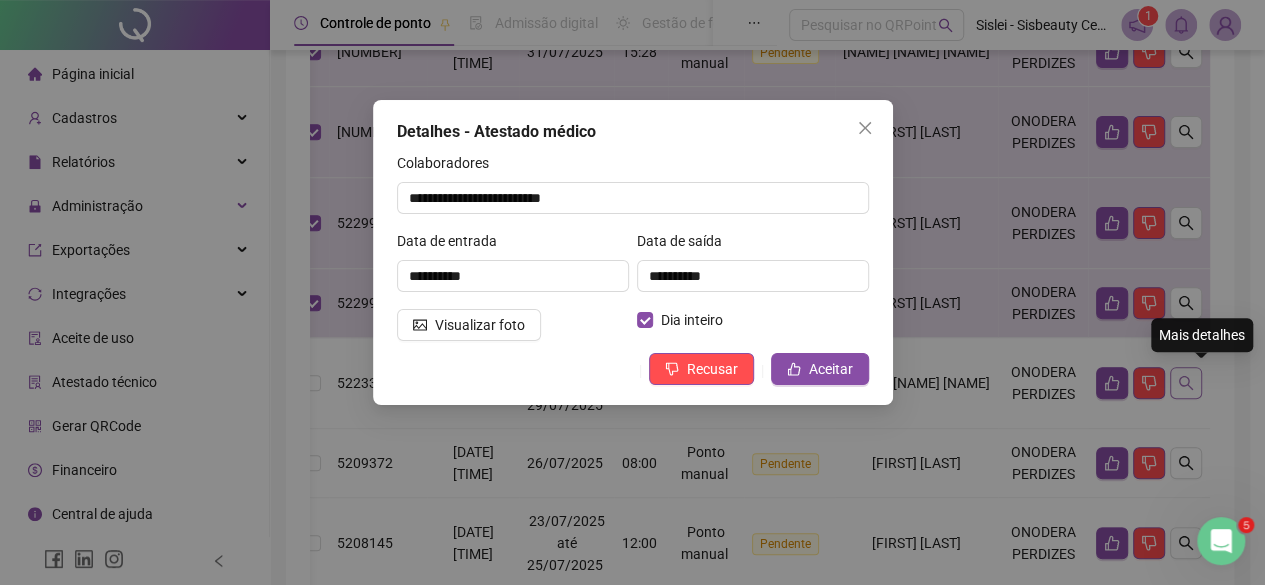 scroll, scrollTop: 0, scrollLeft: 68, axis: horizontal 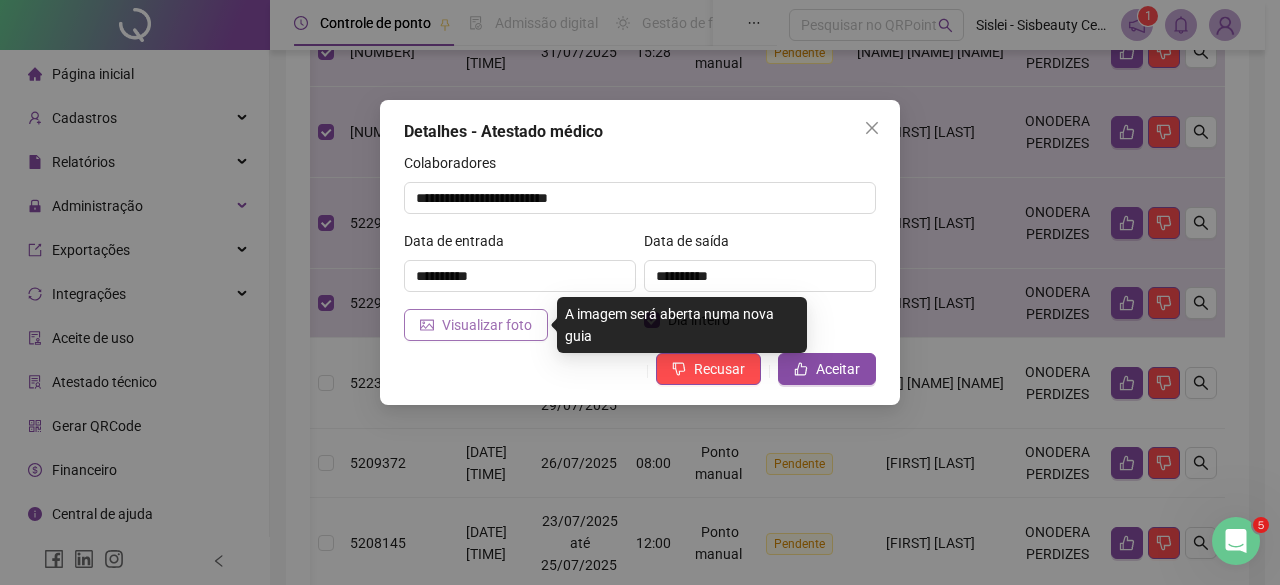 click on "Visualizar foto" at bounding box center (487, 325) 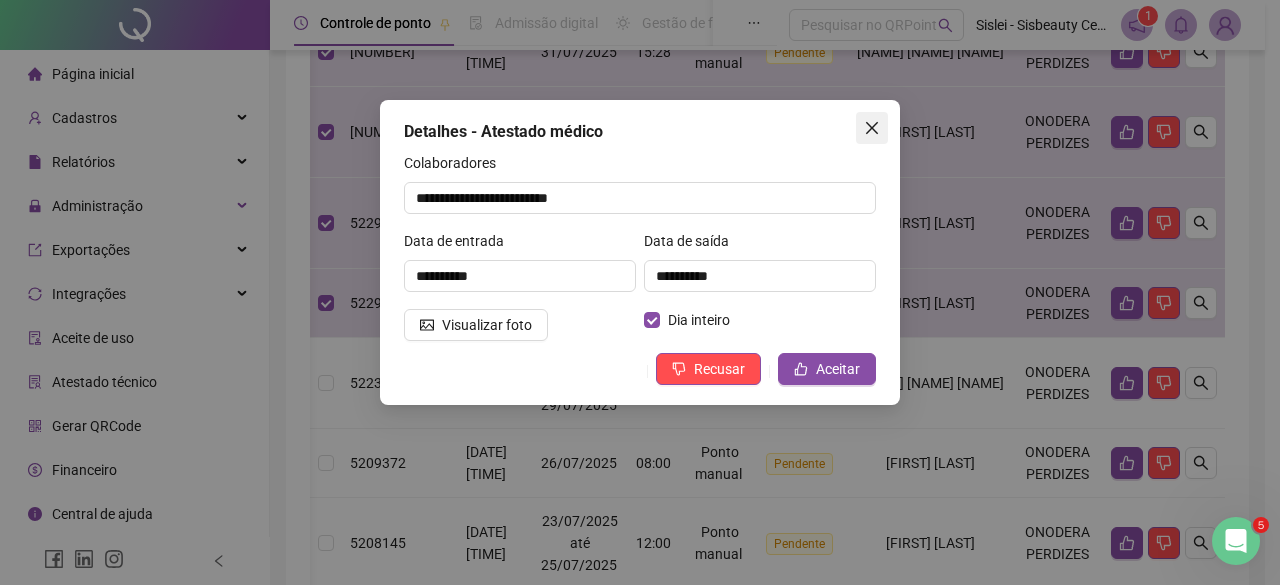 click 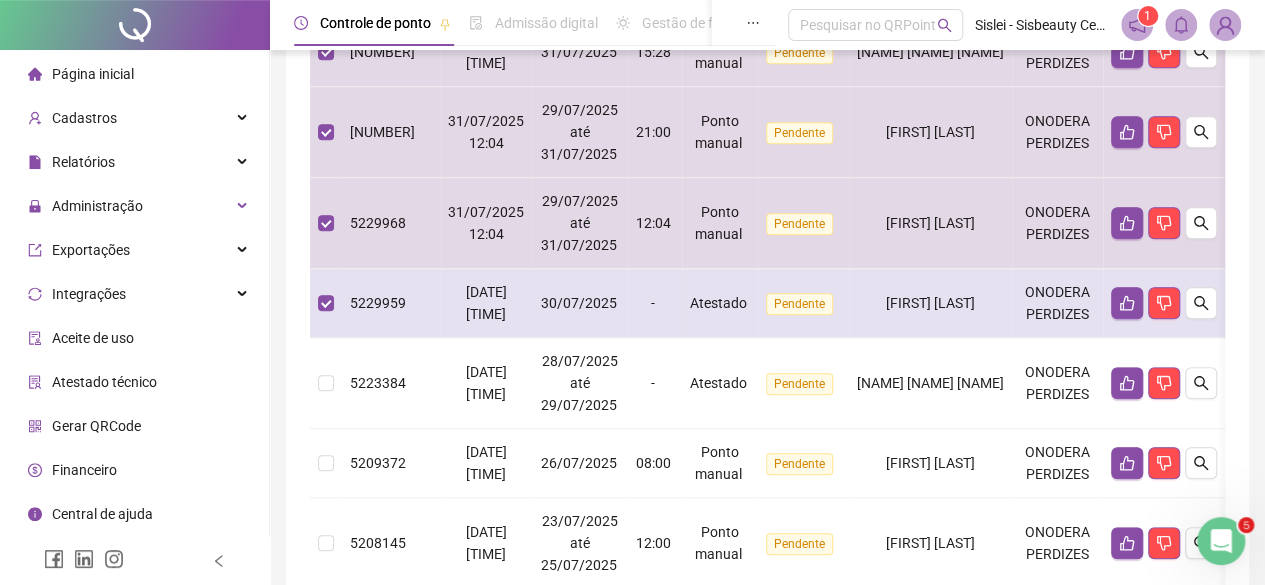 scroll, scrollTop: 0, scrollLeft: 0, axis: both 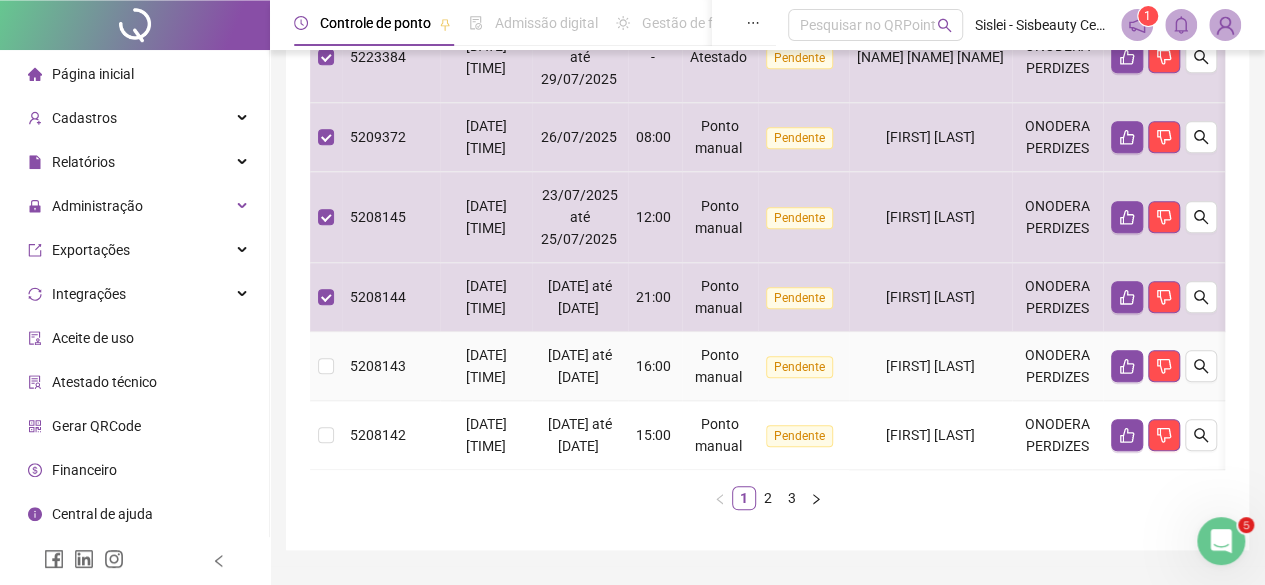 click at bounding box center [326, 366] 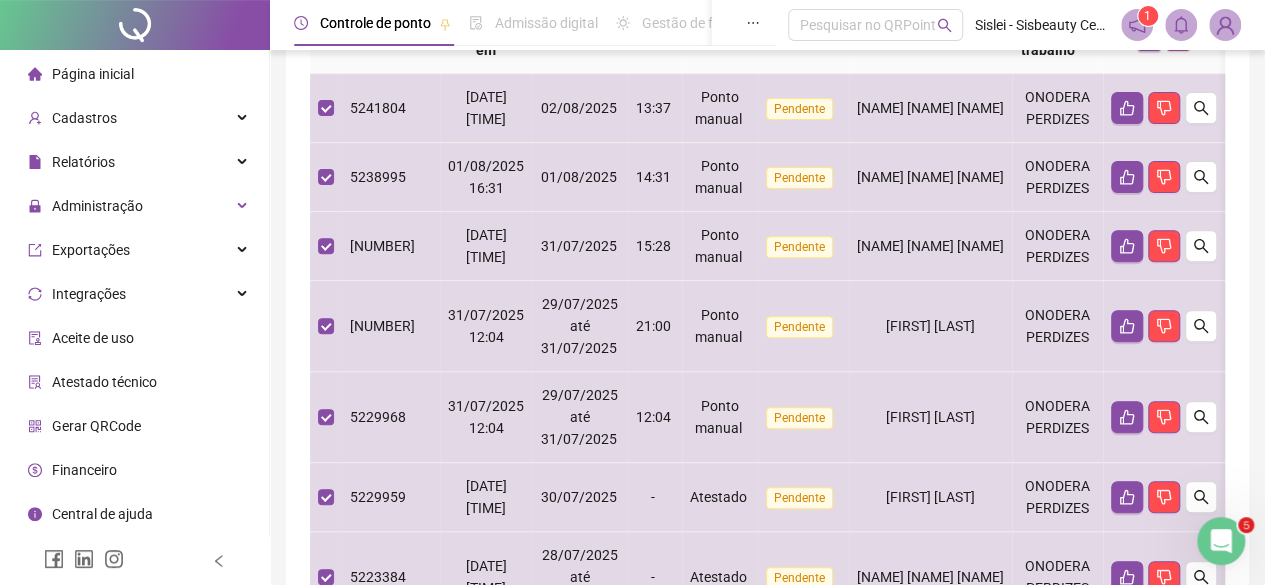 scroll, scrollTop: 0, scrollLeft: 0, axis: both 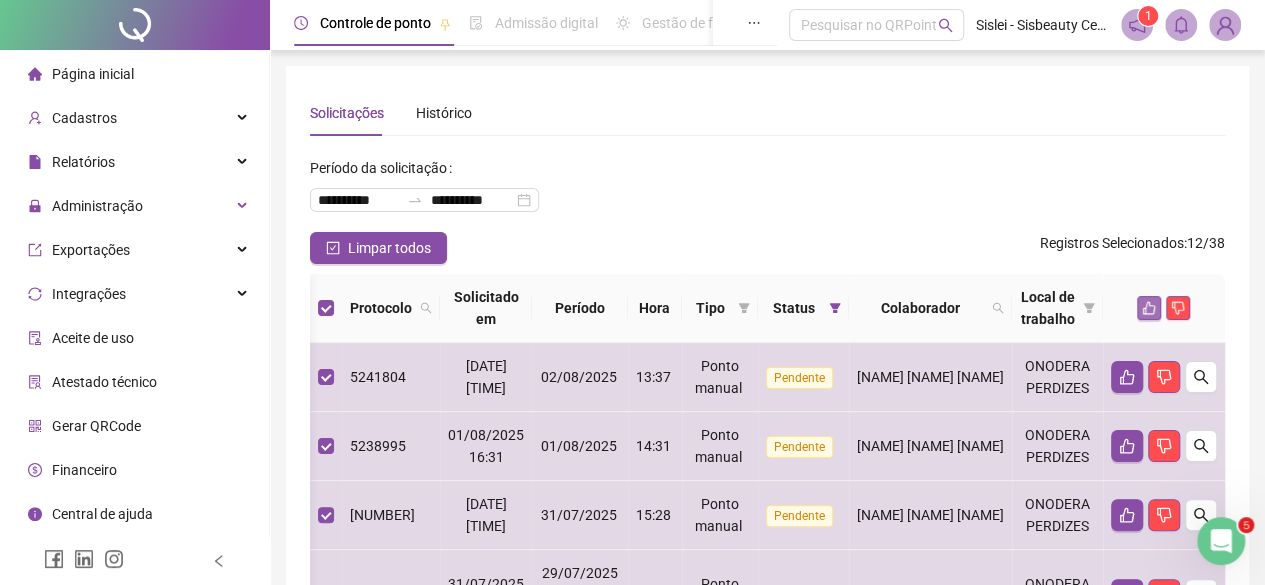 click 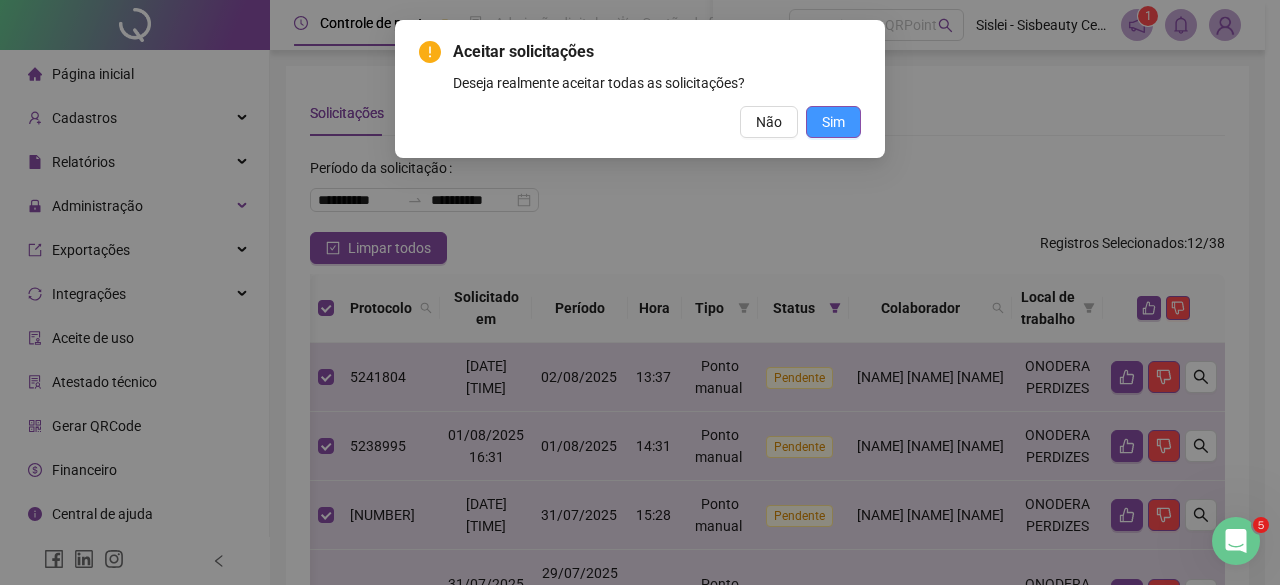 click on "Sim" at bounding box center [833, 122] 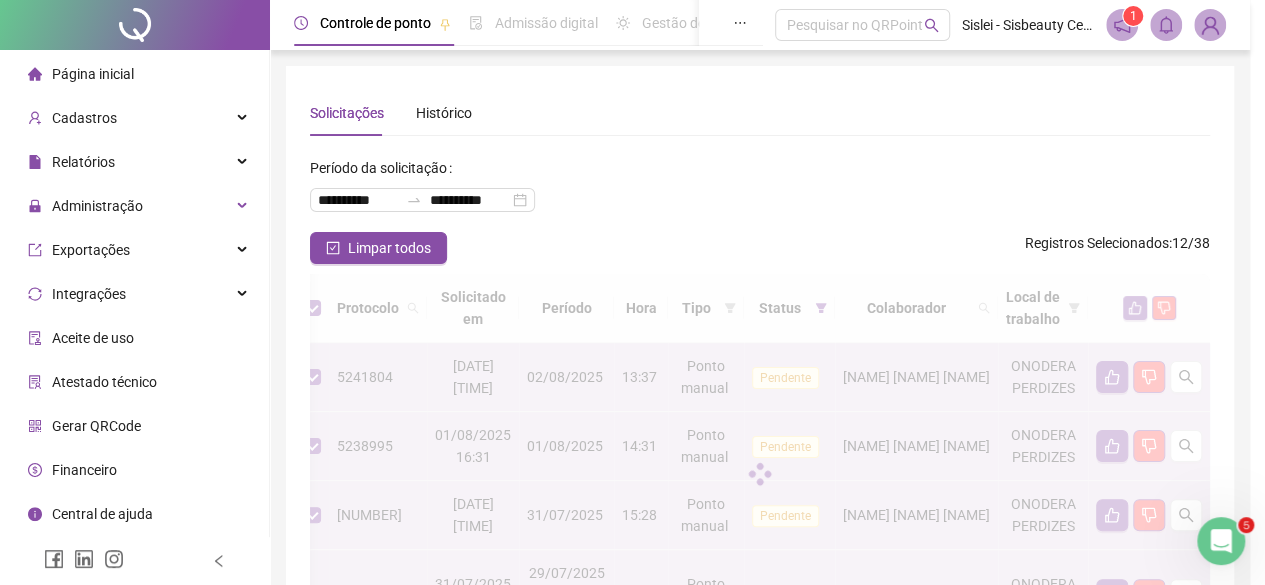 scroll, scrollTop: 0, scrollLeft: 53, axis: horizontal 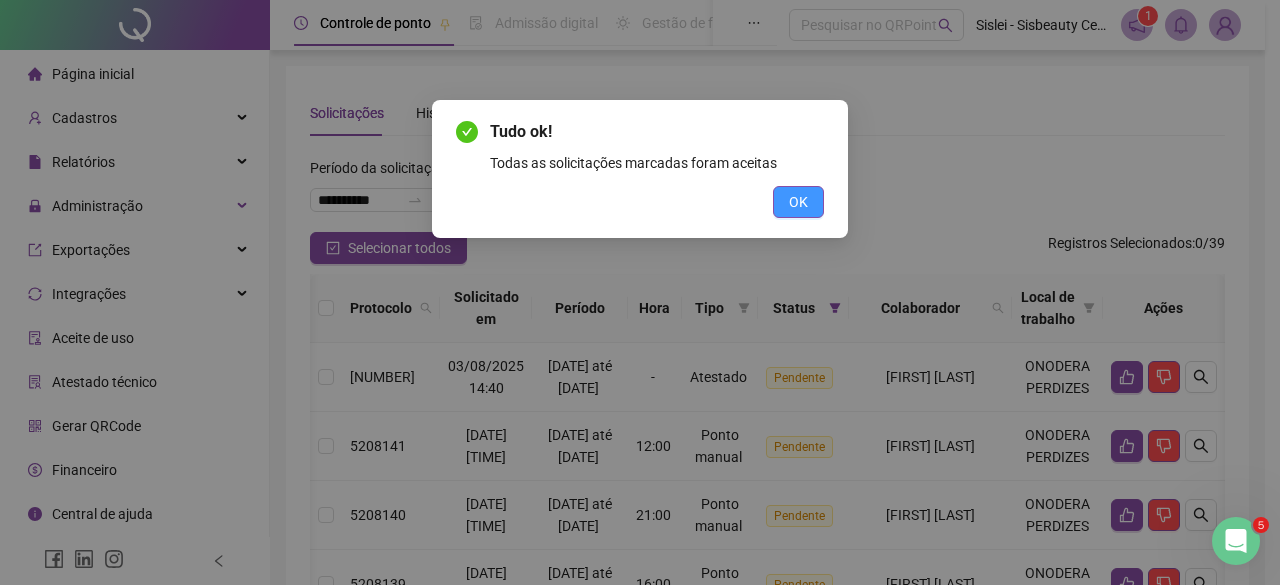 click on "OK" at bounding box center [798, 202] 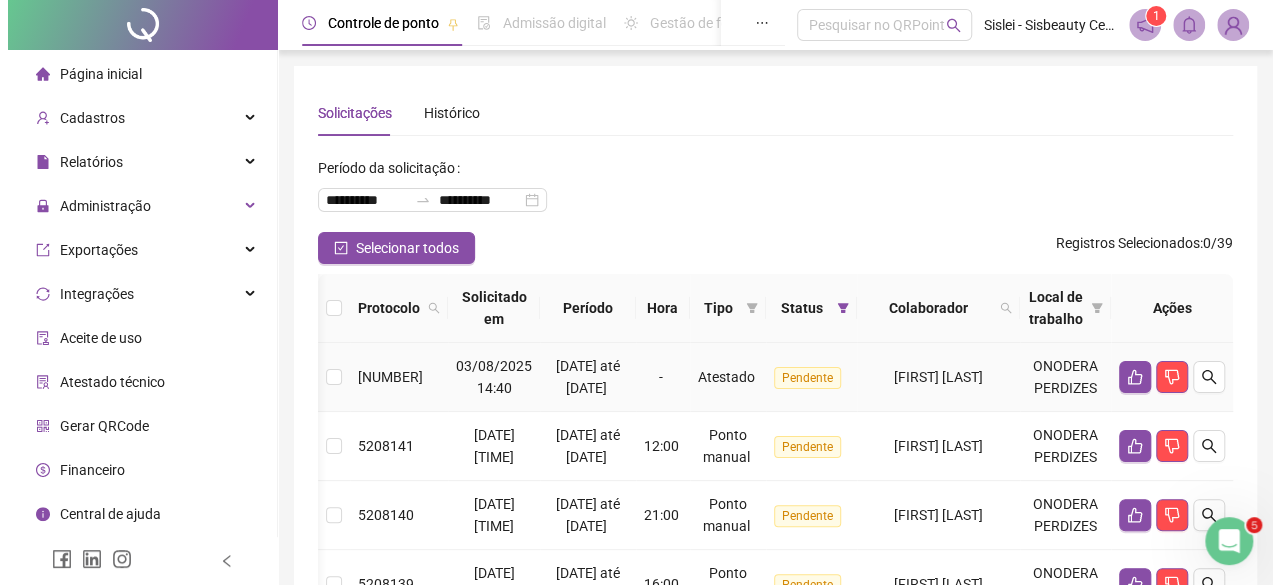 scroll, scrollTop: 0, scrollLeft: 68, axis: horizontal 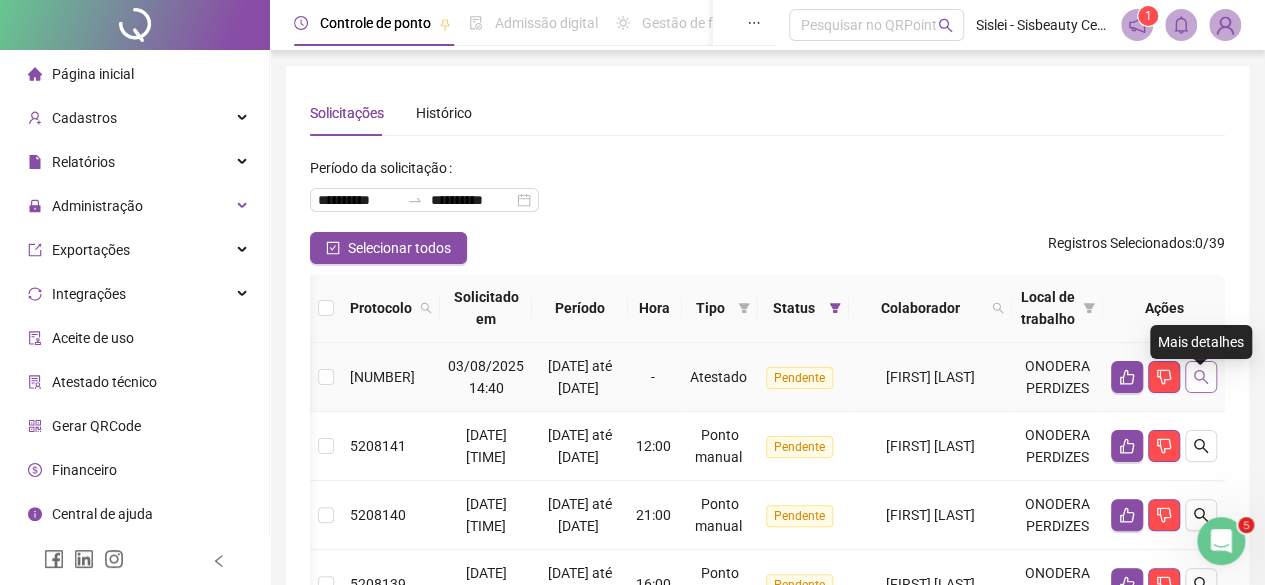 click 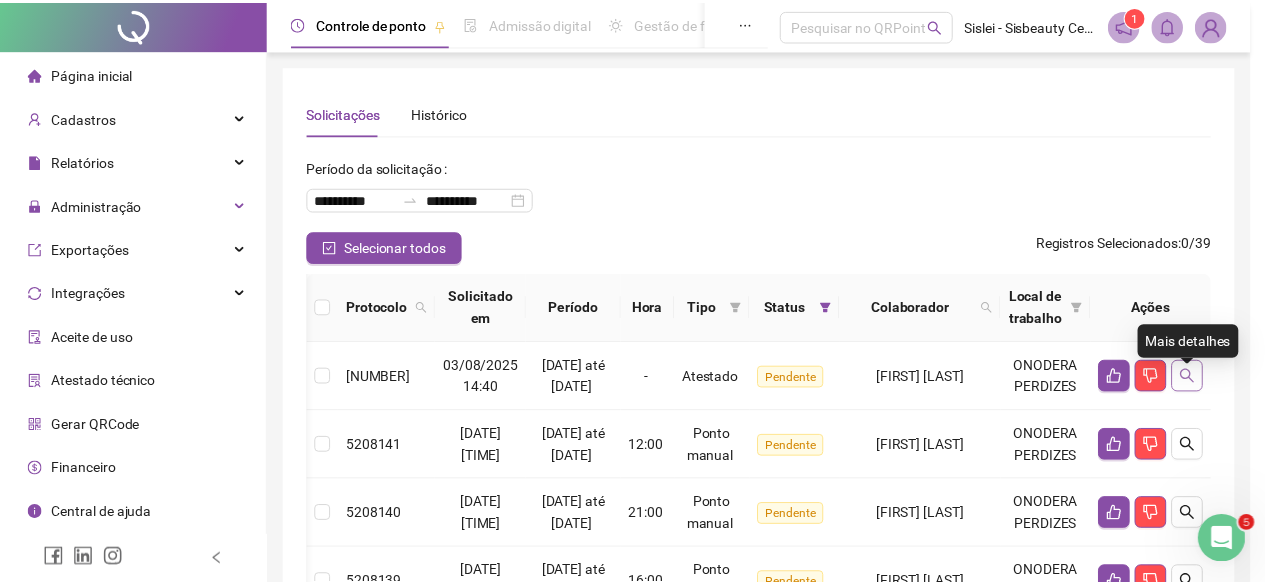 scroll, scrollTop: 0, scrollLeft: 68, axis: horizontal 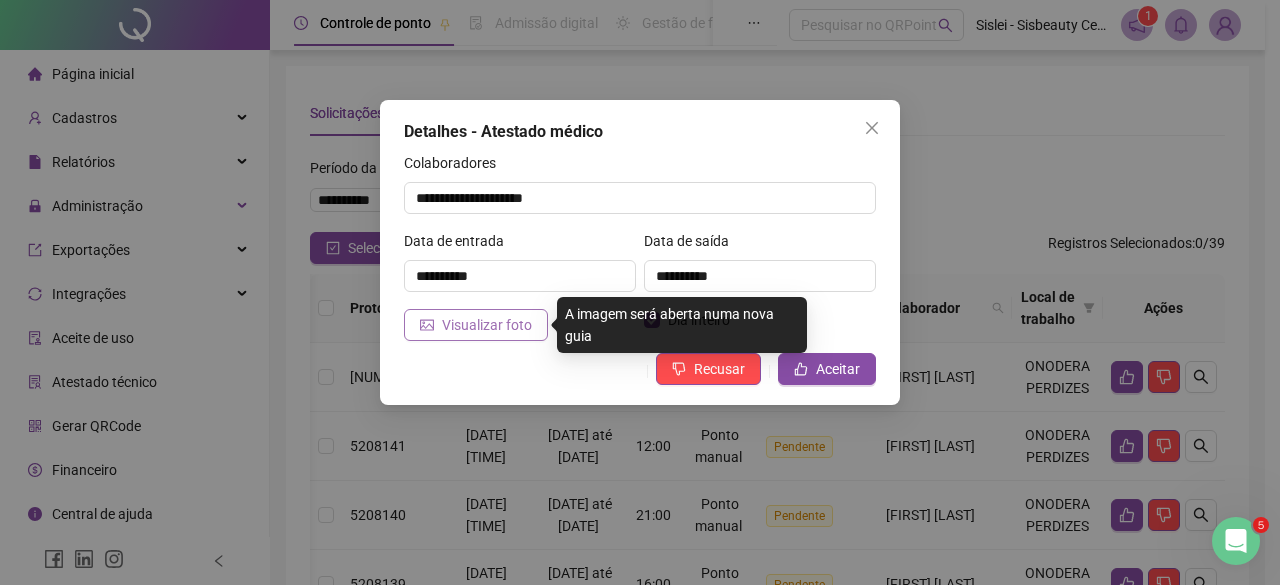 click on "Visualizar foto" at bounding box center [487, 325] 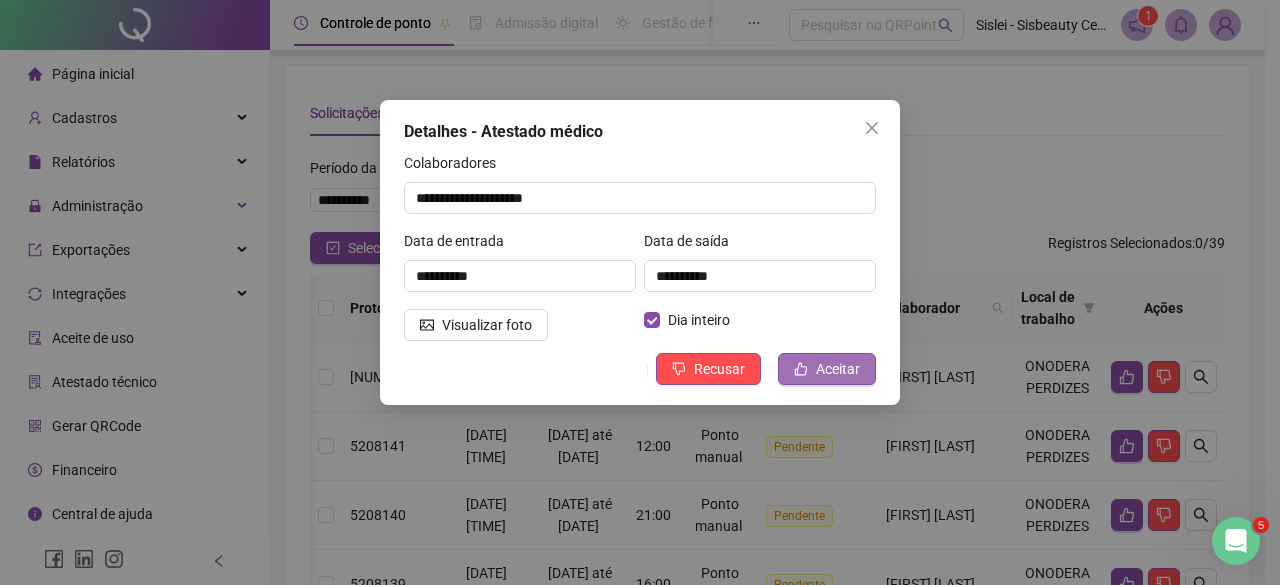 click on "Aceitar" at bounding box center [838, 369] 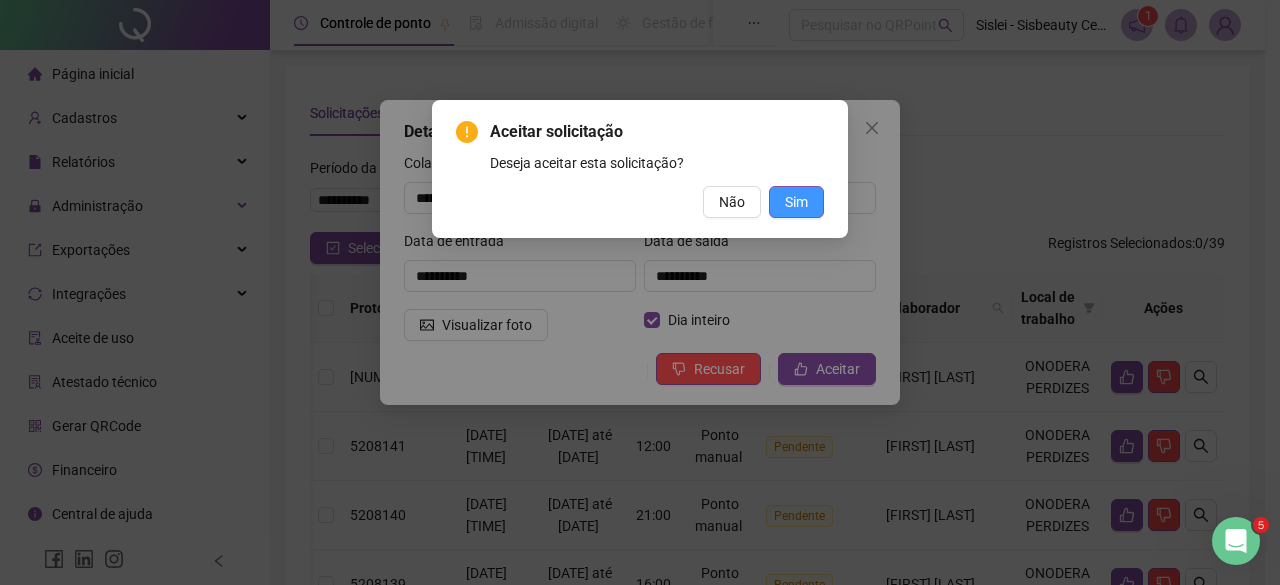 click on "Sim" at bounding box center (796, 202) 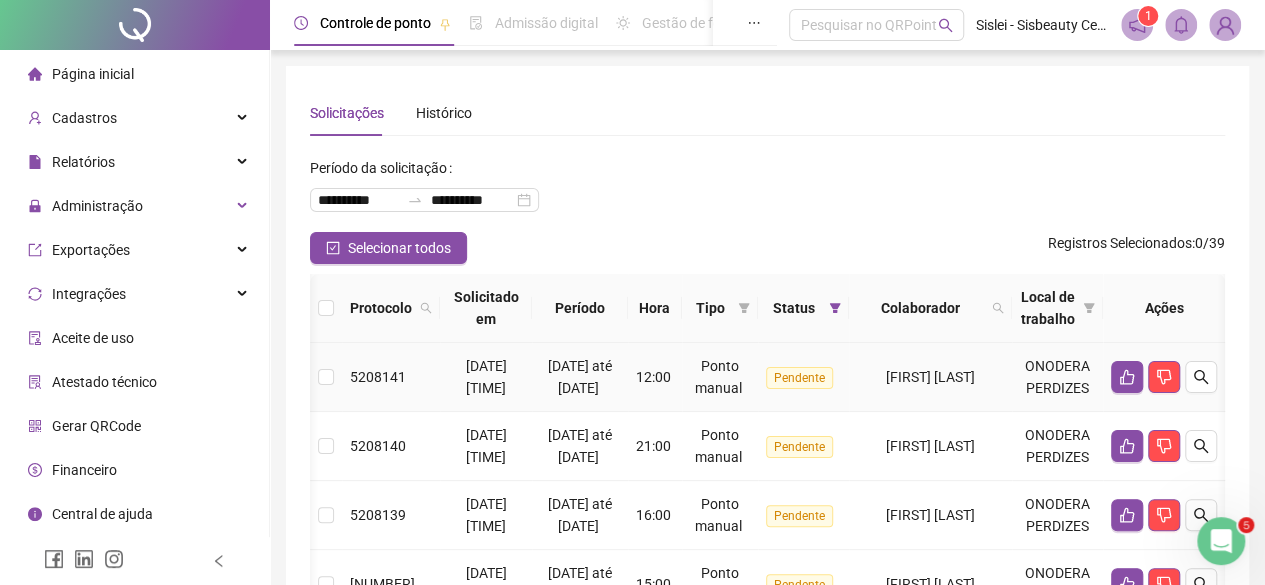 scroll, scrollTop: 0, scrollLeft: 0, axis: both 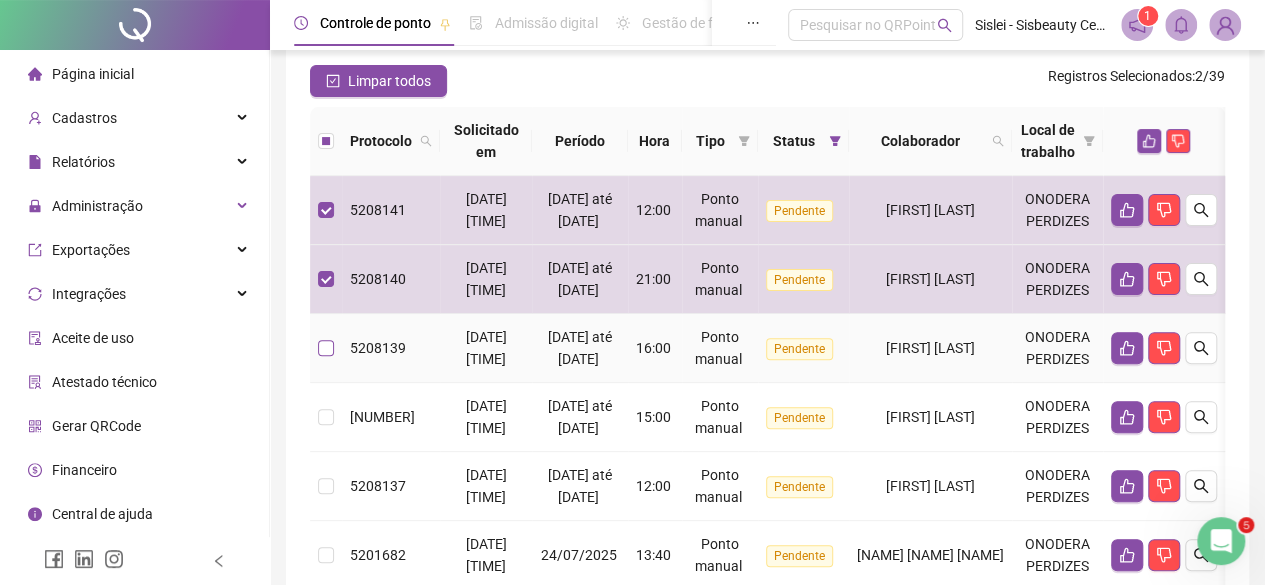 click at bounding box center [326, 348] 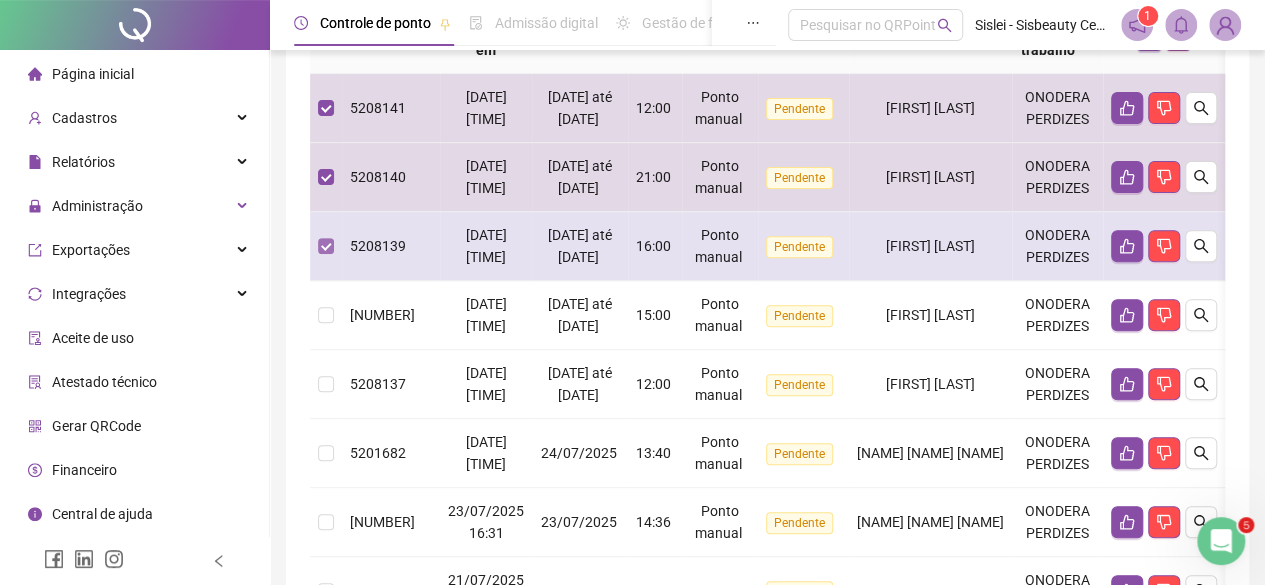 scroll, scrollTop: 275, scrollLeft: 0, axis: vertical 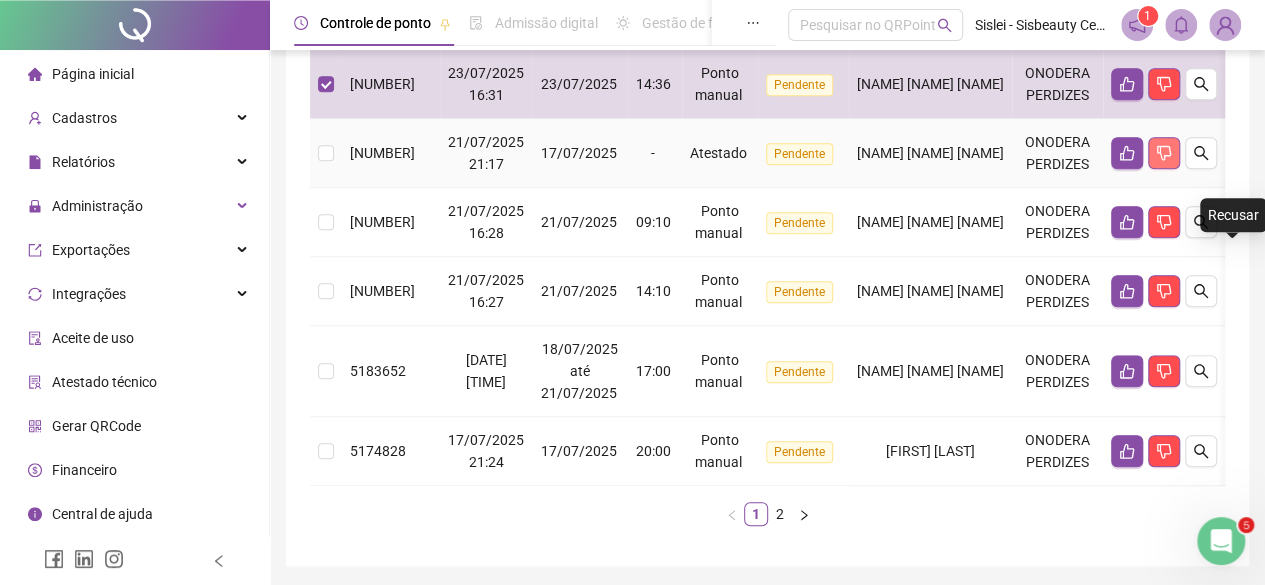 click at bounding box center [1164, 153] 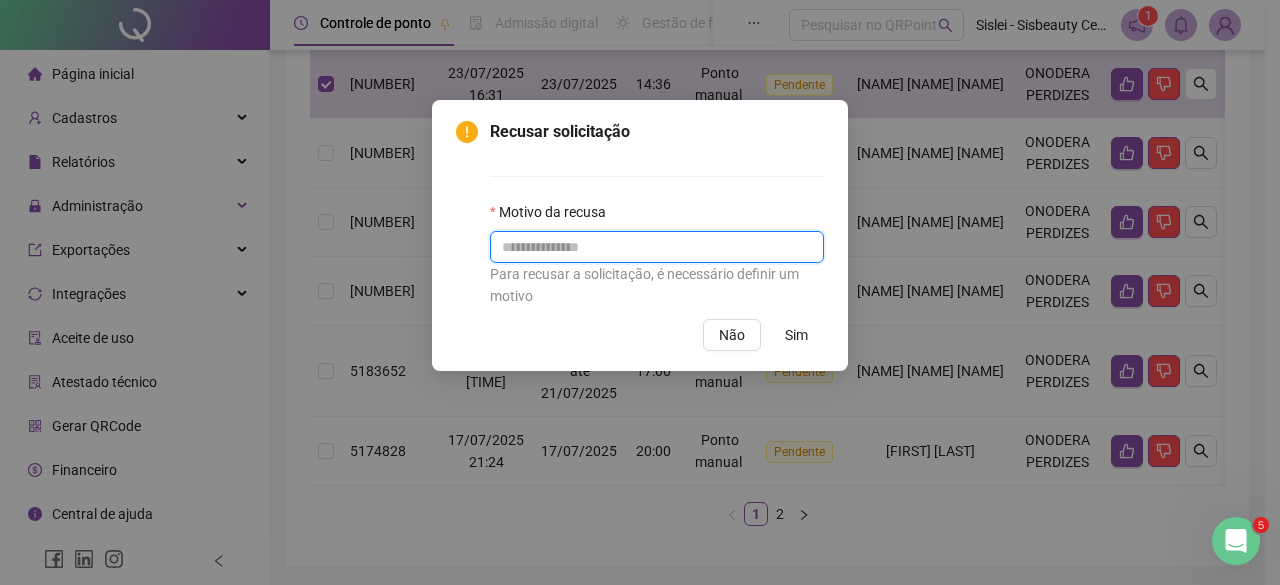 click at bounding box center (657, 247) 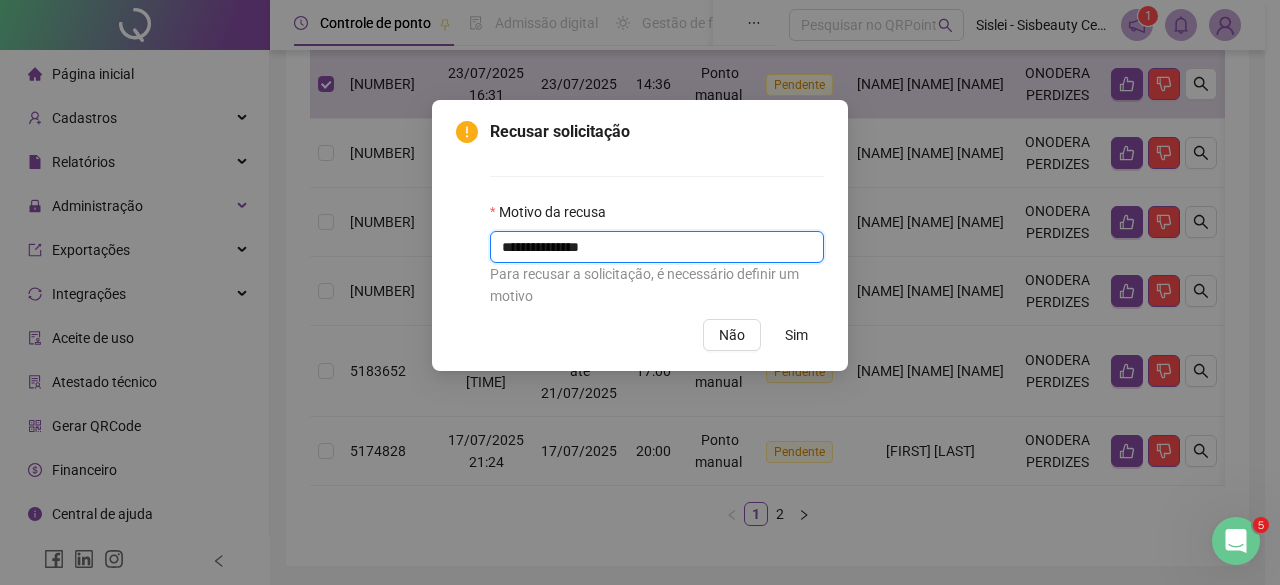 type on "**********" 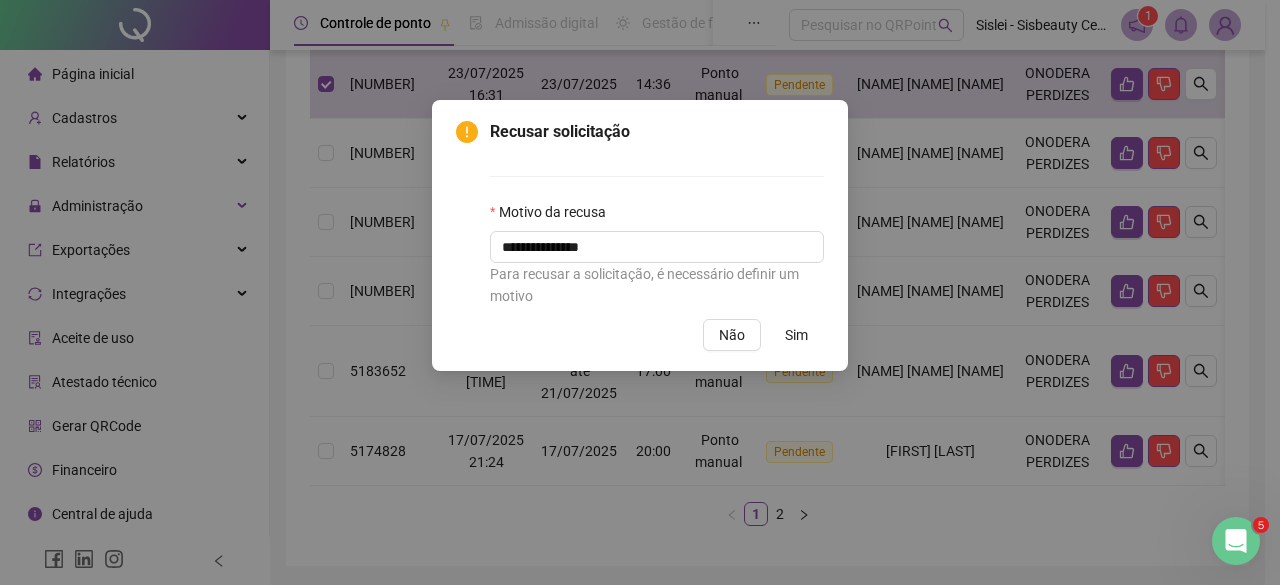 click on "Sim" at bounding box center (796, 335) 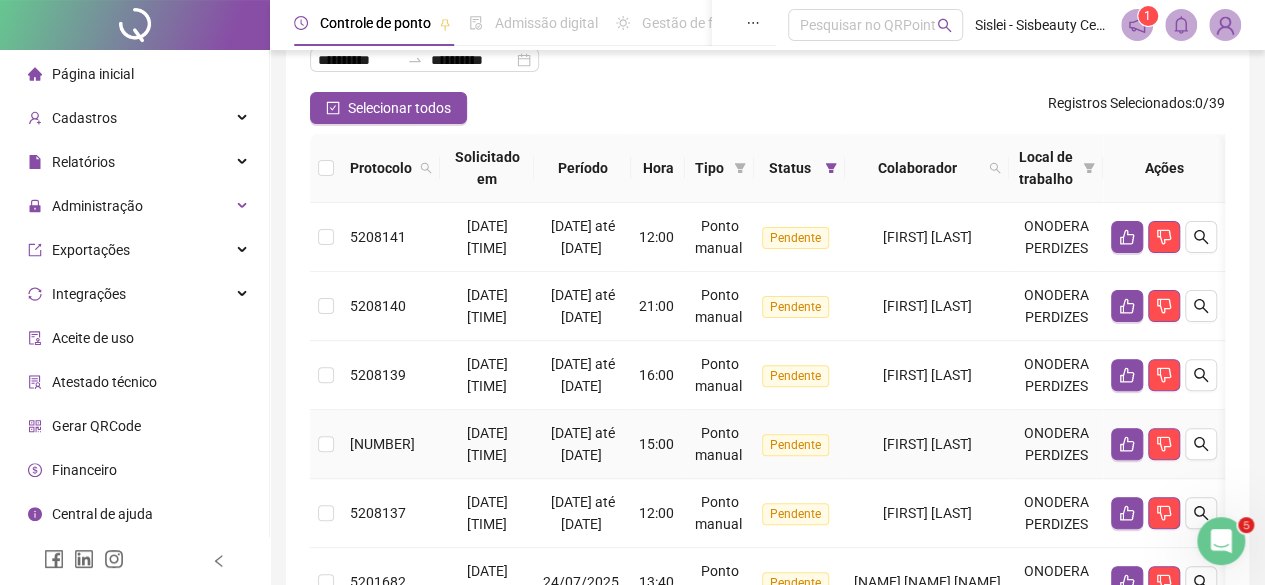 scroll, scrollTop: 126, scrollLeft: 0, axis: vertical 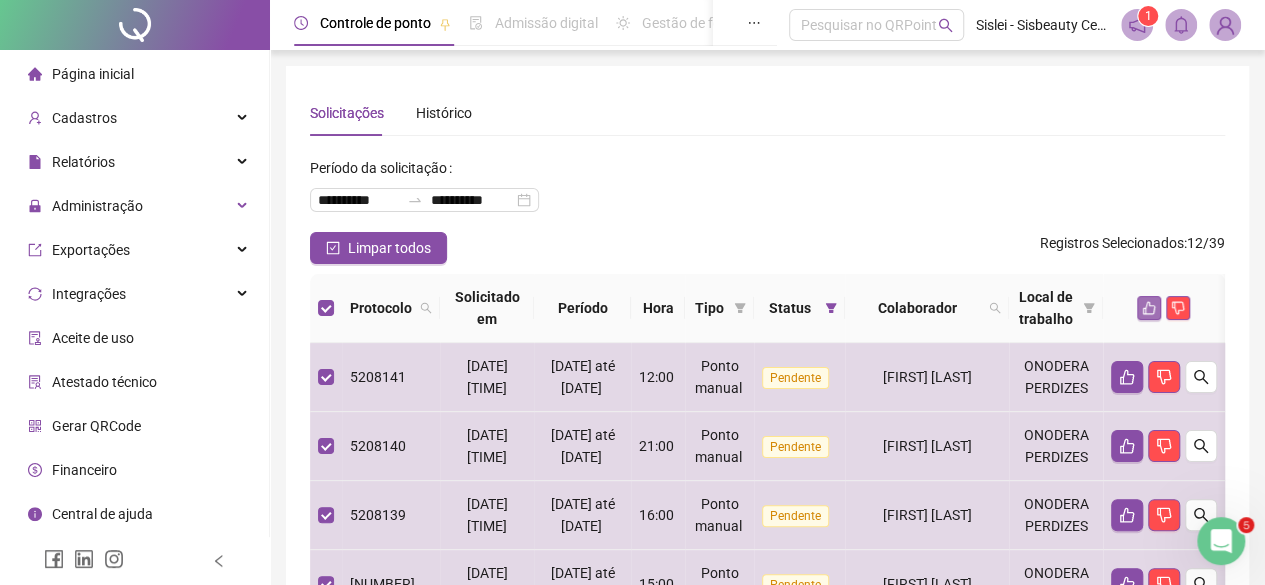 click at bounding box center (1149, 308) 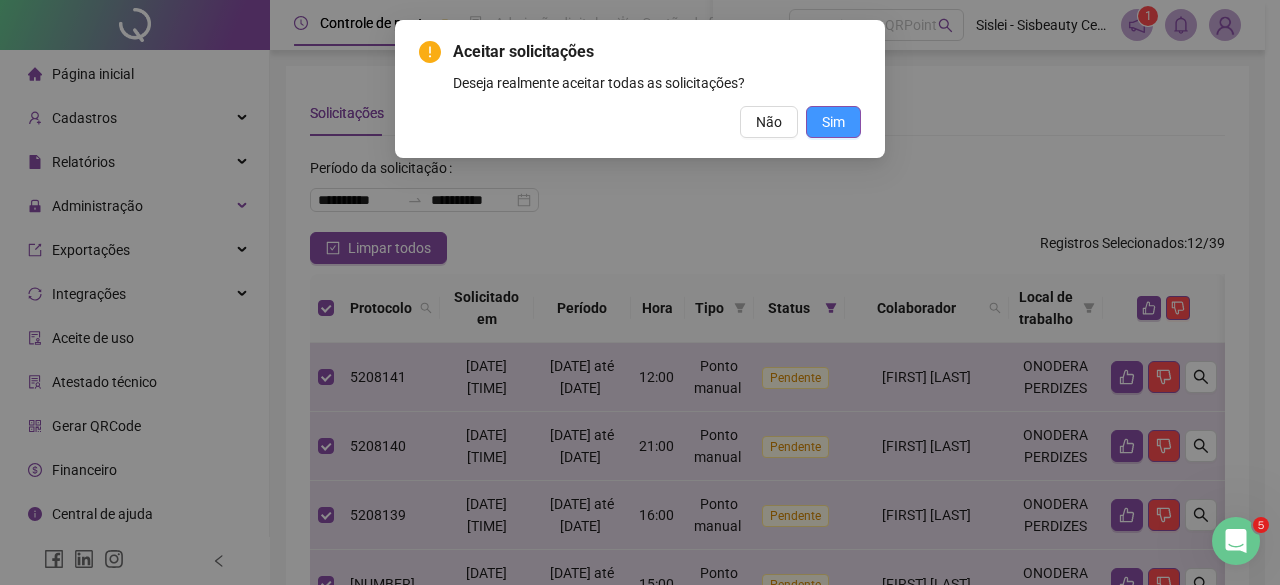 click on "Sim" at bounding box center (833, 122) 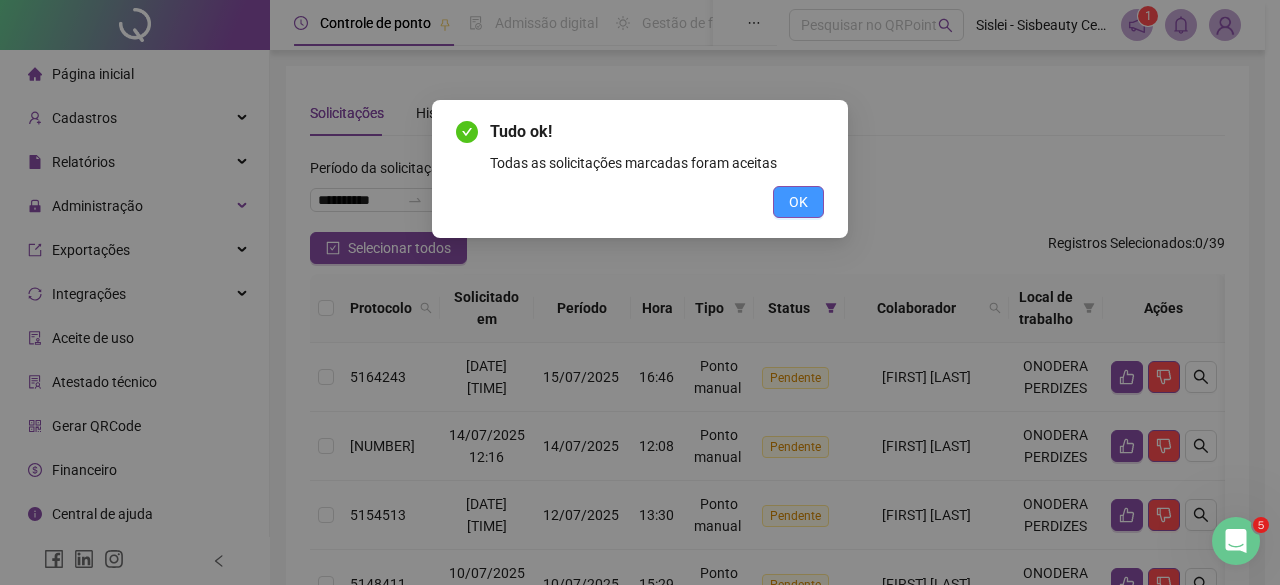 click on "OK" at bounding box center (798, 202) 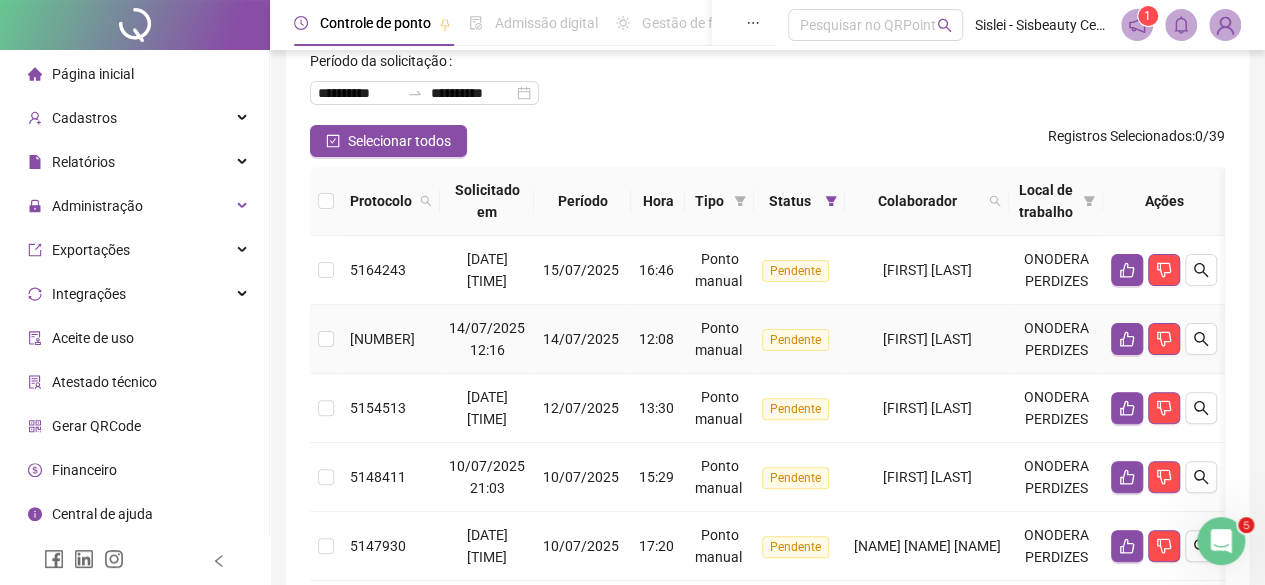 scroll, scrollTop: 108, scrollLeft: 0, axis: vertical 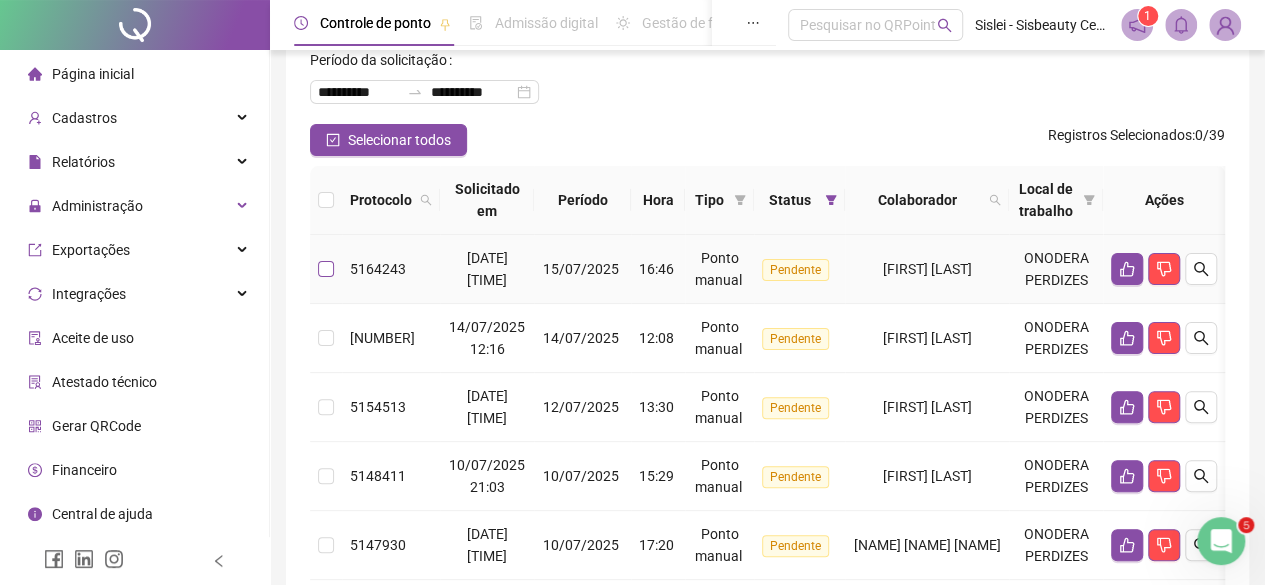 click at bounding box center (326, 269) 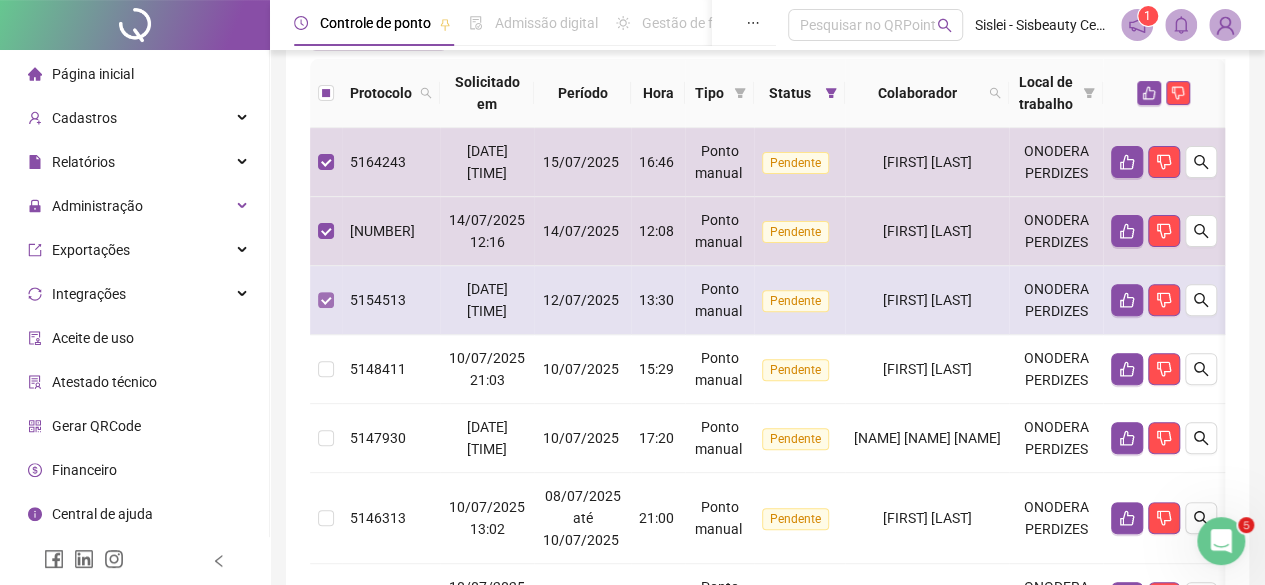 scroll, scrollTop: 235, scrollLeft: 0, axis: vertical 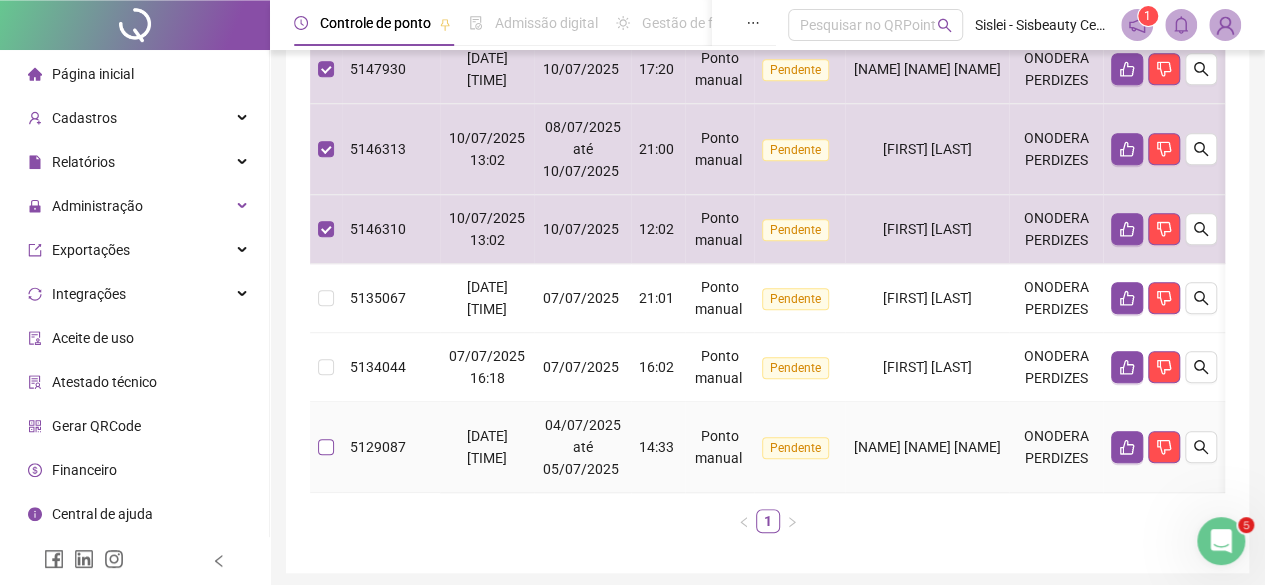 click at bounding box center [326, 447] 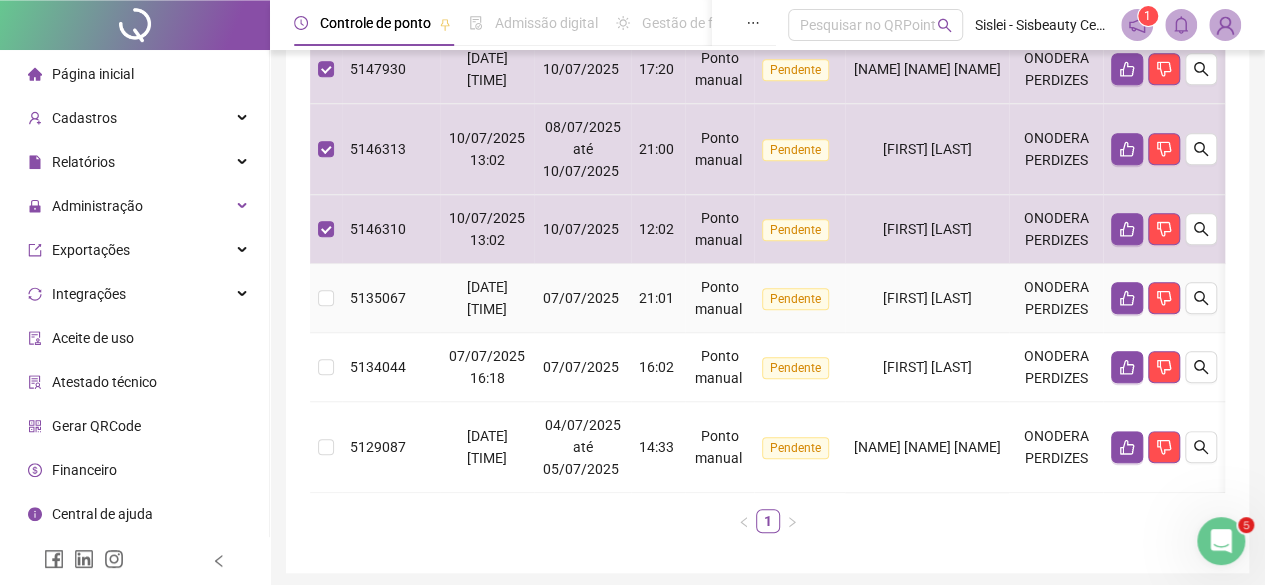 click at bounding box center [326, 298] 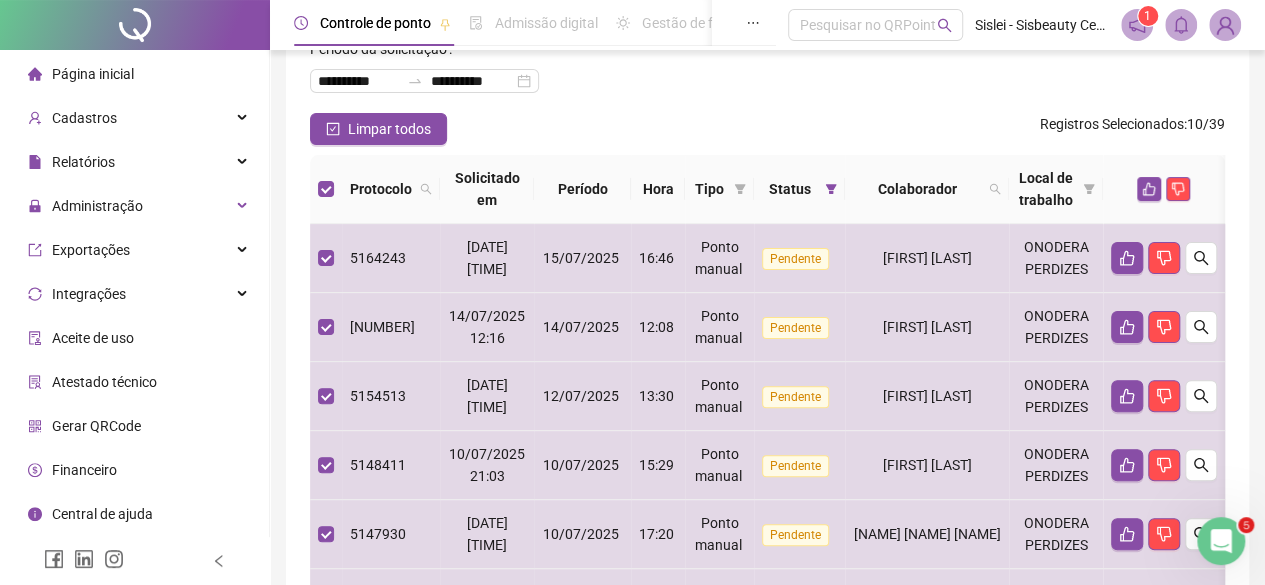 scroll, scrollTop: 0, scrollLeft: 0, axis: both 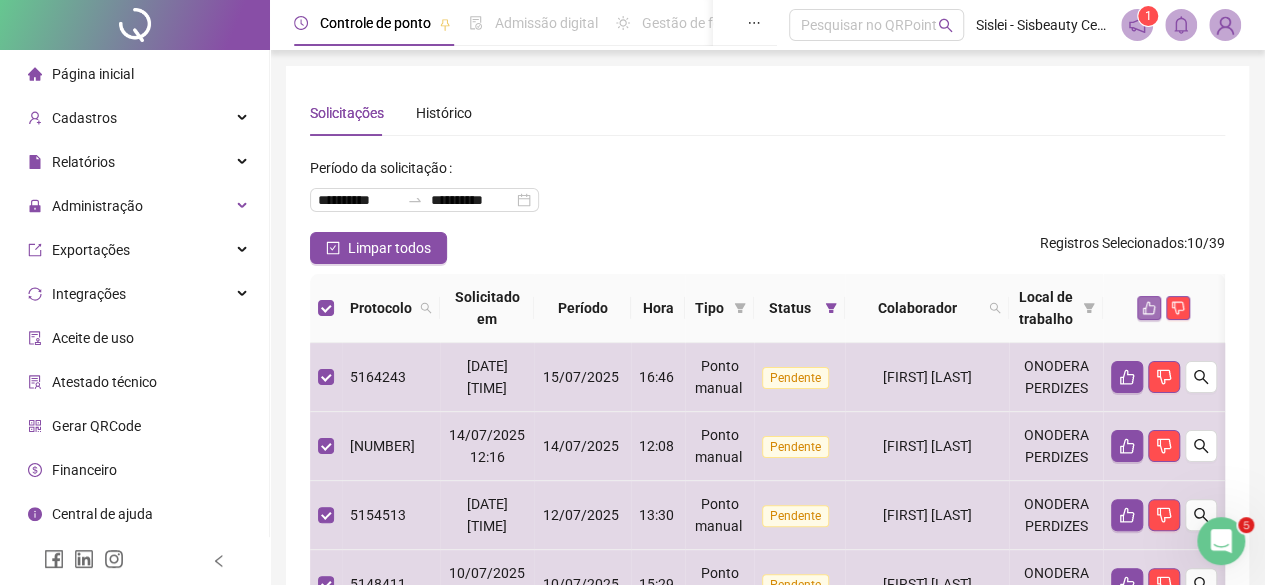 click 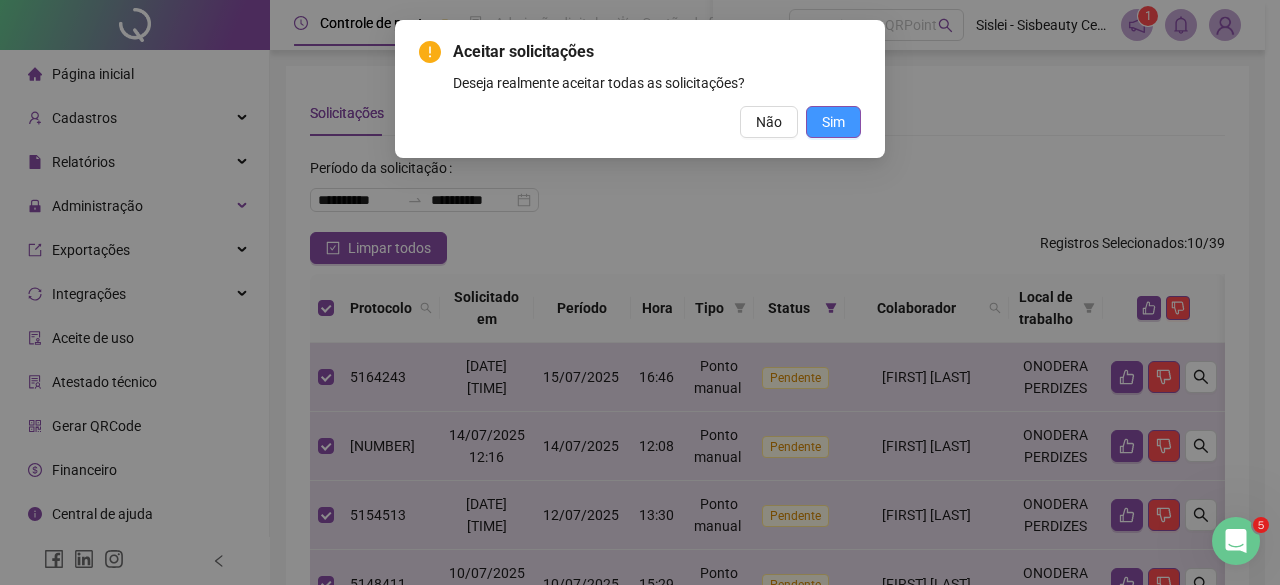 click on "Sim" at bounding box center [833, 122] 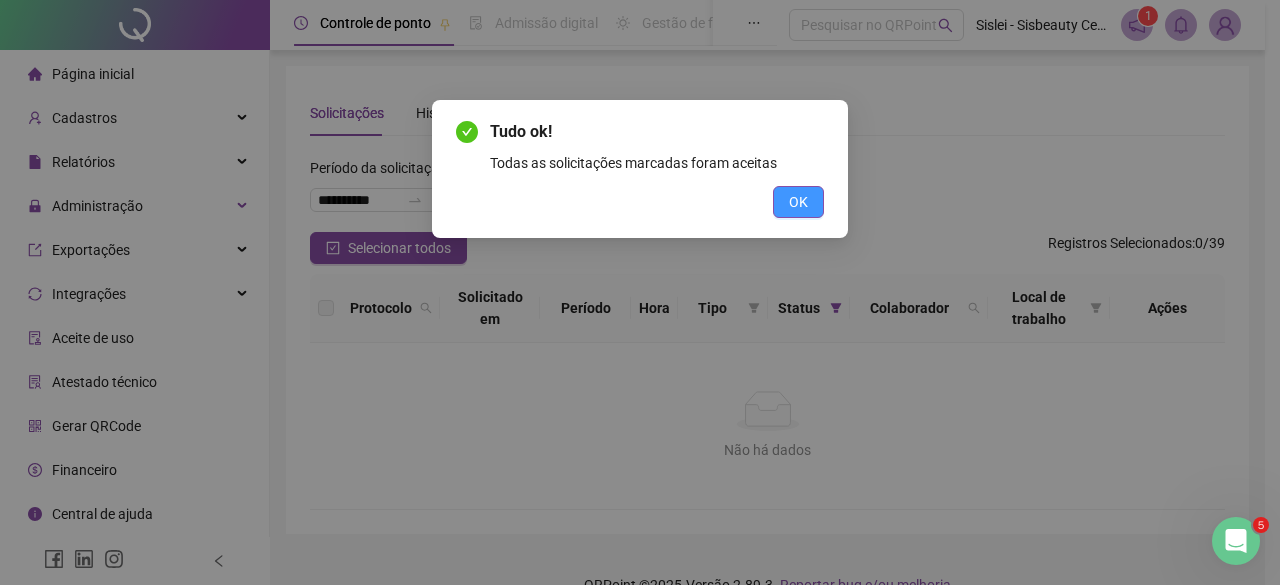 click on "OK" at bounding box center [798, 202] 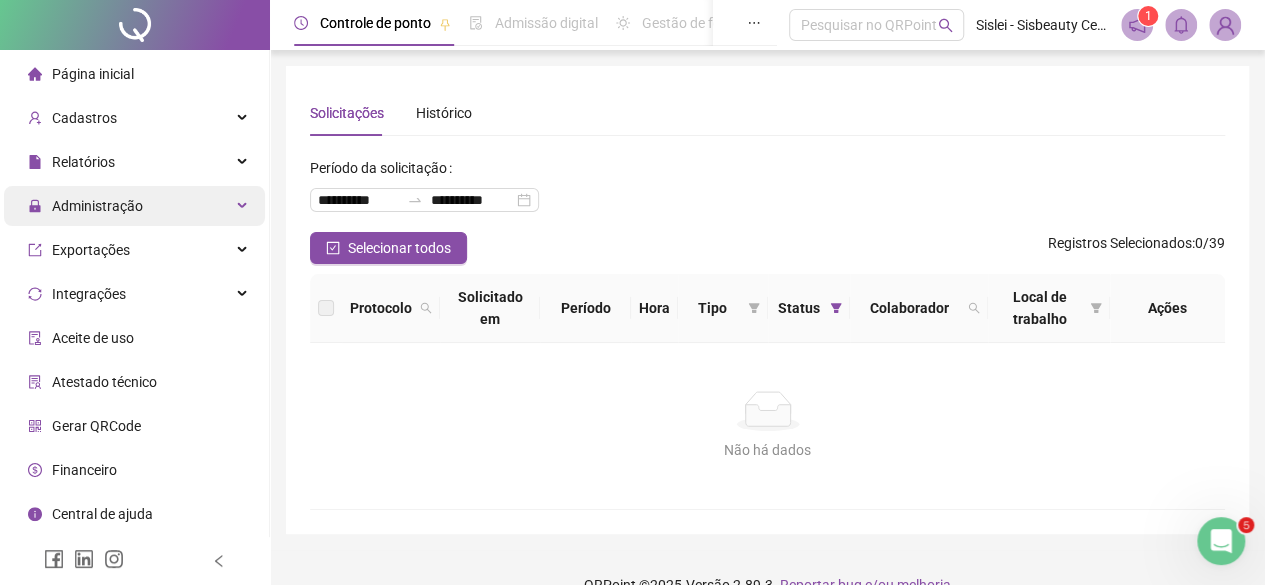 click on "Administração" at bounding box center (85, 206) 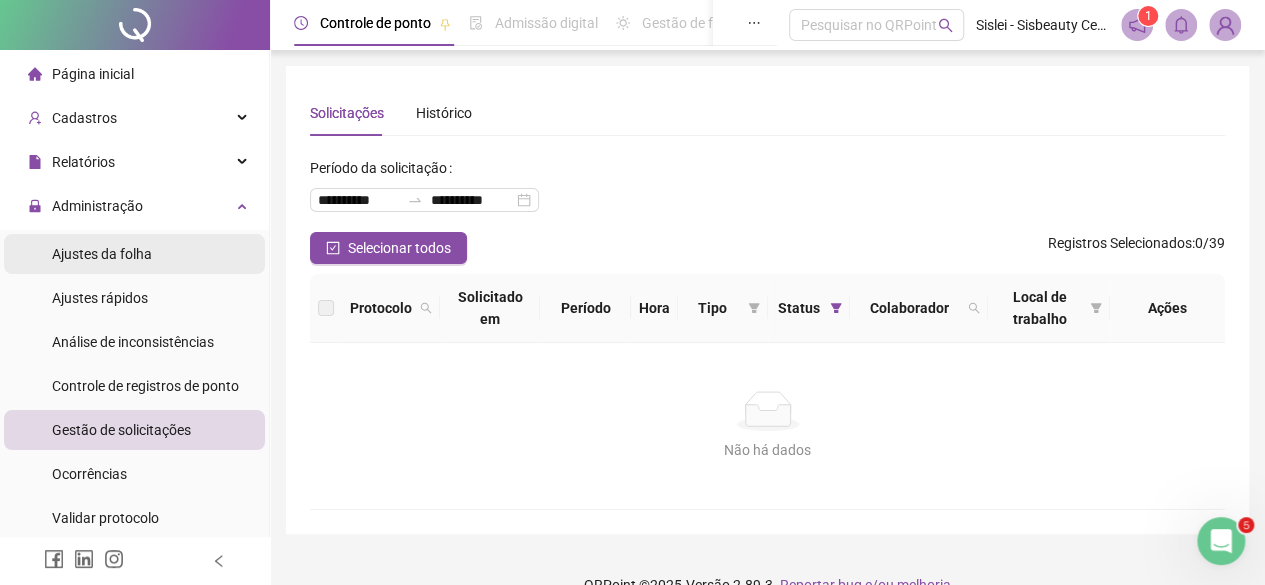 click on "Ajustes da folha" at bounding box center [102, 254] 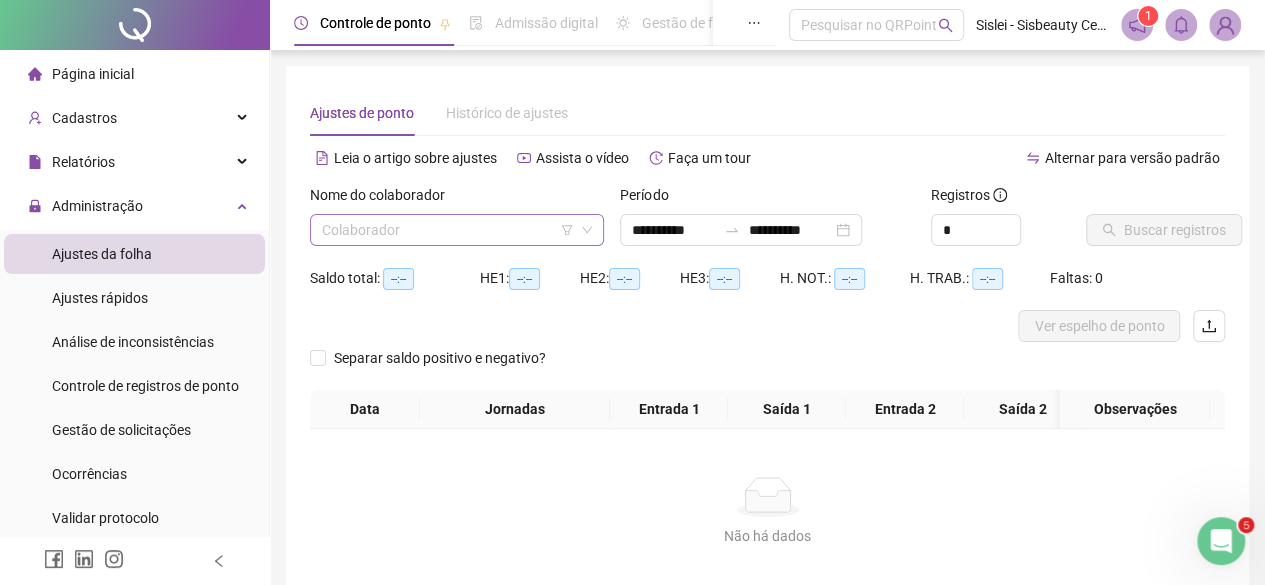 click 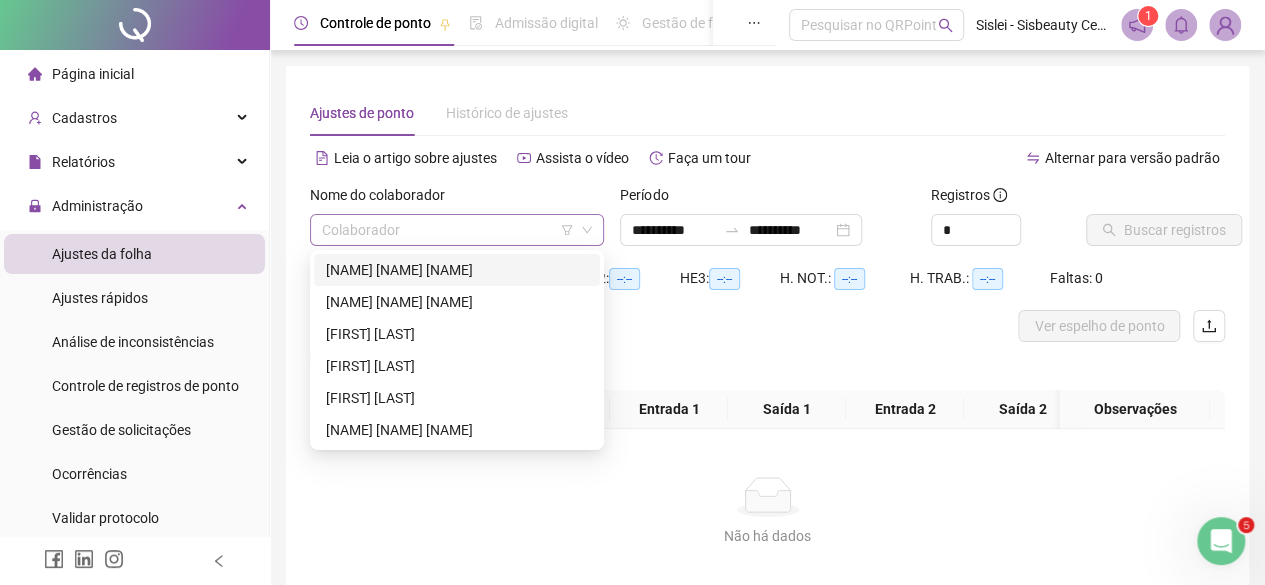 click at bounding box center (457, 230) 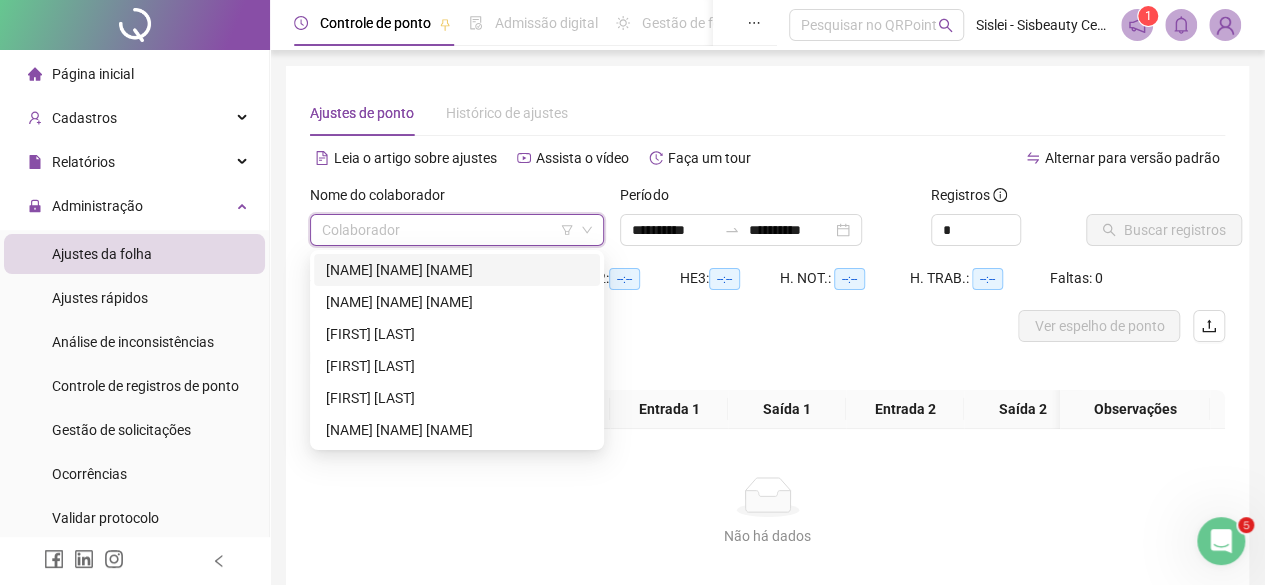 click on "[NAME] [NAME] [NAME]" at bounding box center [457, 270] 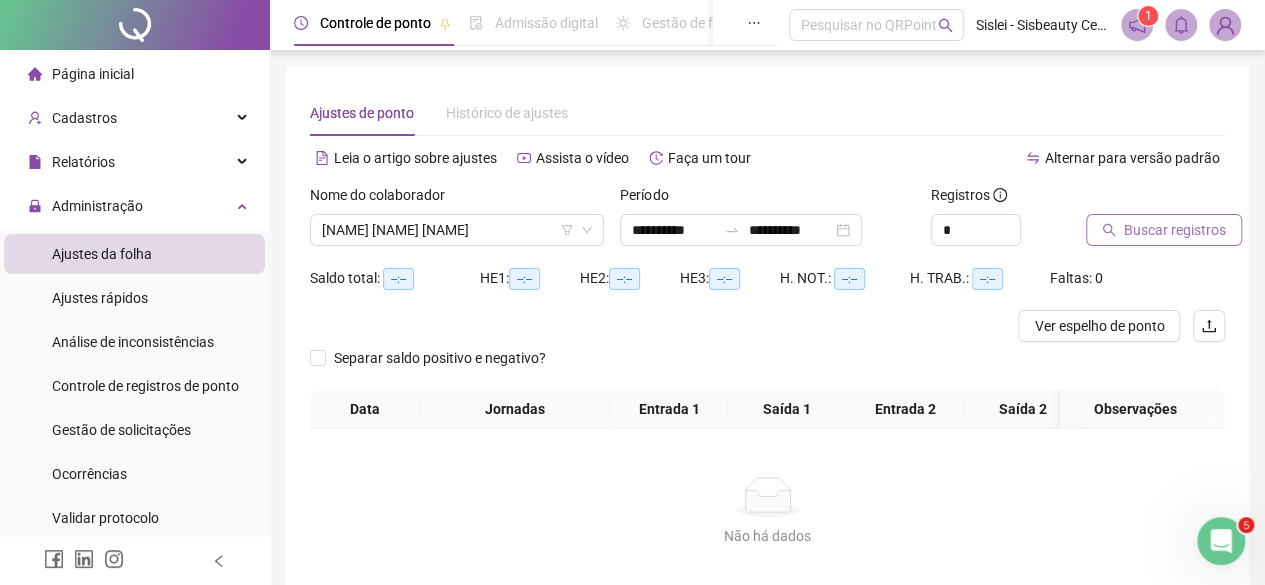 click on "Buscar registros" at bounding box center (1175, 230) 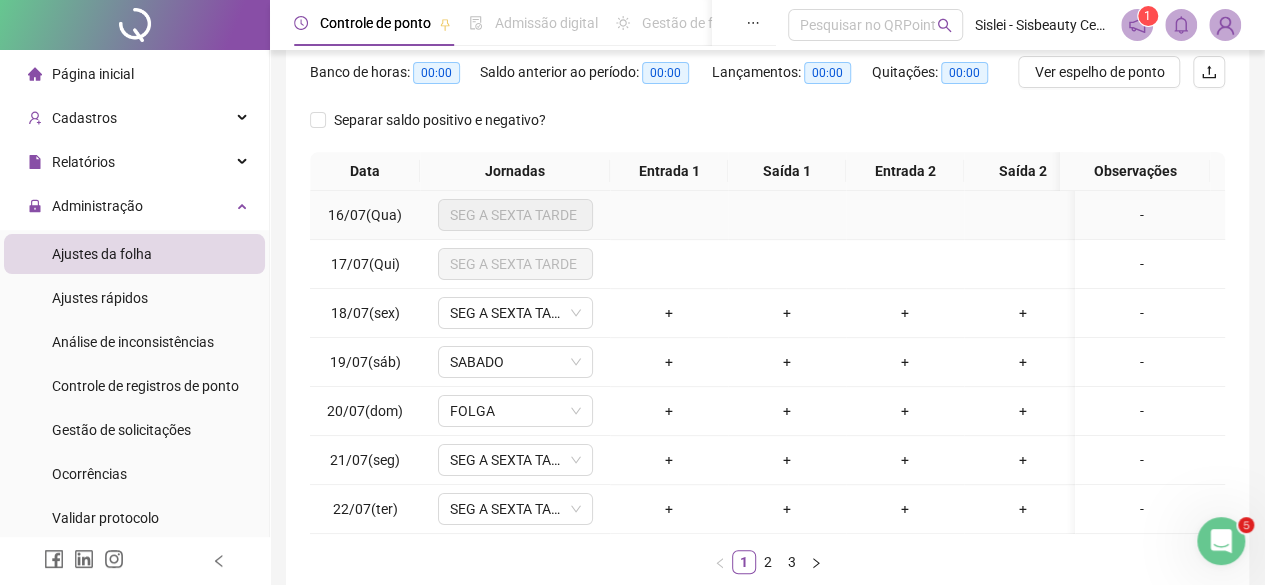 scroll, scrollTop: 257, scrollLeft: 0, axis: vertical 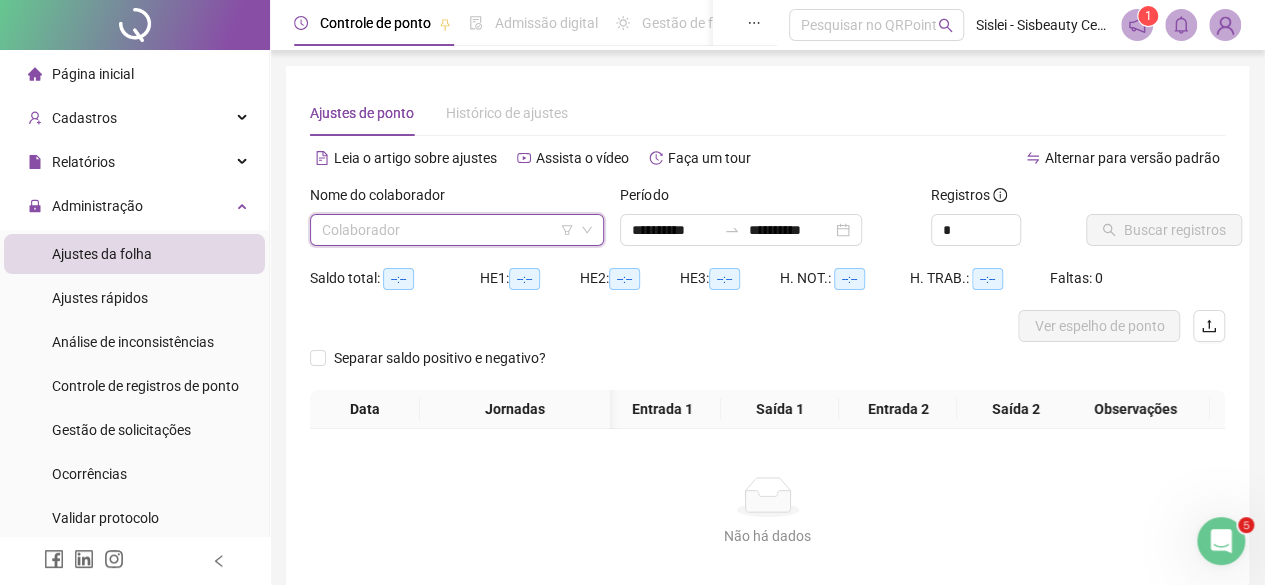 click 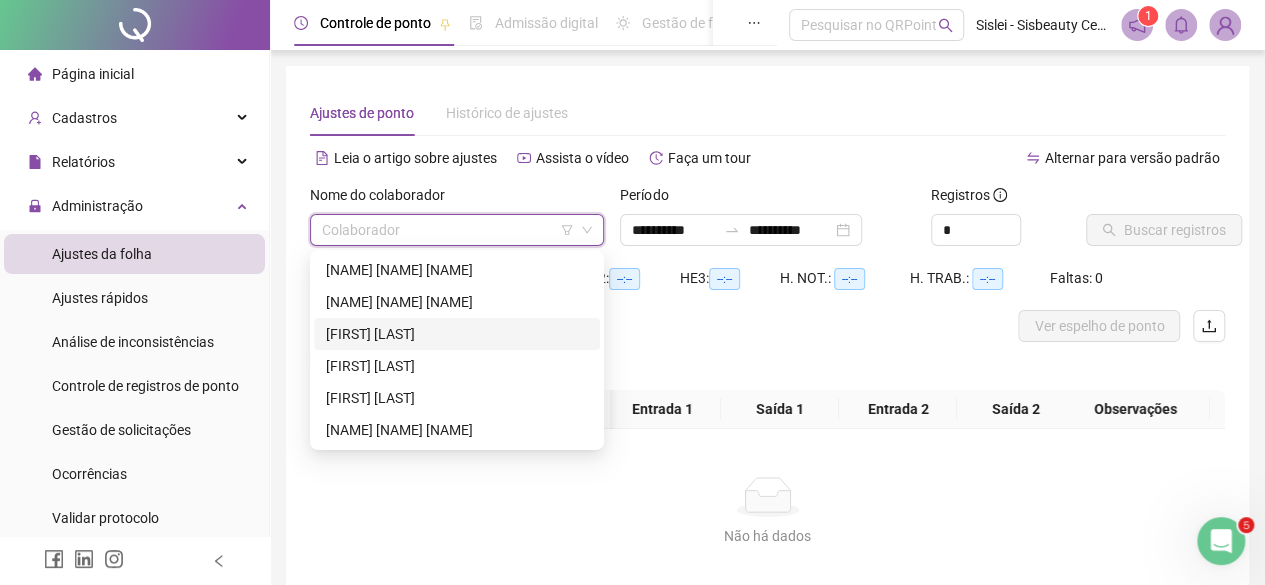 click on "[FIRST] [LAST]" at bounding box center [457, 334] 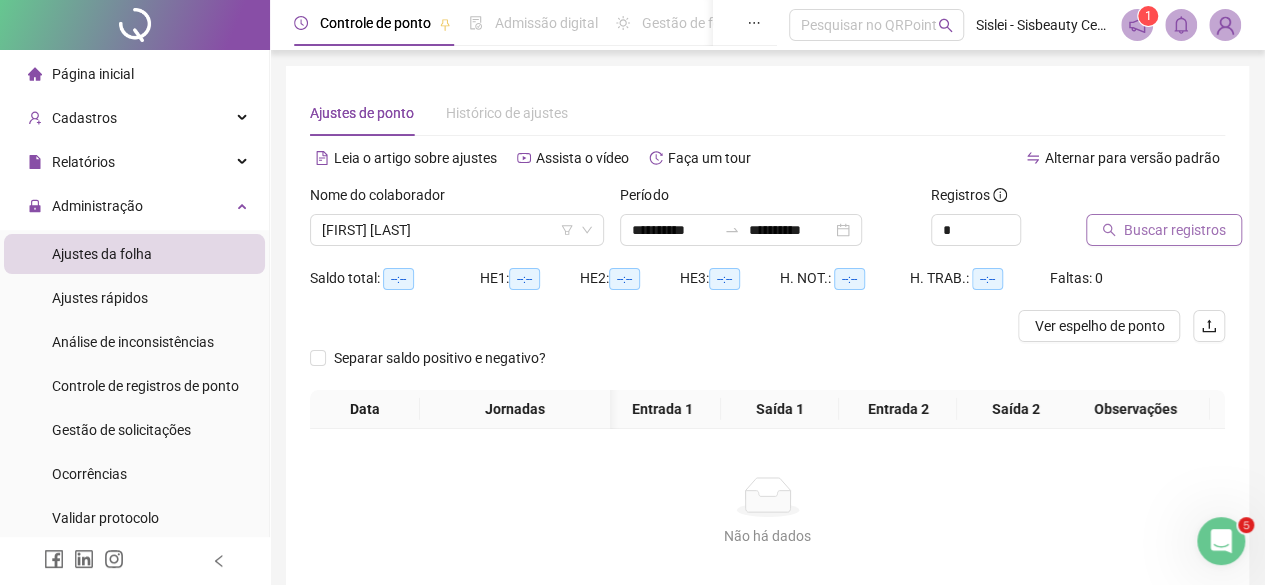 click on "Buscar registros" at bounding box center [1175, 230] 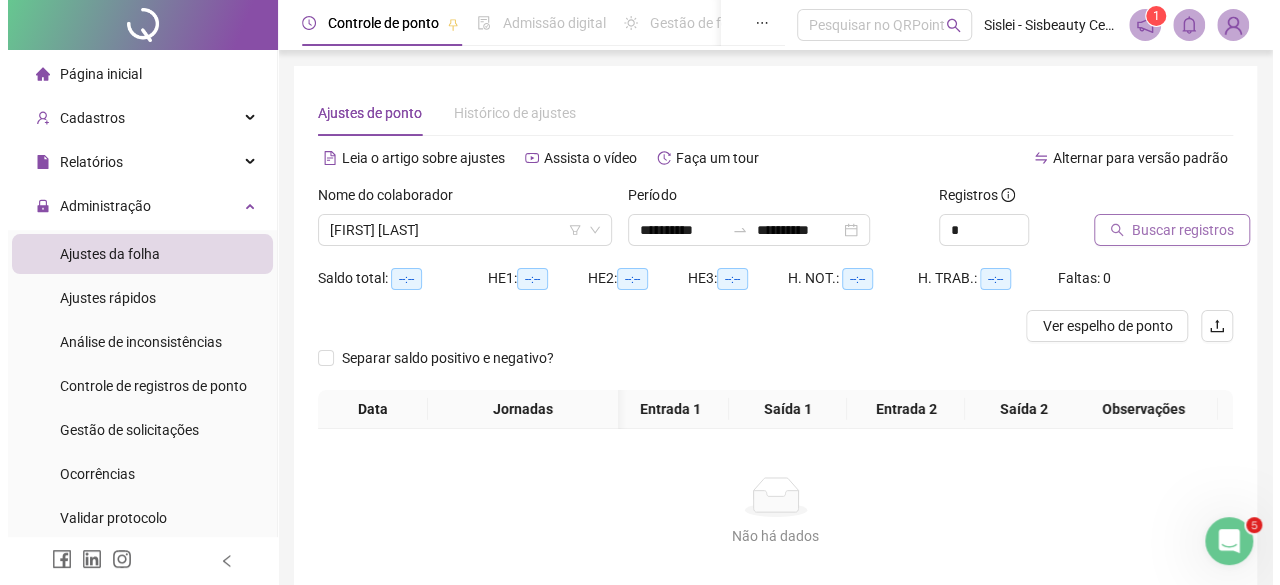 scroll, scrollTop: 0, scrollLeft: 6, axis: horizontal 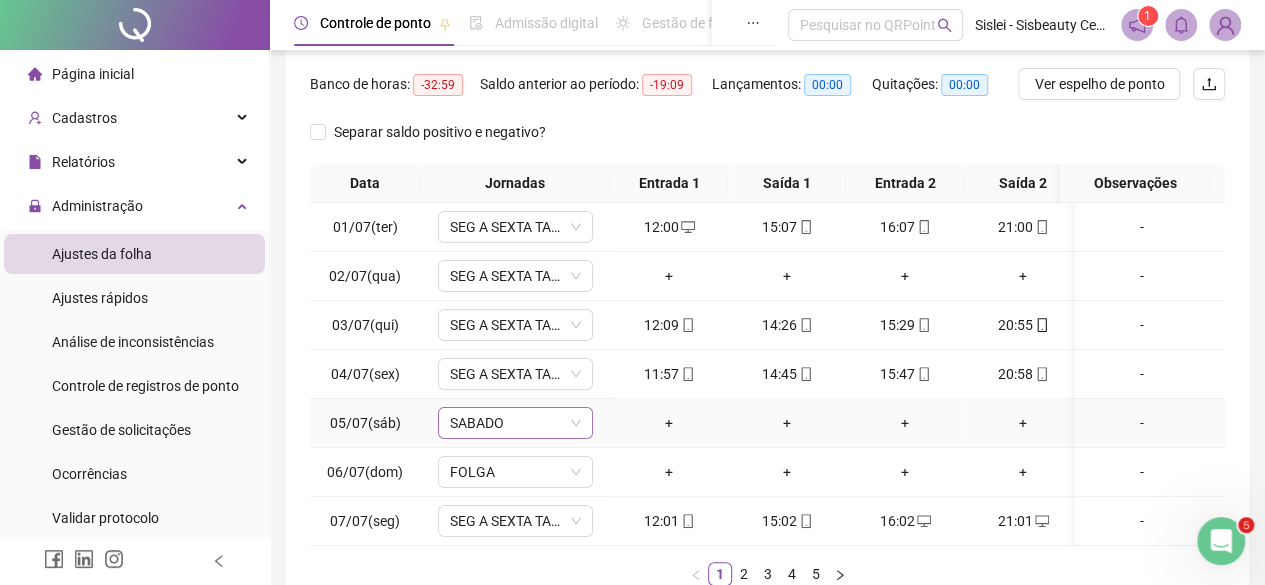 click 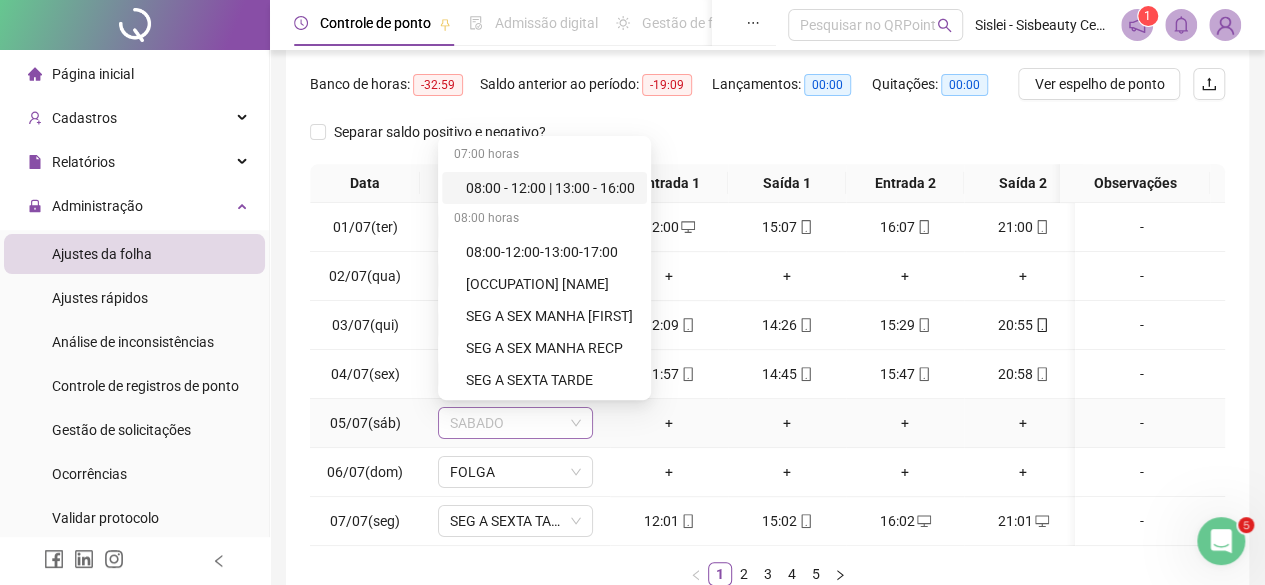 click on "SABADO" at bounding box center (515, 423) 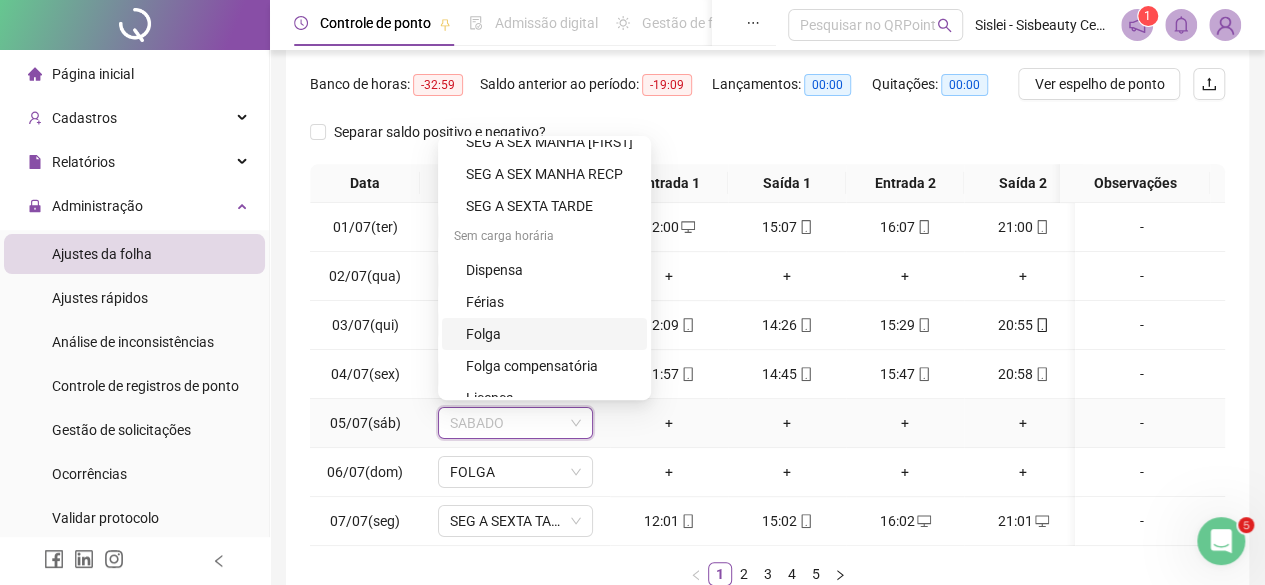 click on "Folga" at bounding box center [550, 334] 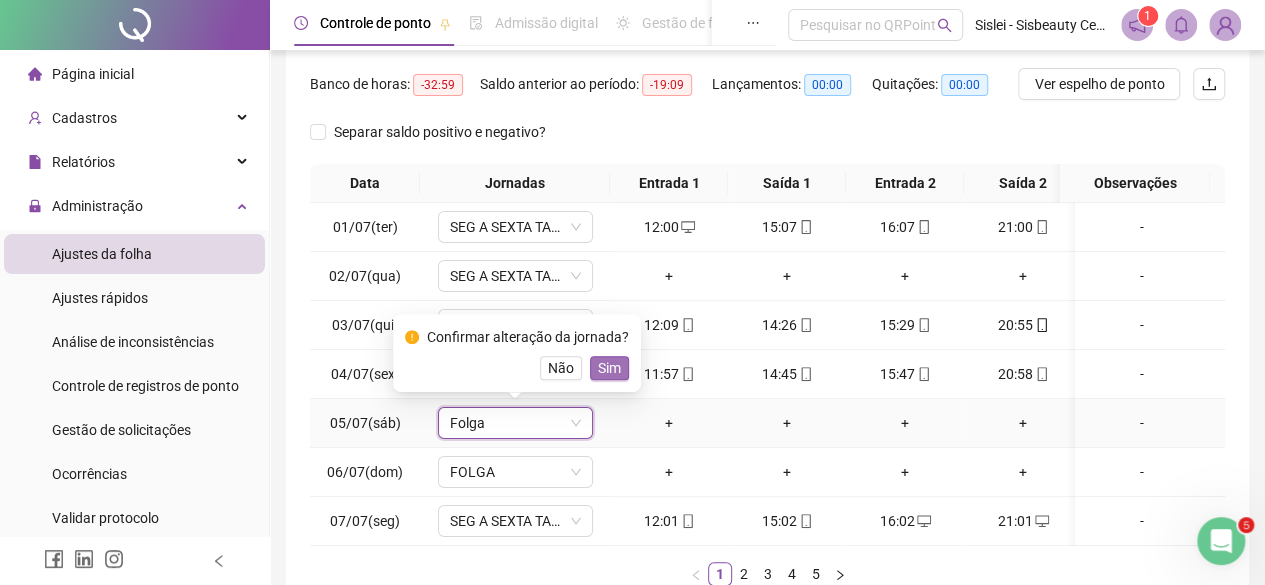 click on "Sim" at bounding box center [609, 368] 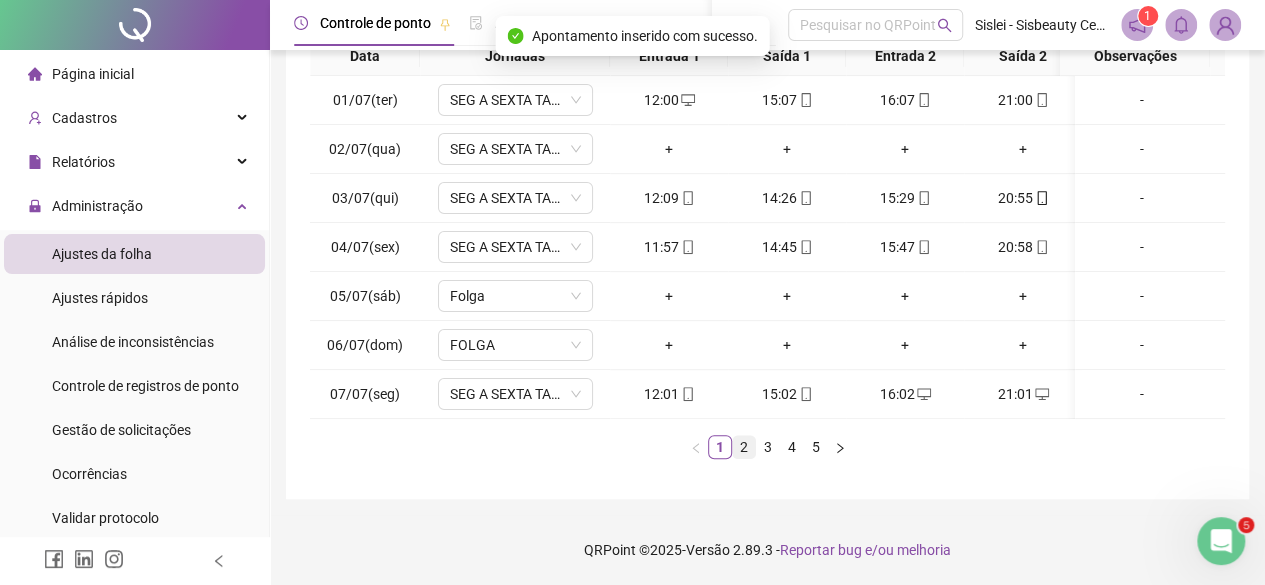 click on "2" at bounding box center [744, 447] 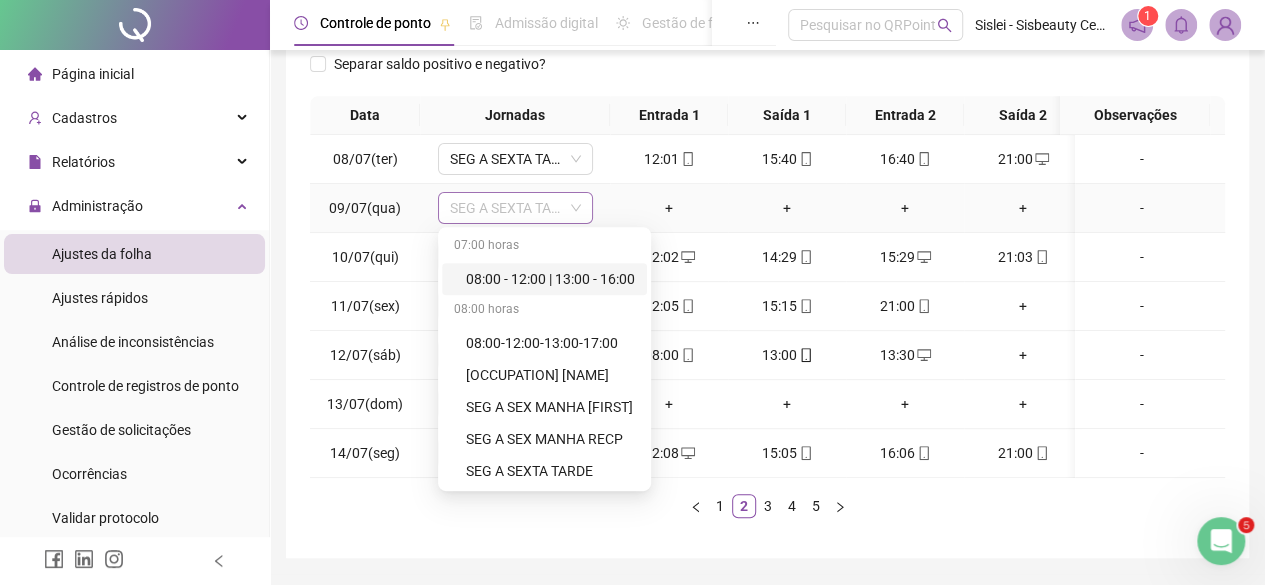 click on "SEG A SEXTA TARDE" at bounding box center (515, 208) 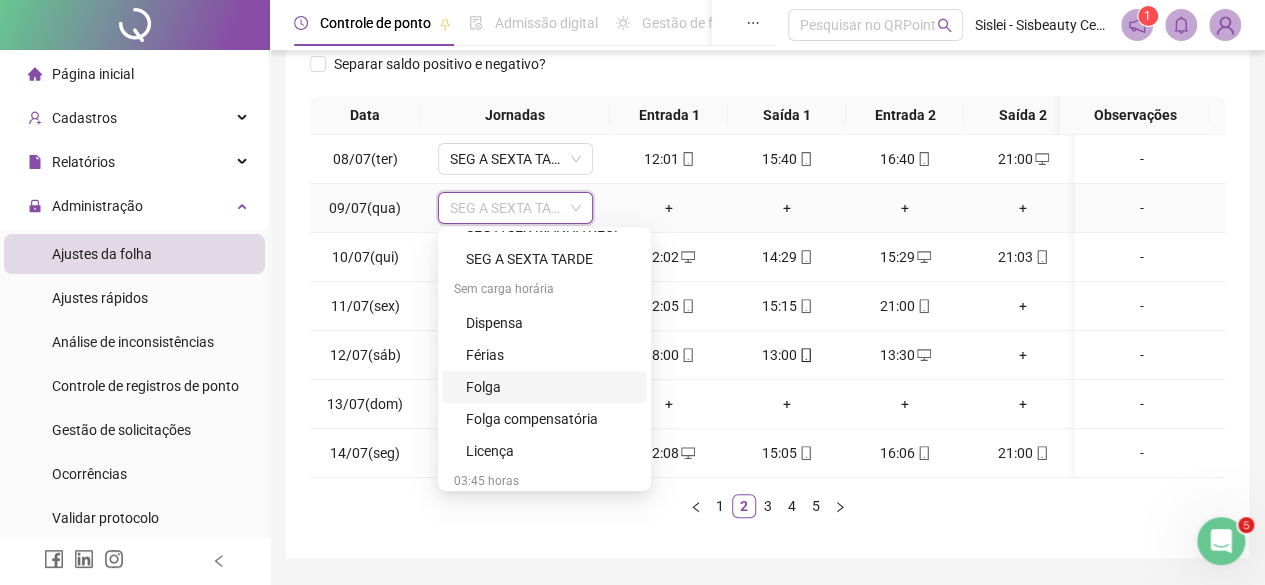 click on "Folga" at bounding box center [550, 387] 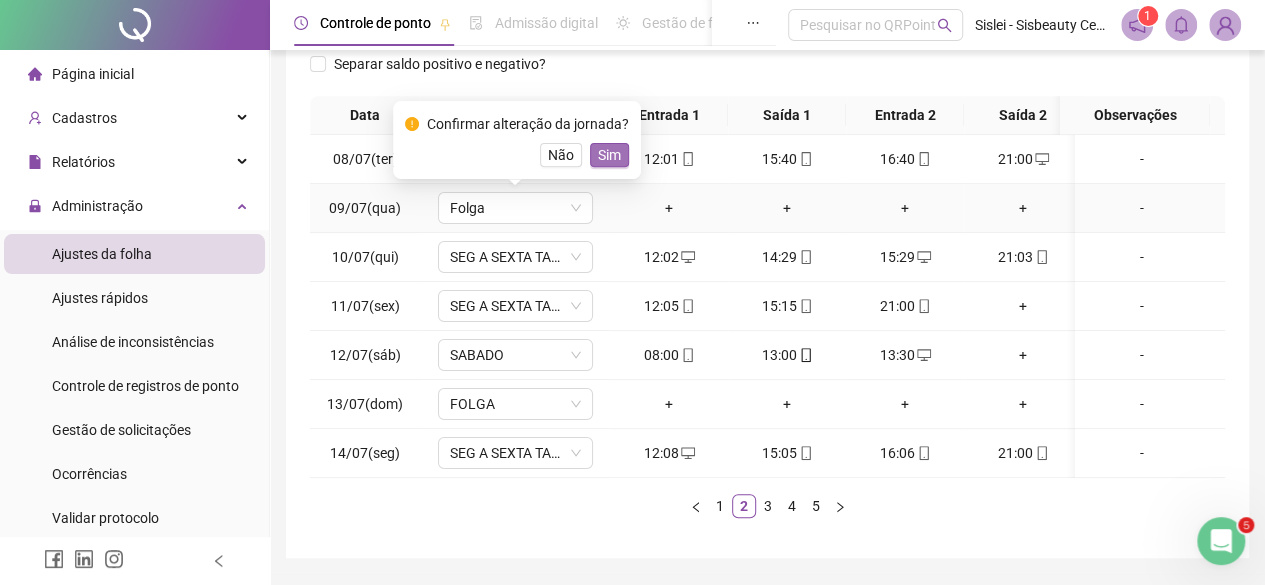 click on "Sim" at bounding box center [609, 155] 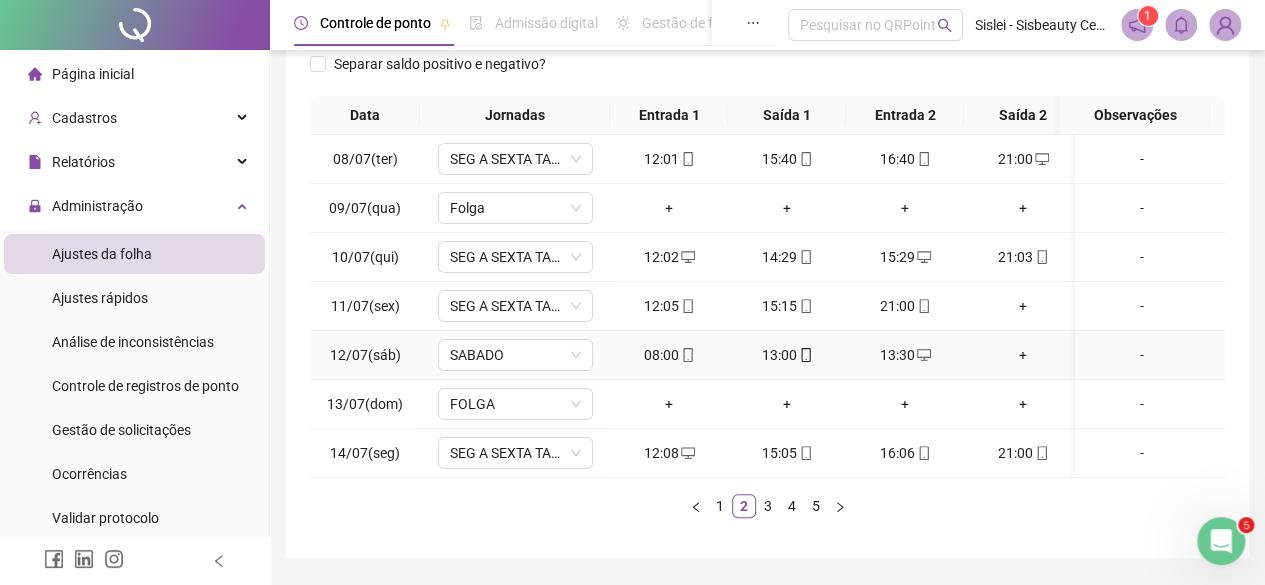 click on "+" at bounding box center (1023, 355) 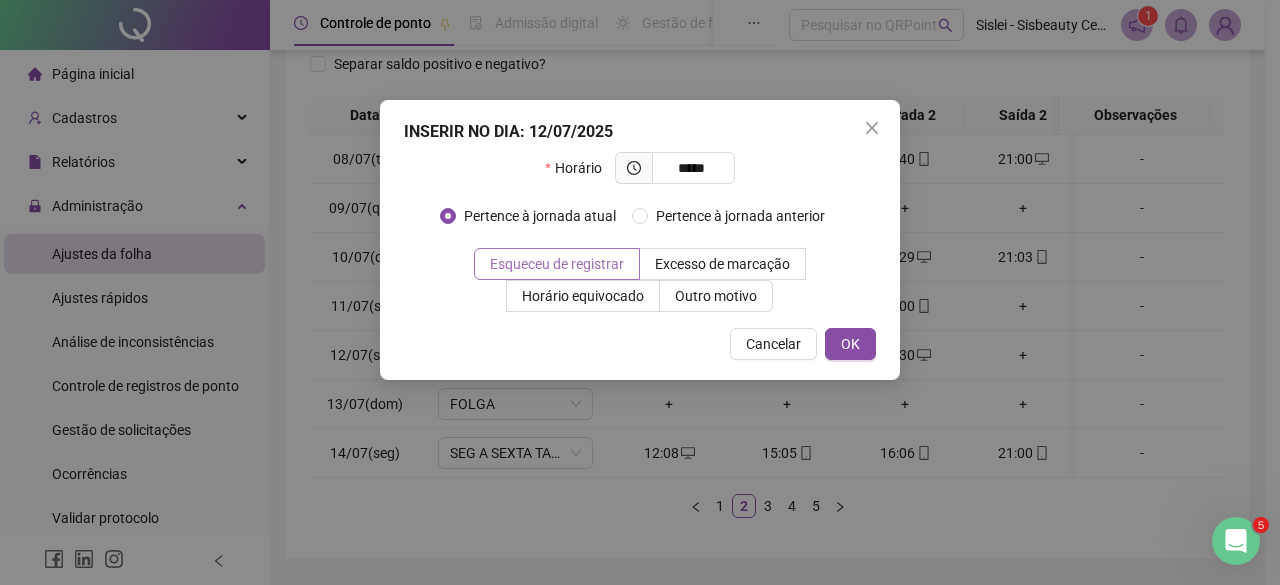 type on "*****" 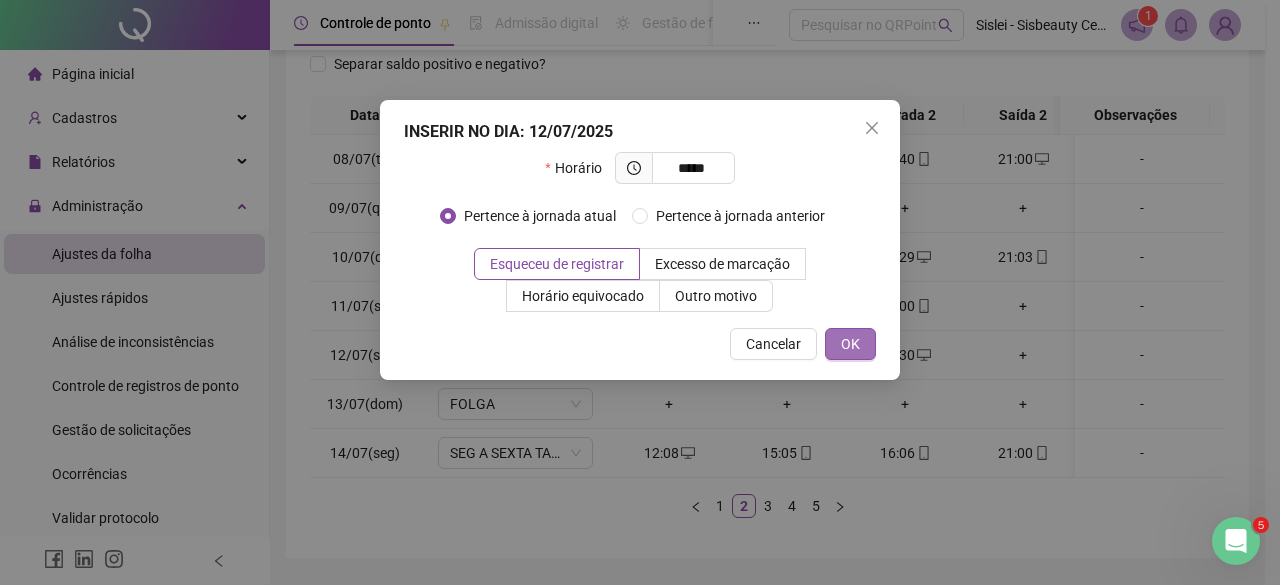 click on "OK" at bounding box center (850, 344) 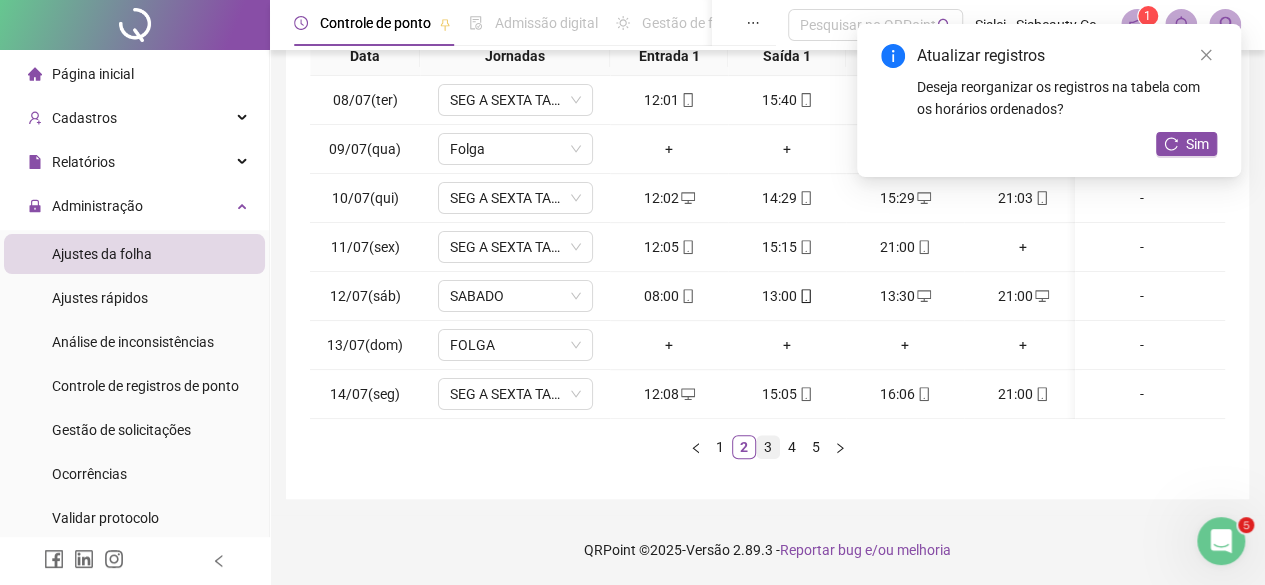 click on "3" at bounding box center [768, 447] 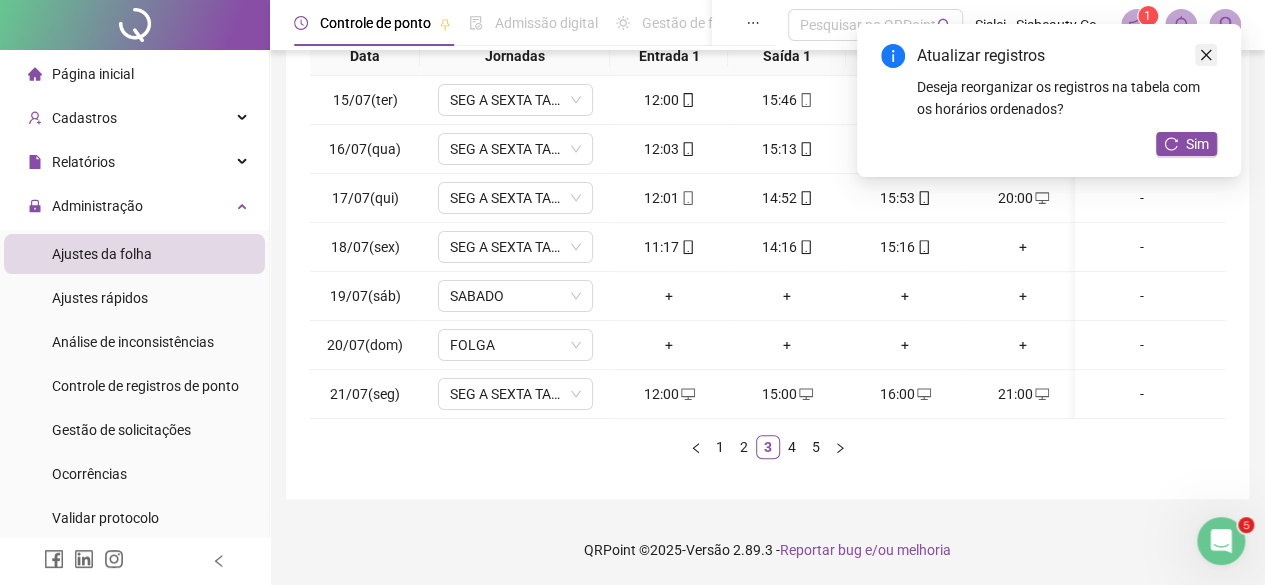 click 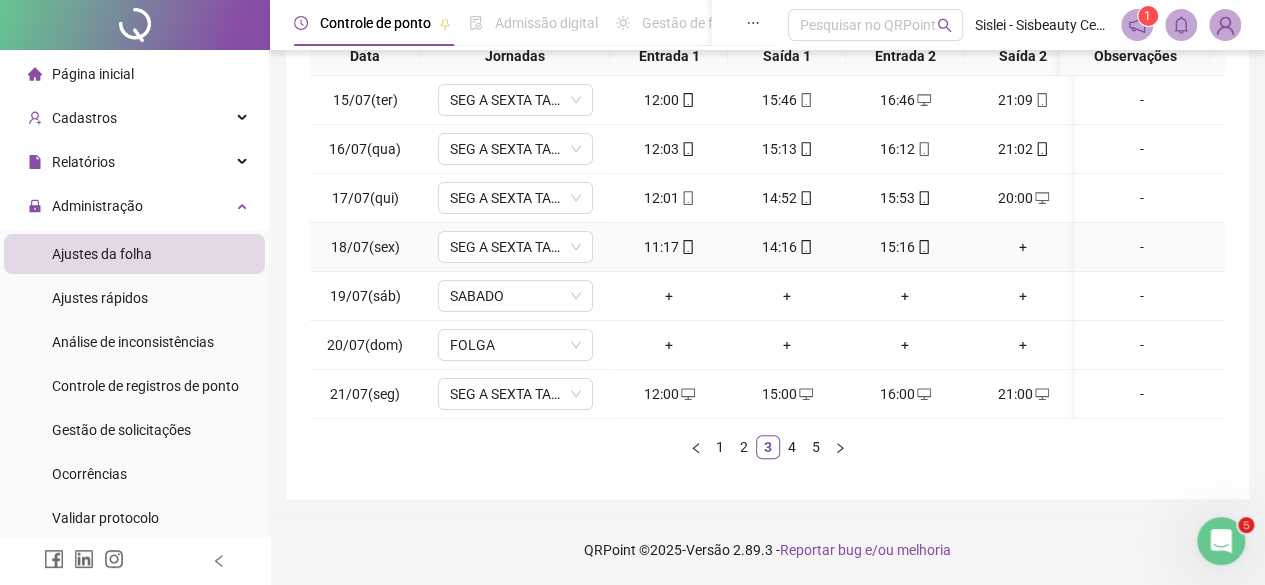 click on "+" at bounding box center [1023, 247] 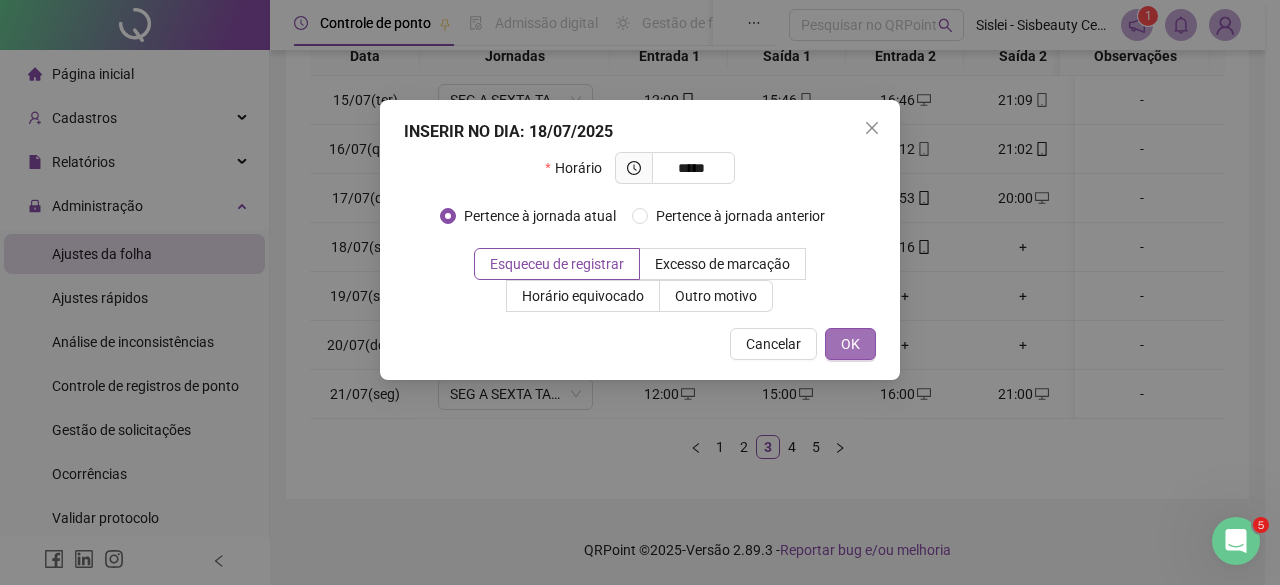 type on "*****" 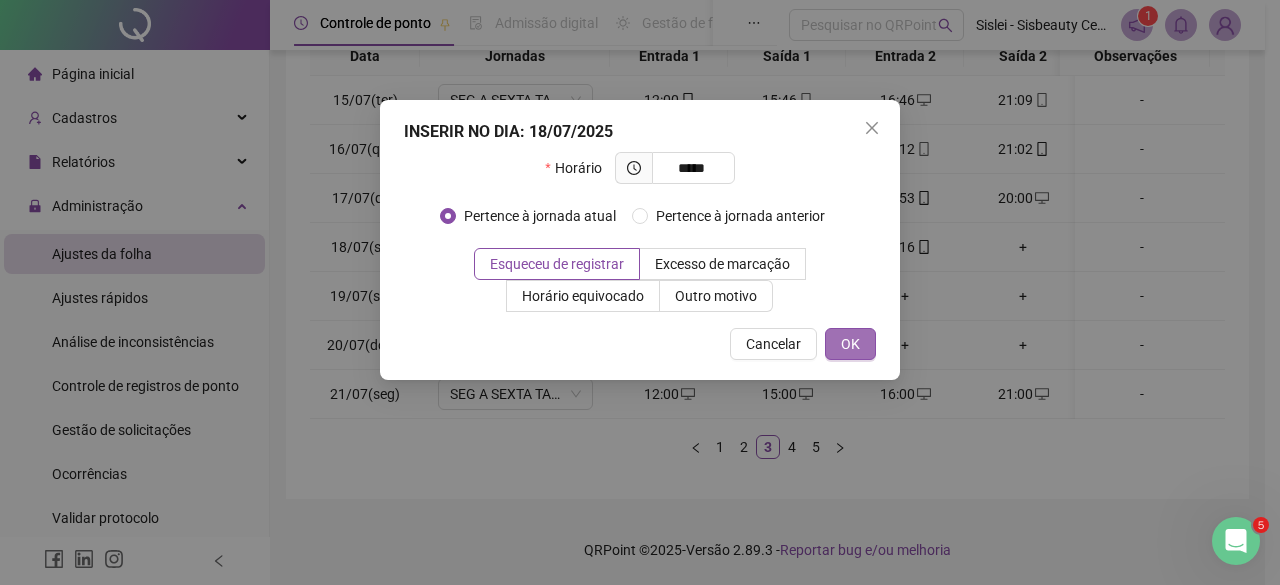 click on "OK" at bounding box center [850, 344] 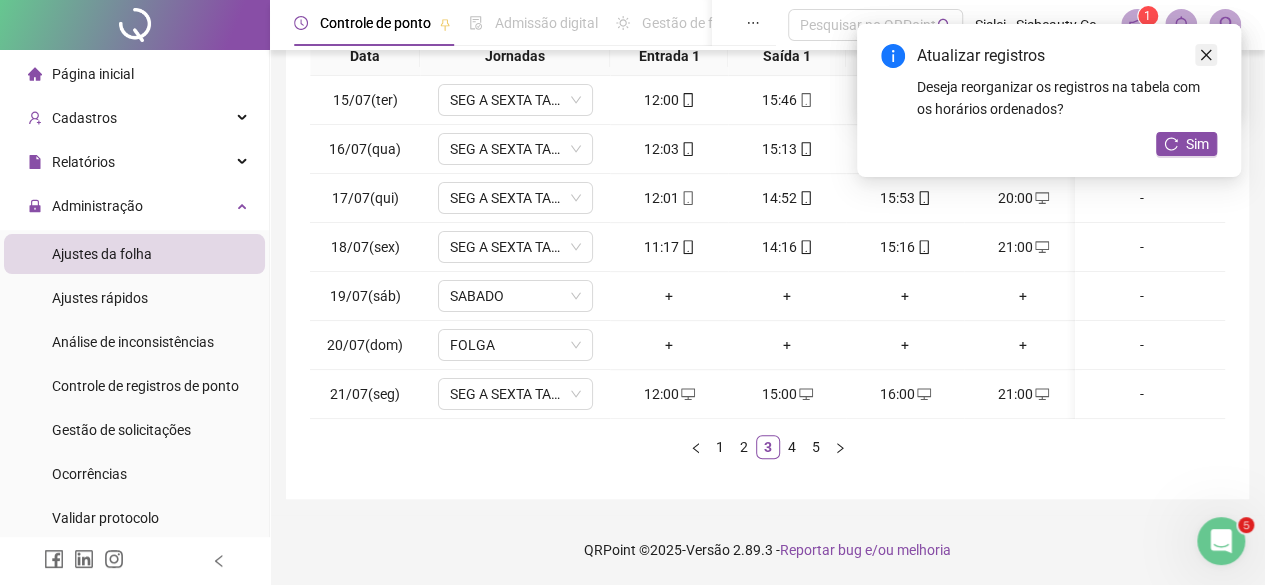 click 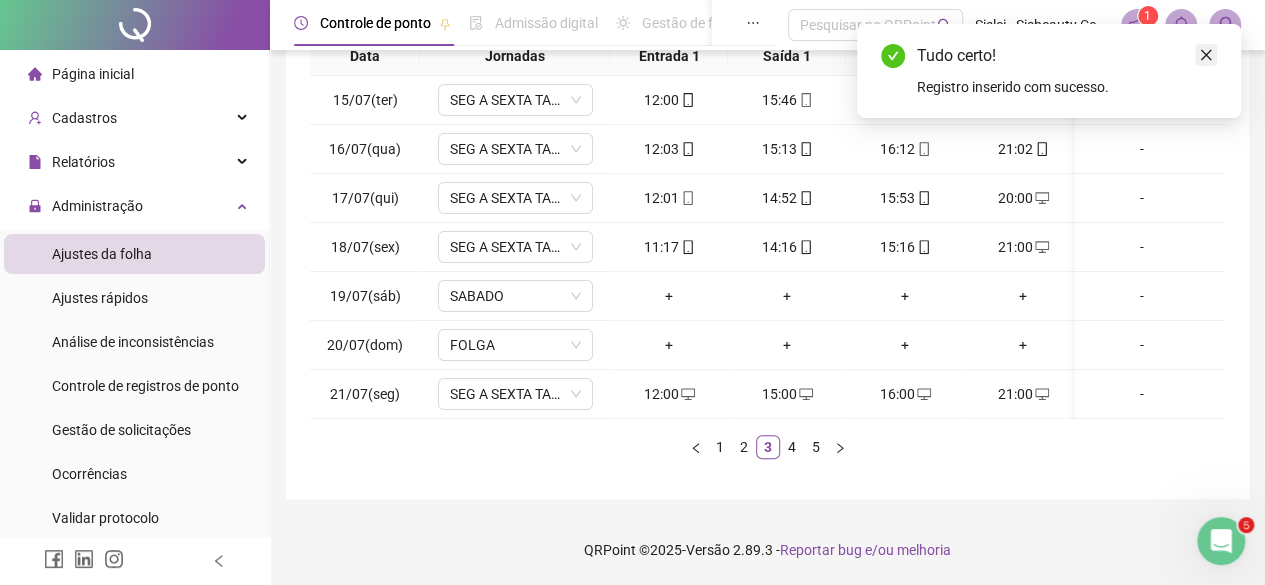 click 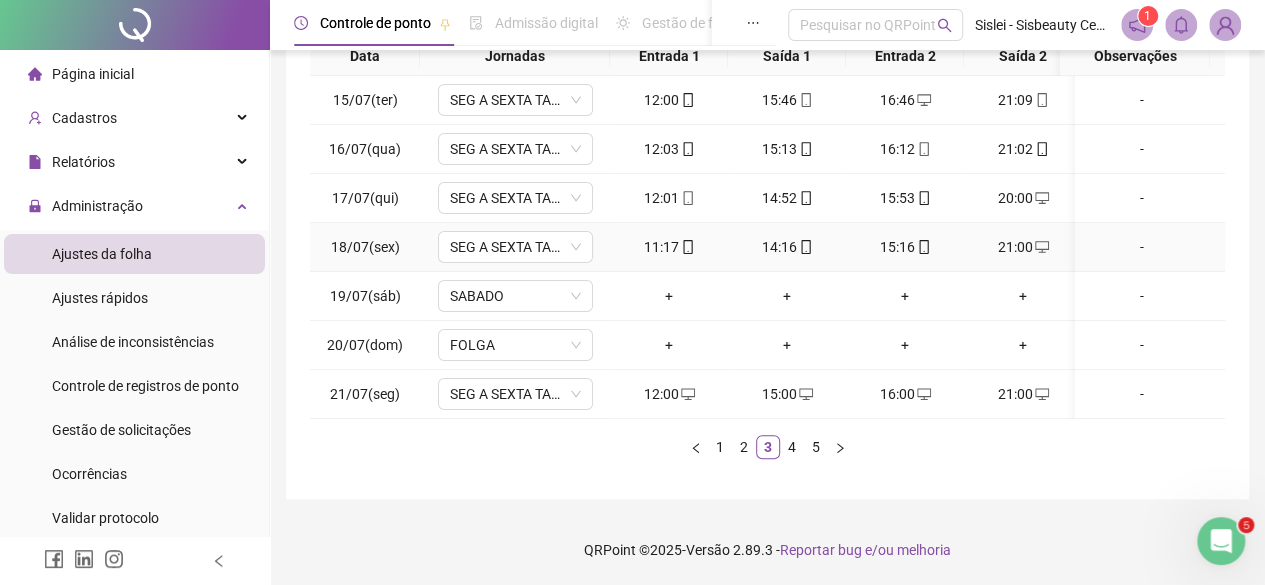 scroll, scrollTop: 0, scrollLeft: 2, axis: horizontal 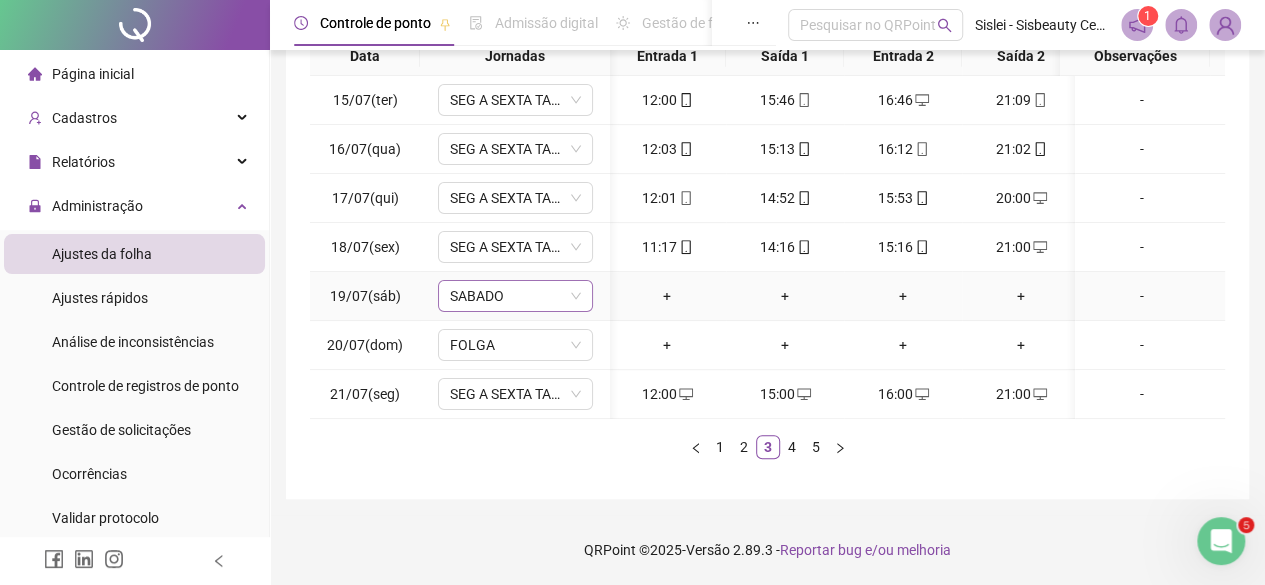 click on "SABADO" at bounding box center [515, 296] 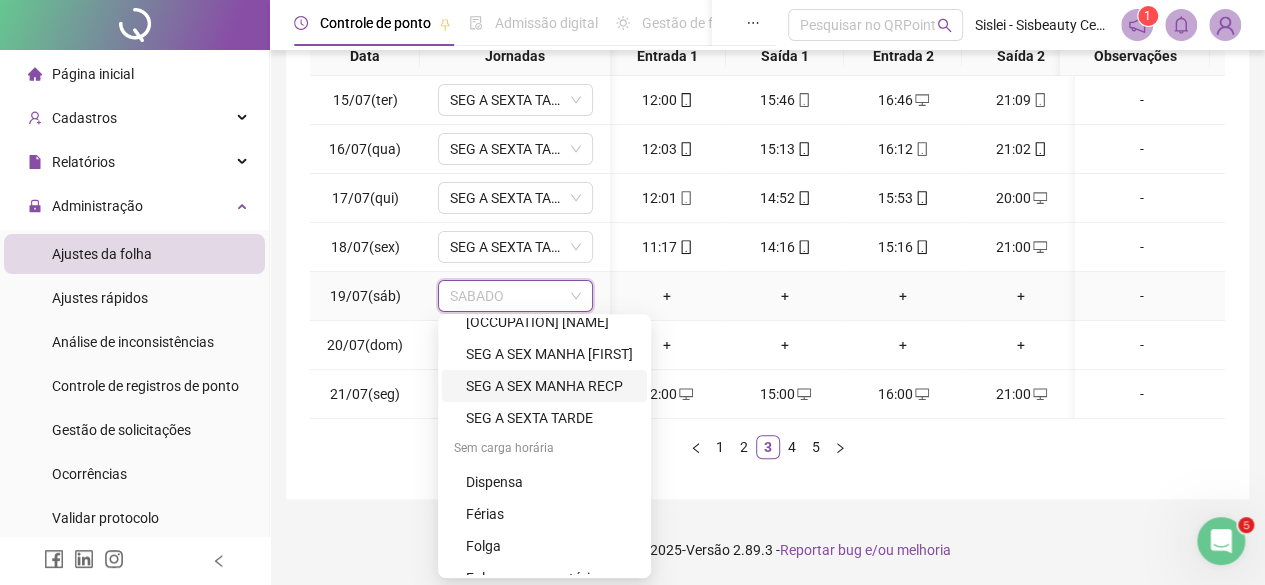 scroll, scrollTop: 141, scrollLeft: 0, axis: vertical 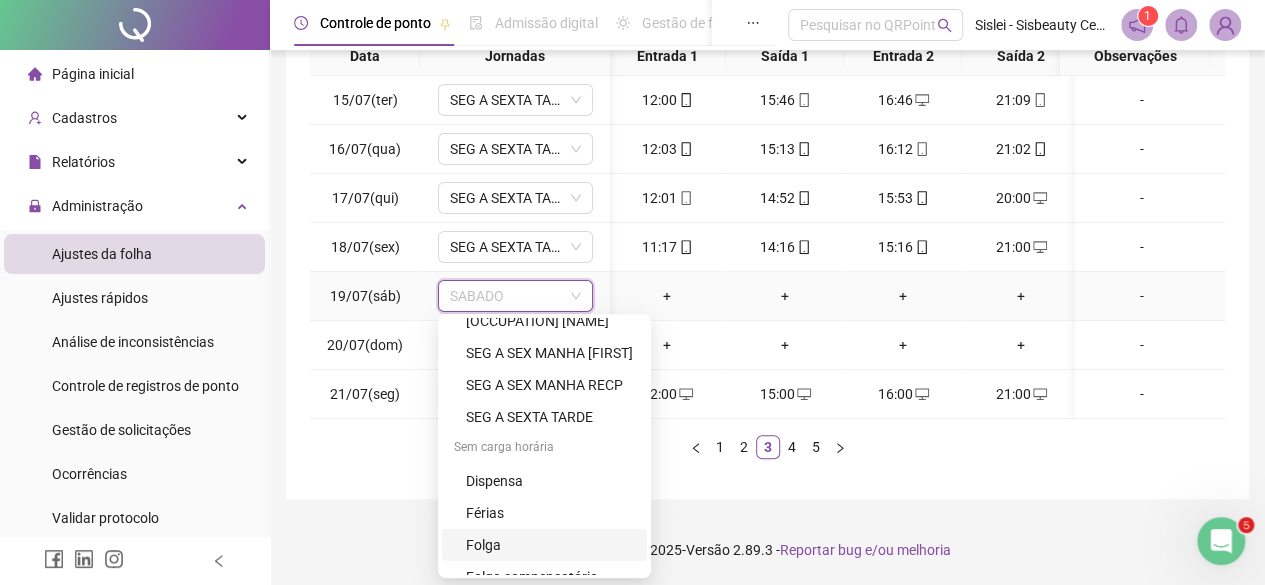 click on "Folga" at bounding box center [550, 545] 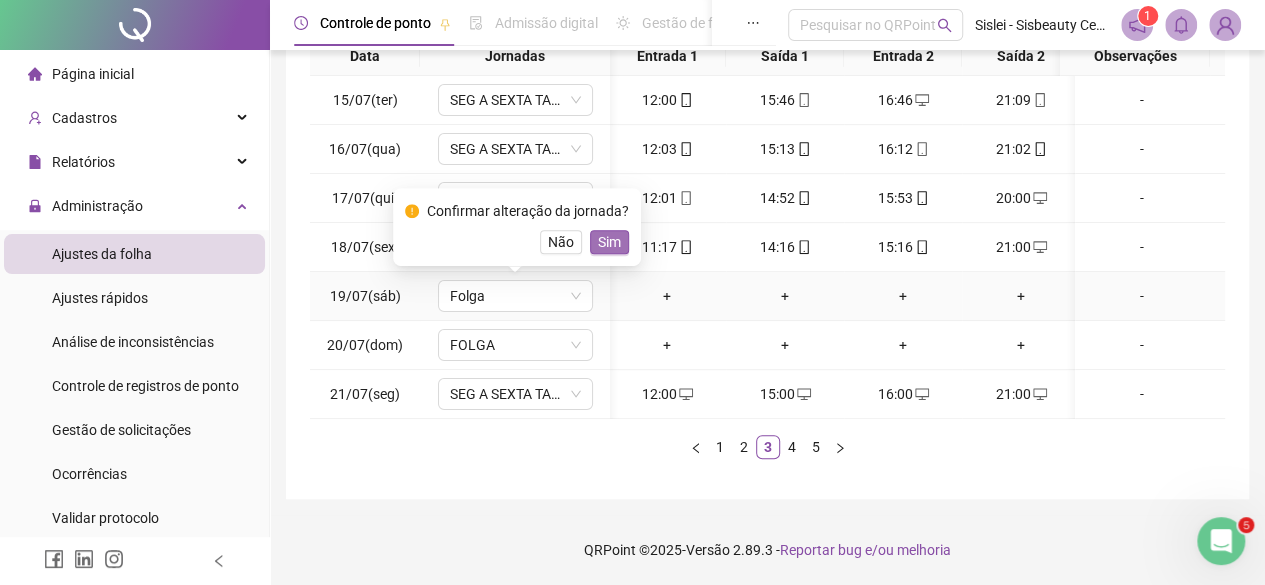 click on "Sim" at bounding box center [609, 242] 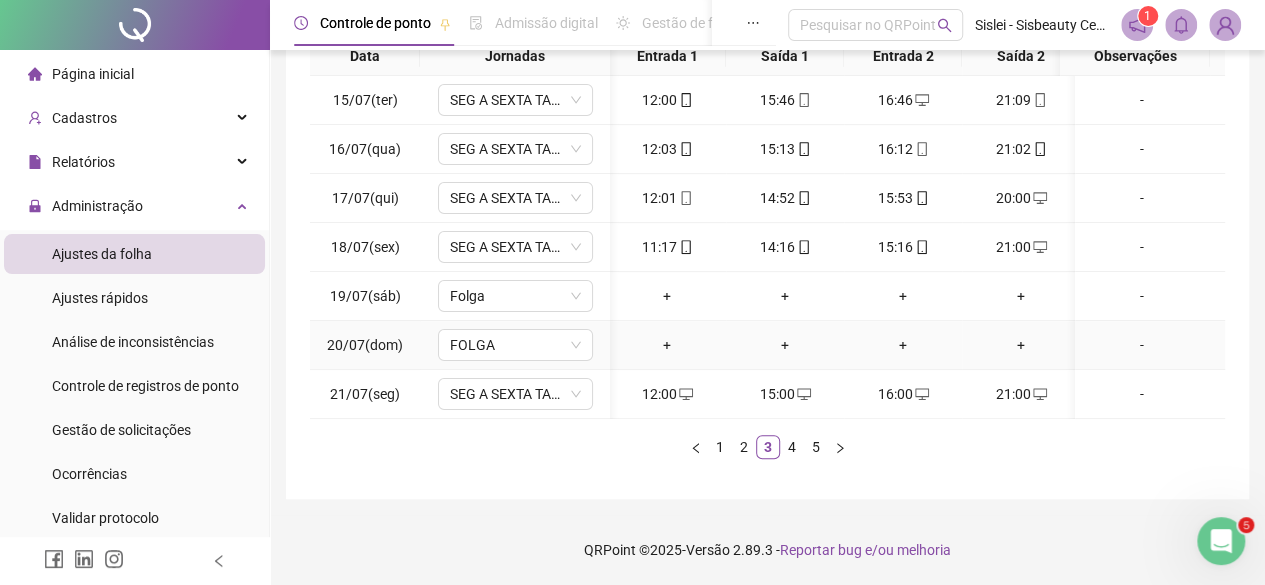 scroll, scrollTop: 0, scrollLeft: 0, axis: both 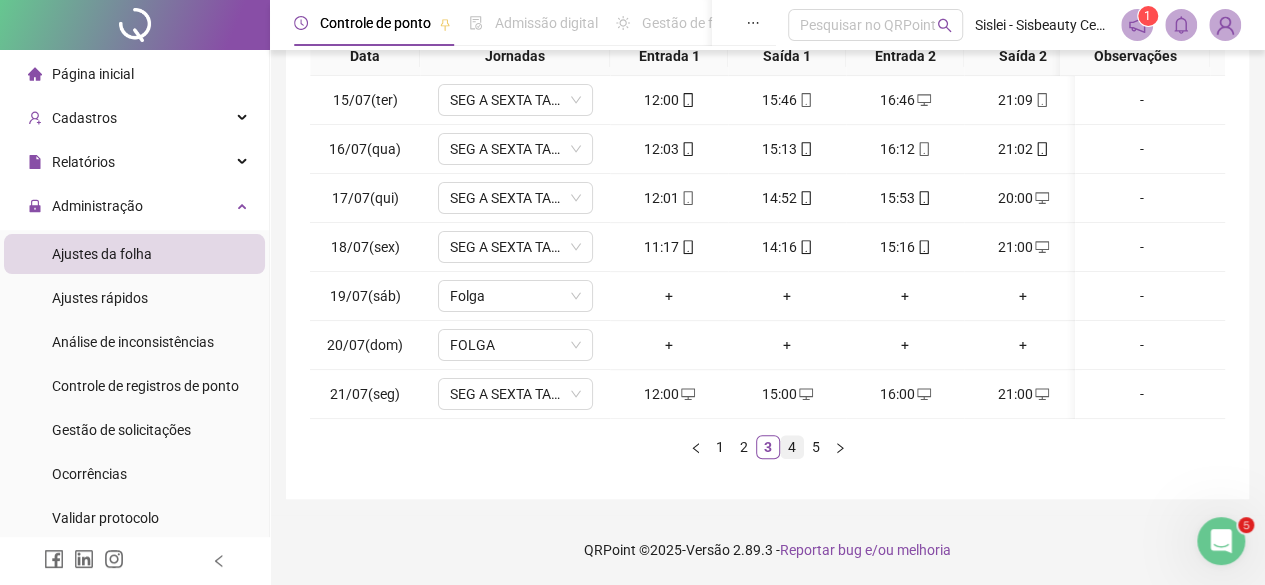 click on "4" at bounding box center [792, 447] 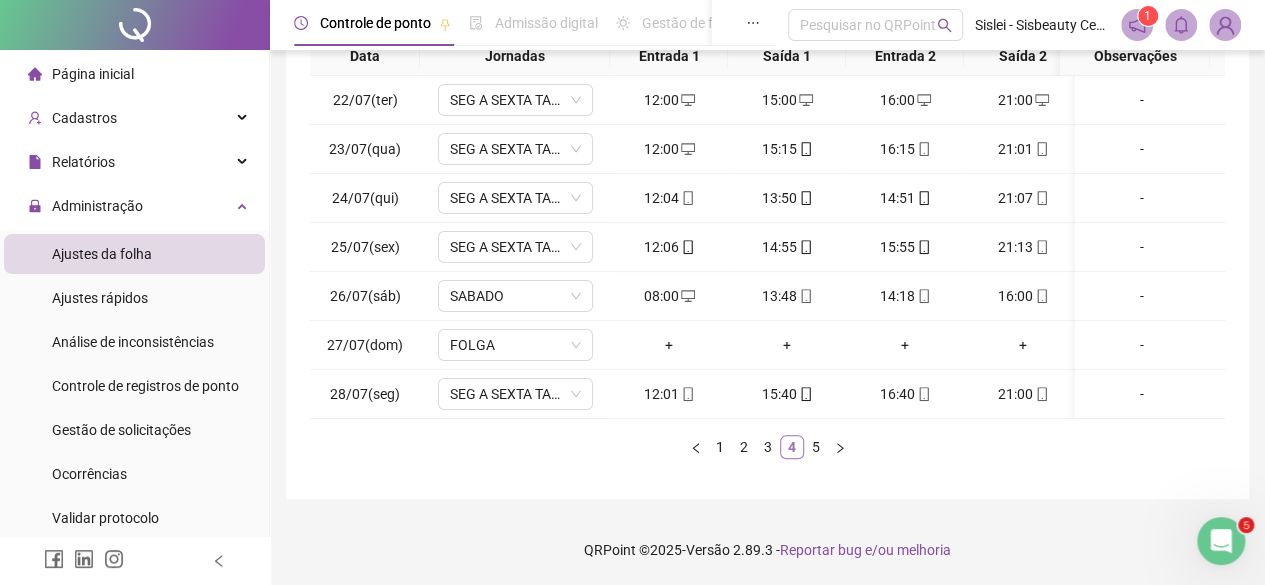 scroll, scrollTop: 0, scrollLeft: 0, axis: both 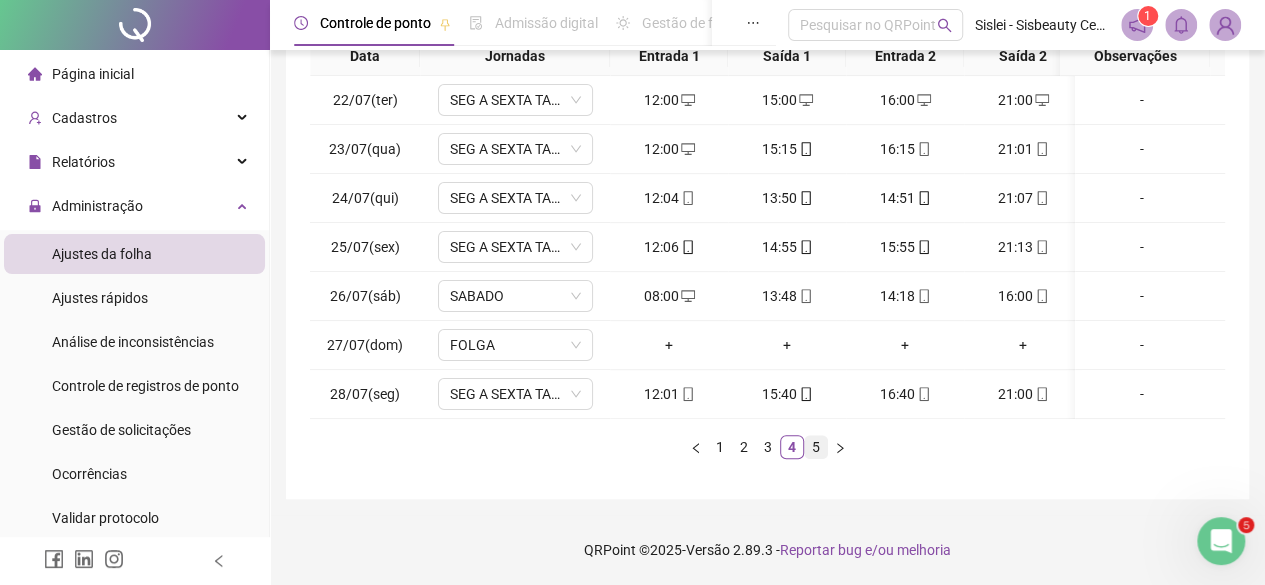 click on "5" at bounding box center [816, 447] 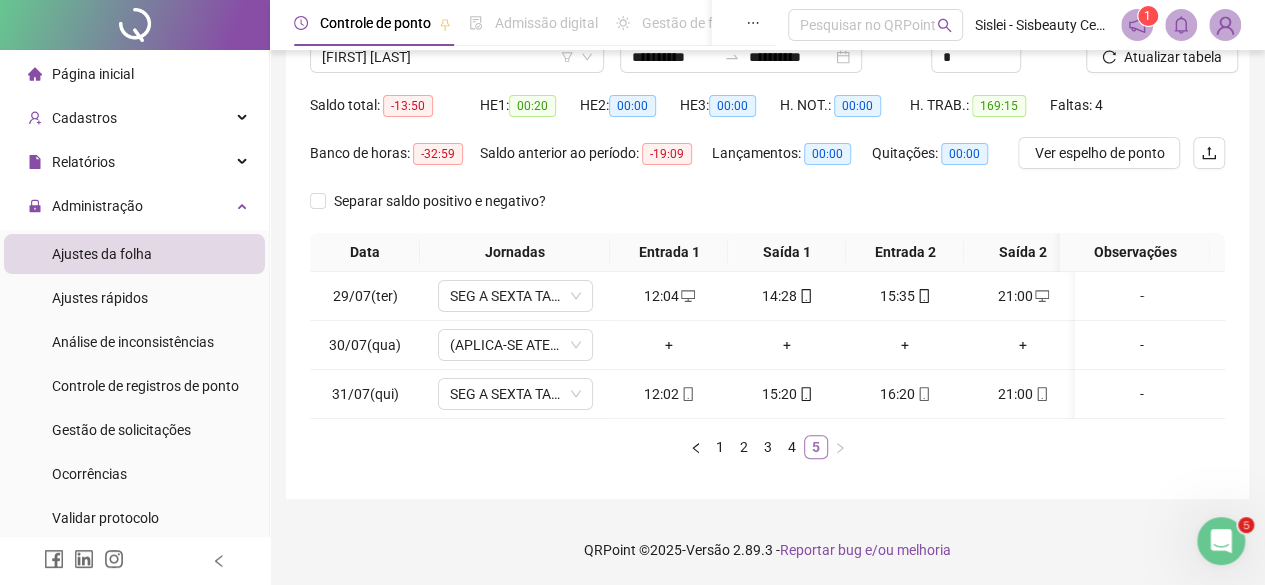 scroll, scrollTop: 0, scrollLeft: 0, axis: both 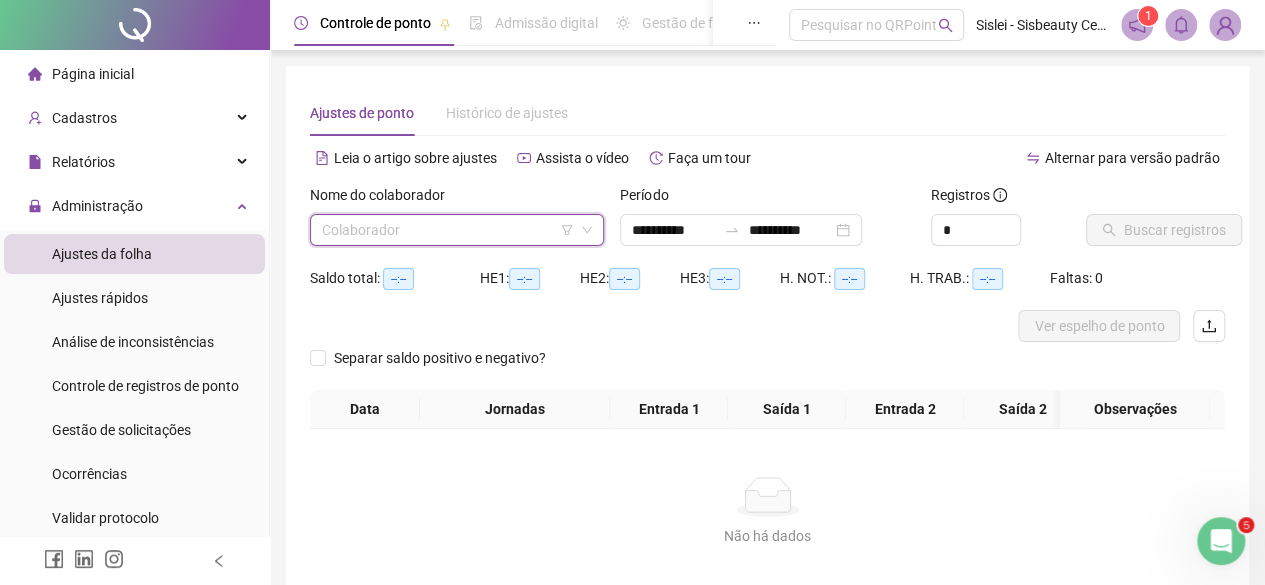 click 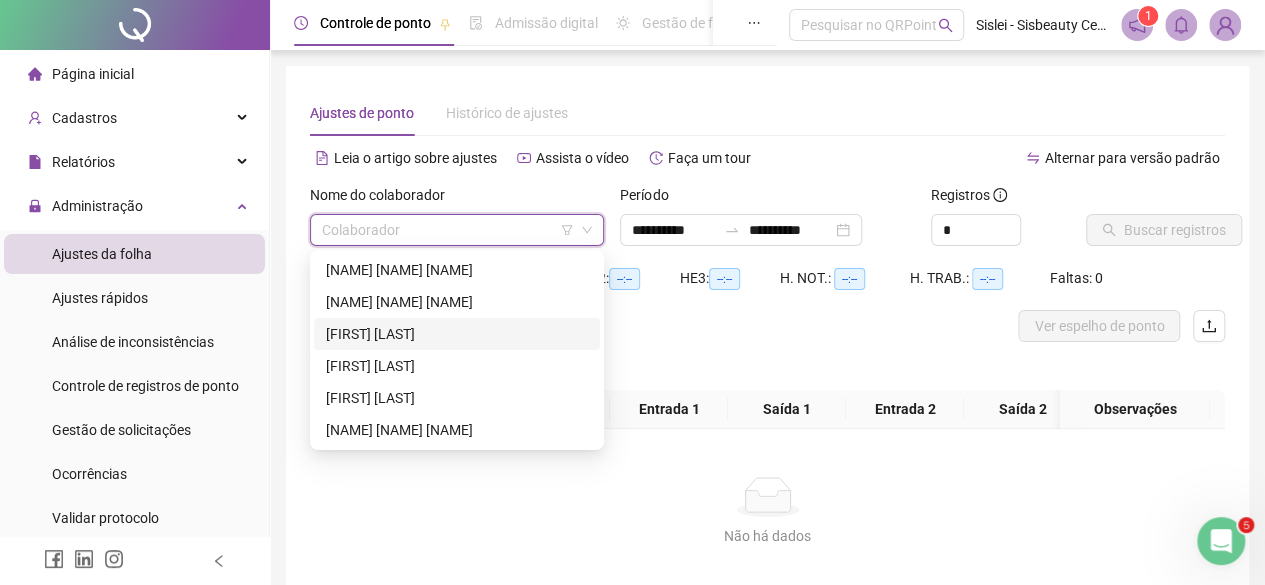 click on "Colaborador" at bounding box center [457, 230] 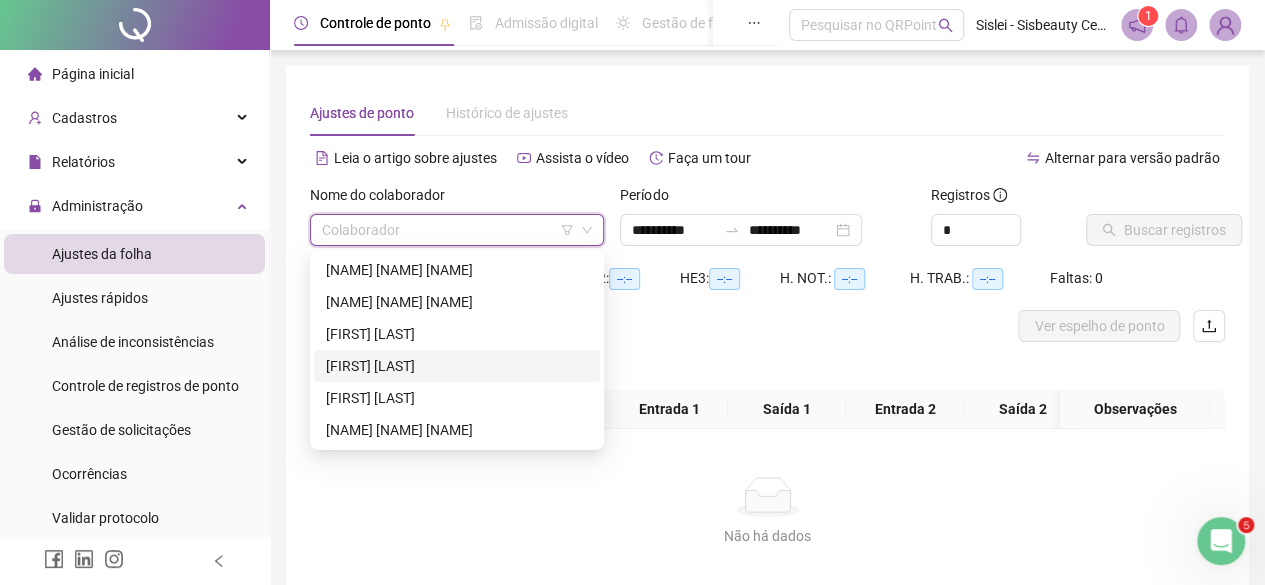 click on "[FIRST] [LAST]" at bounding box center (457, 366) 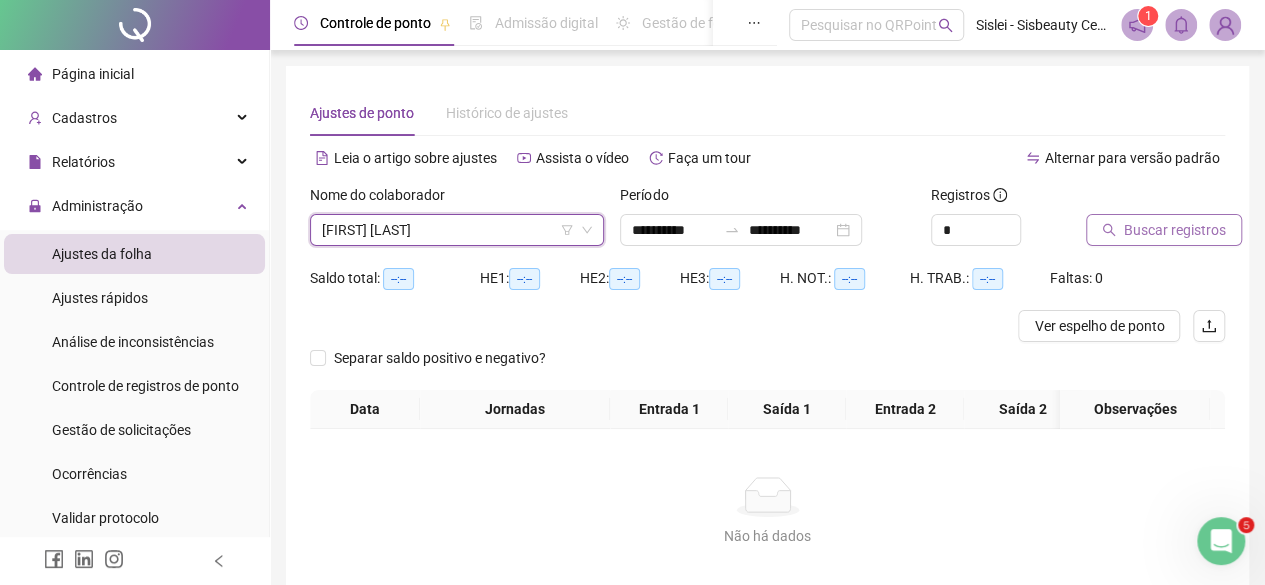 click on "Buscar registros" at bounding box center (1175, 230) 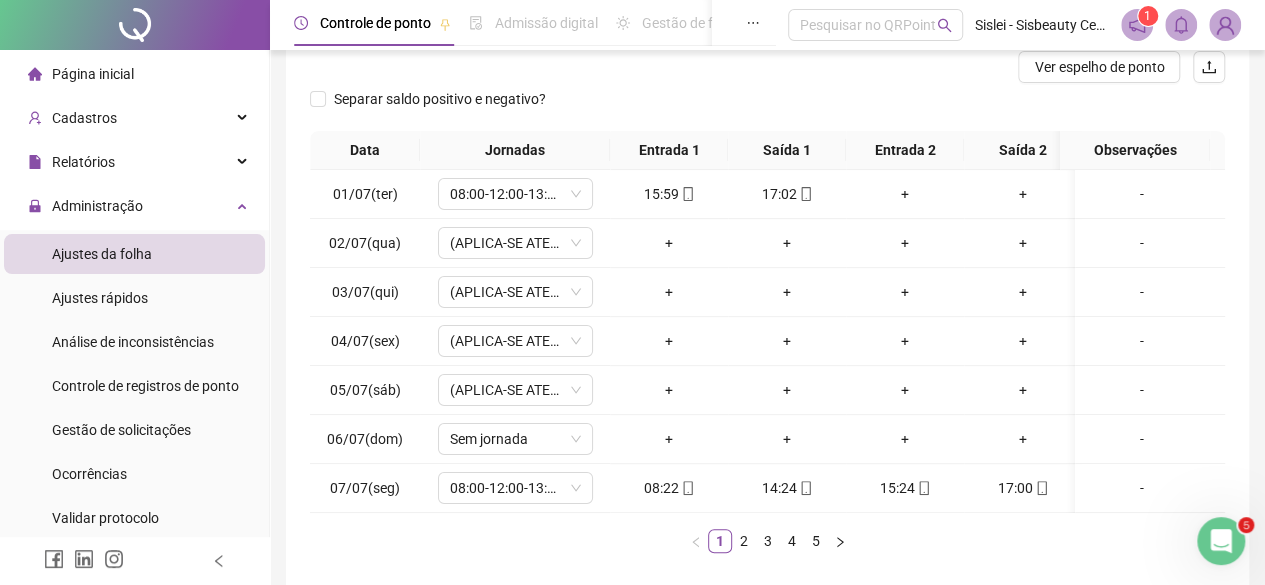 scroll, scrollTop: 260, scrollLeft: 0, axis: vertical 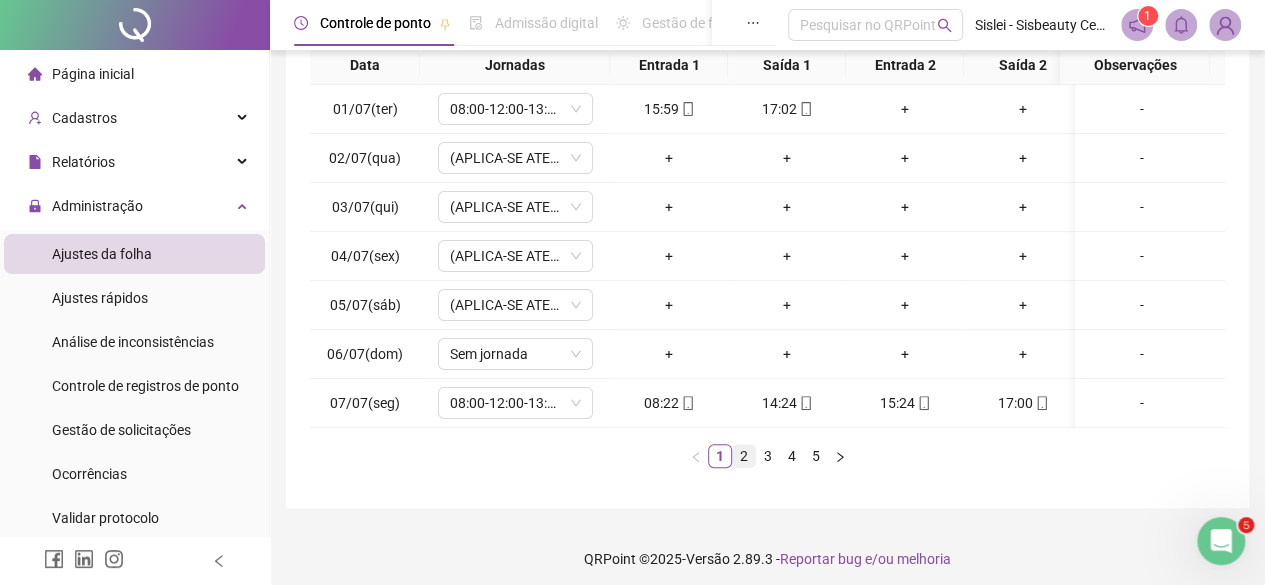 click on "2" at bounding box center (744, 456) 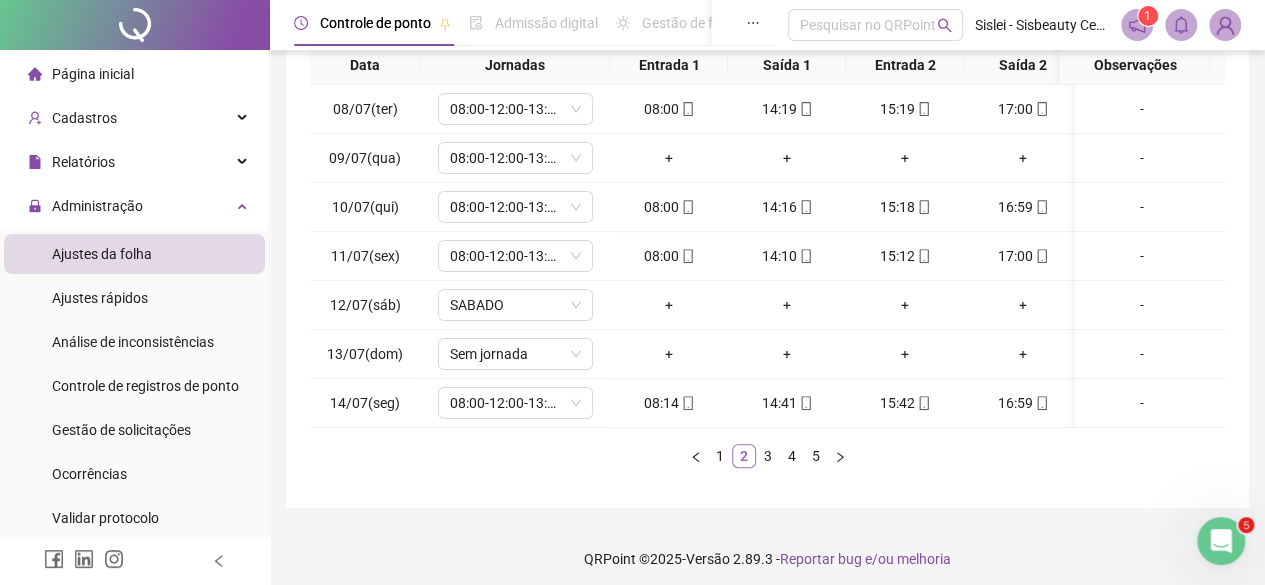 scroll, scrollTop: 0, scrollLeft: 0, axis: both 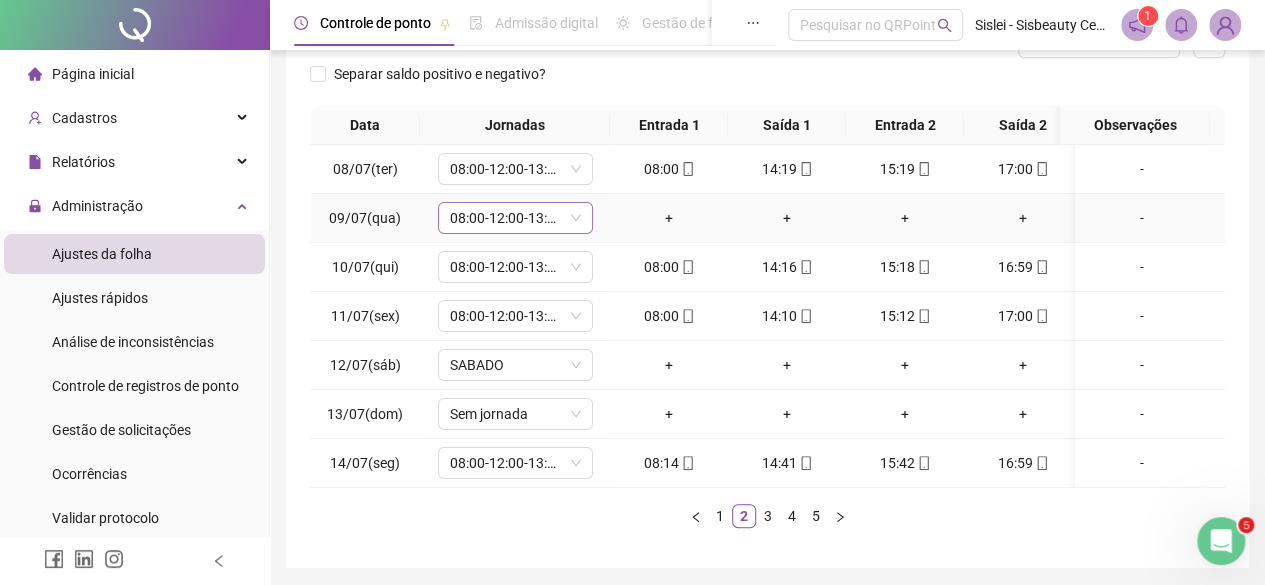 click 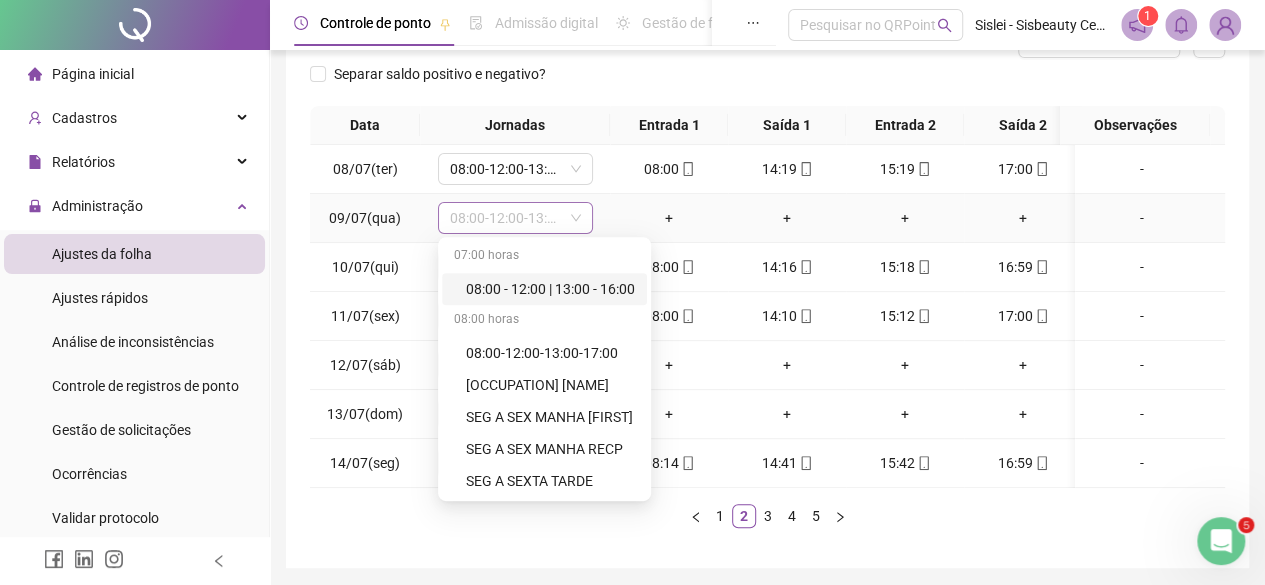 click on "08:00-12:00-13:00-17:00" at bounding box center (515, 218) 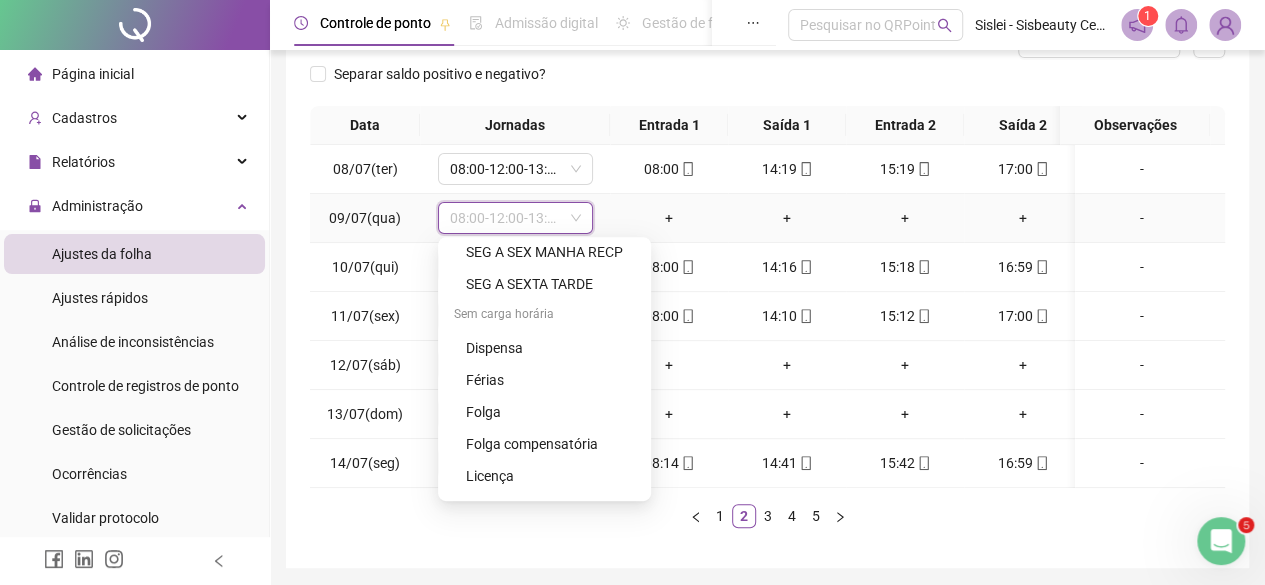 scroll, scrollTop: 198, scrollLeft: 0, axis: vertical 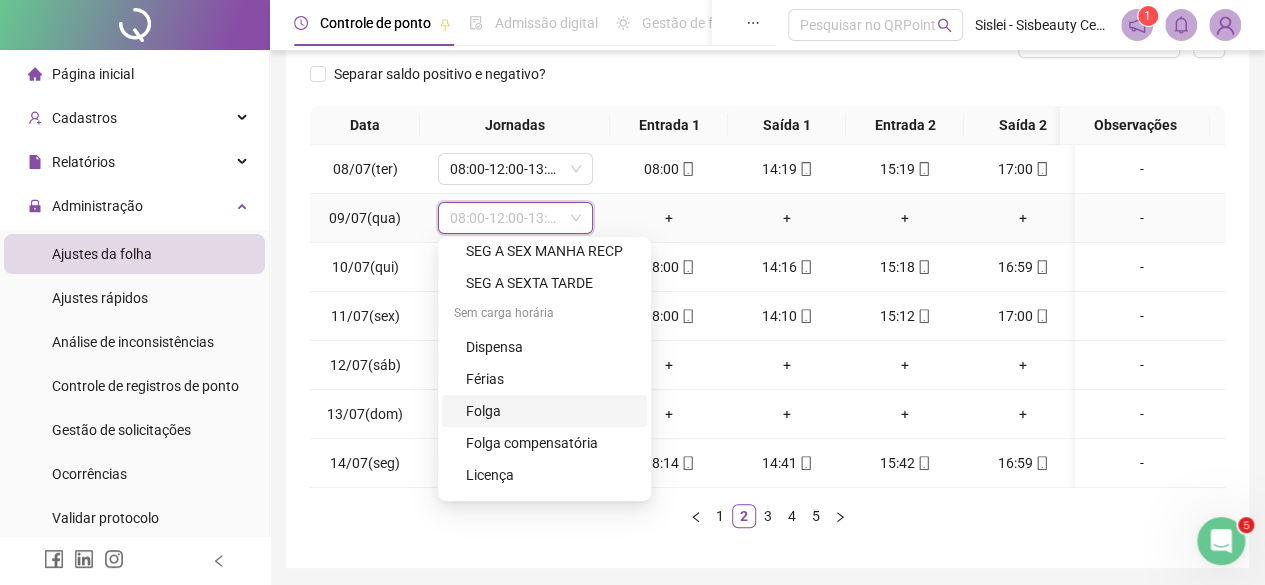 click on "Folga" at bounding box center (550, 411) 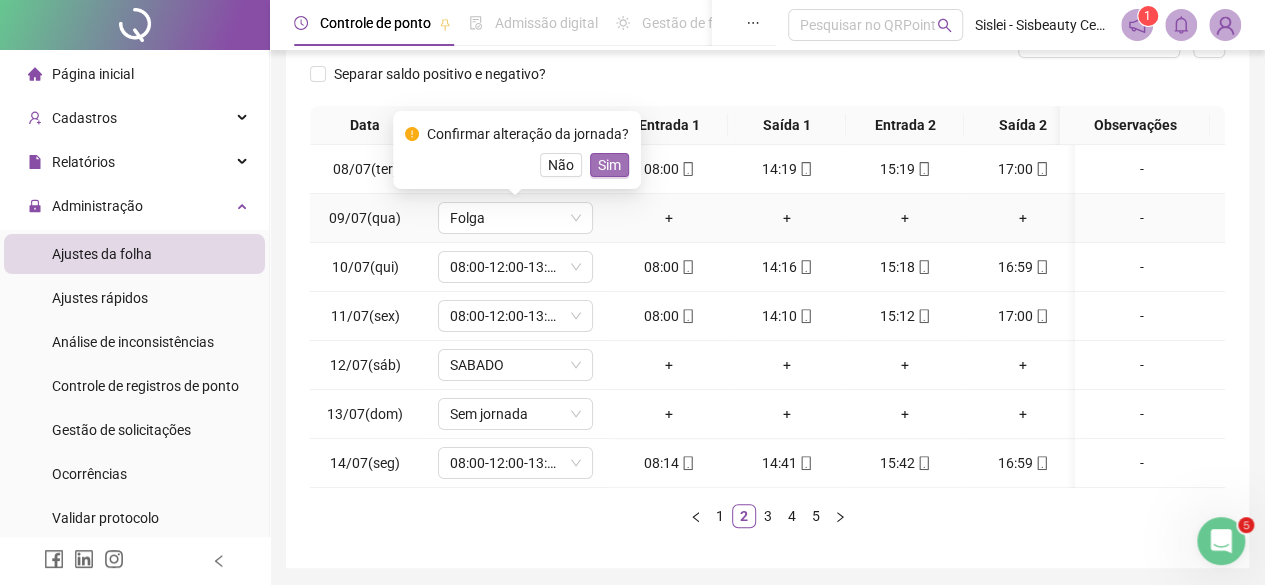 click on "Sim" at bounding box center [609, 165] 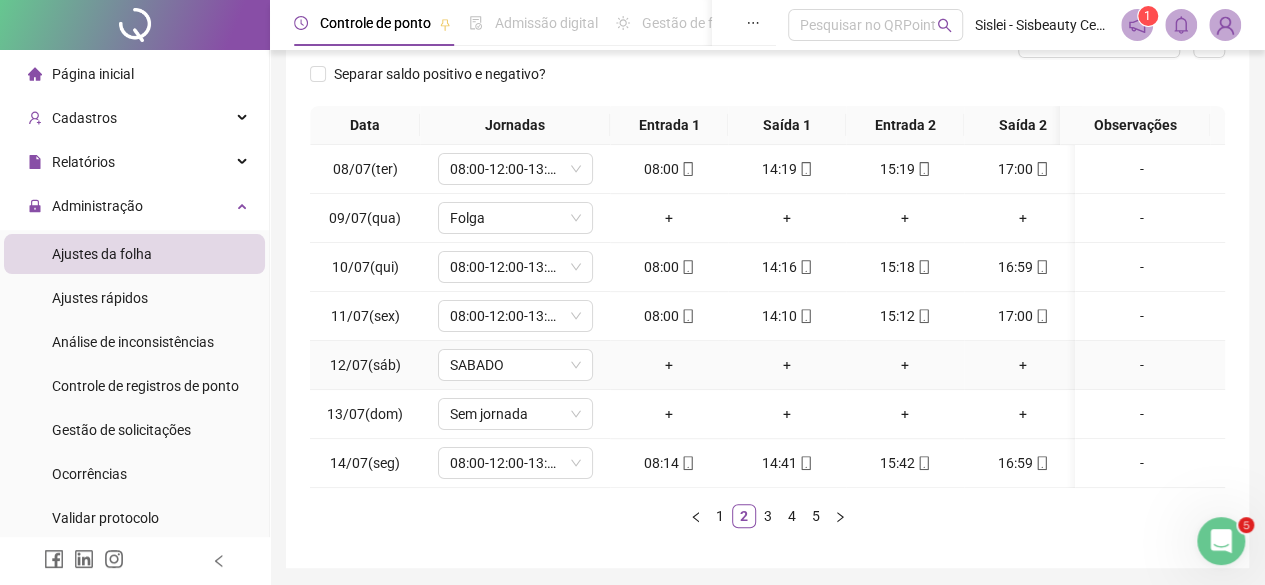 scroll, scrollTop: 0, scrollLeft: 0, axis: both 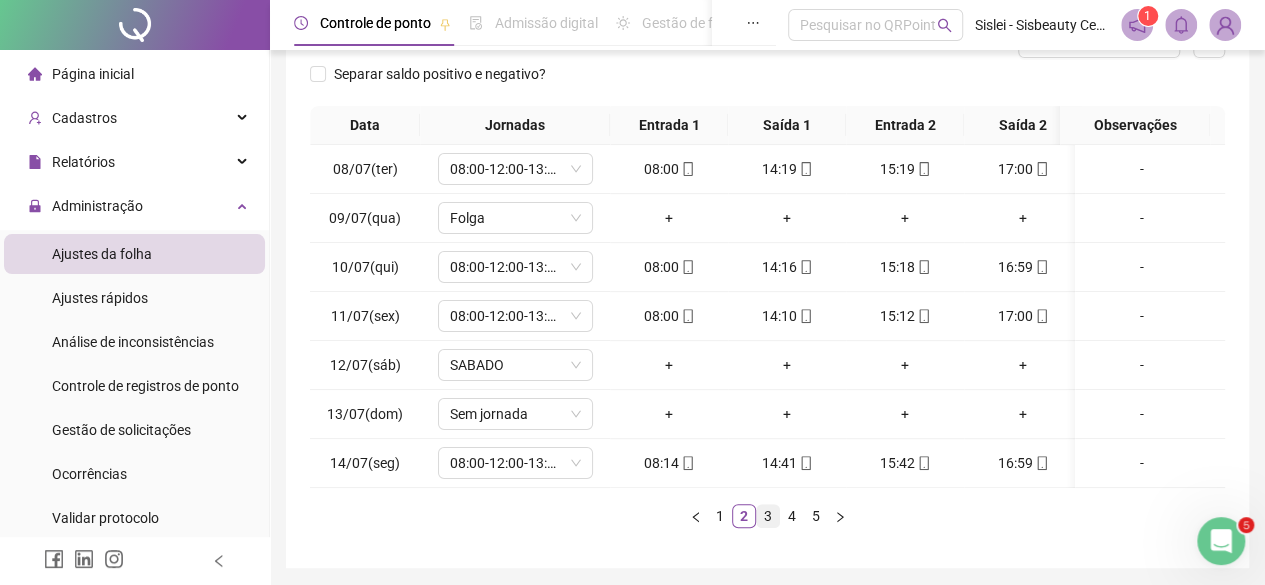click on "3" at bounding box center (768, 516) 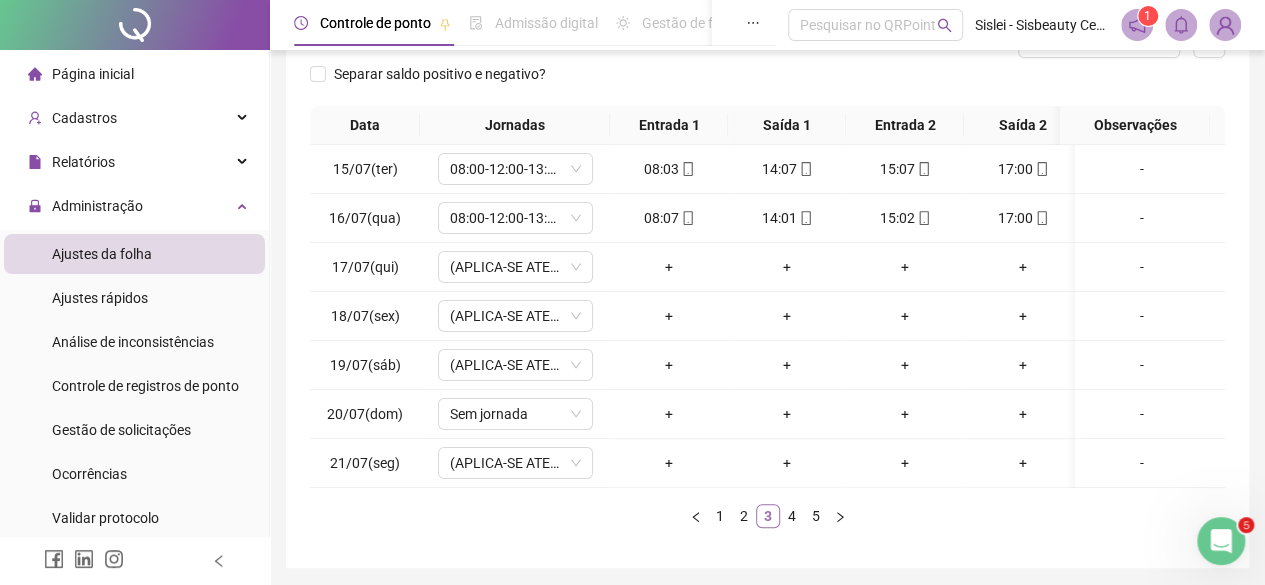 scroll, scrollTop: 0, scrollLeft: 0, axis: both 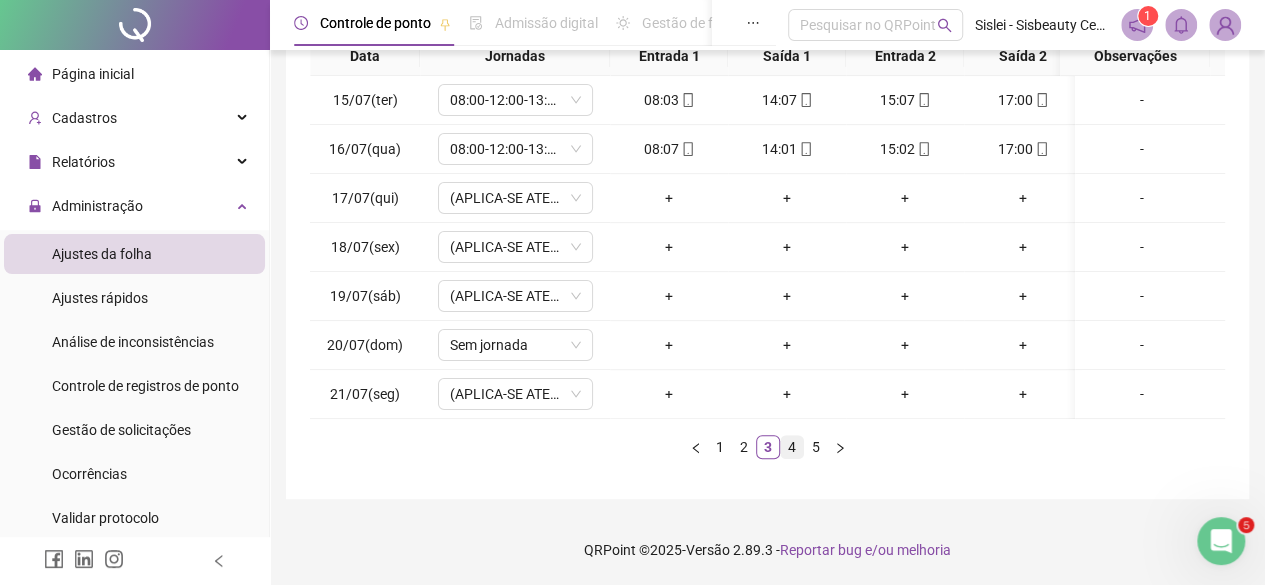 click on "4" at bounding box center (792, 447) 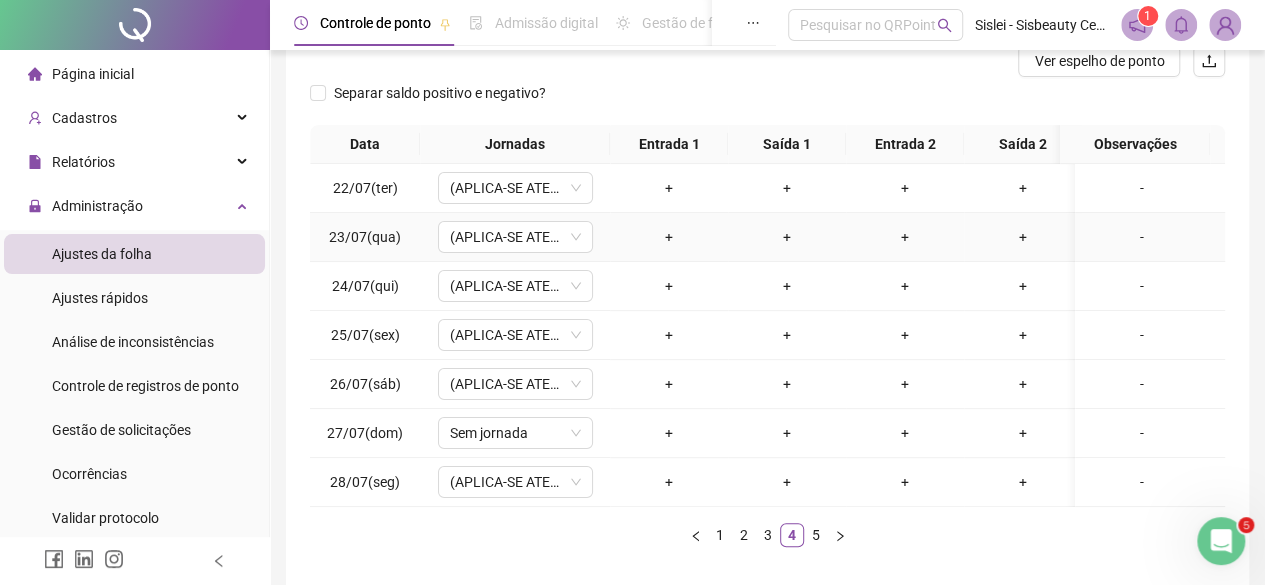 scroll, scrollTop: 365, scrollLeft: 0, axis: vertical 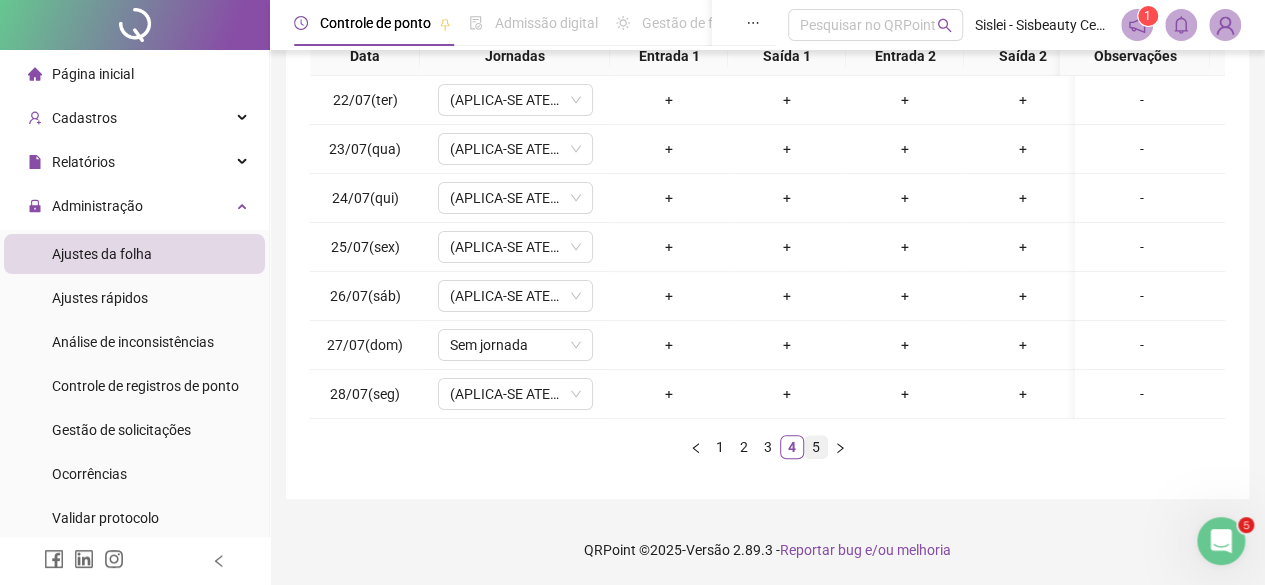 click on "5" at bounding box center [816, 447] 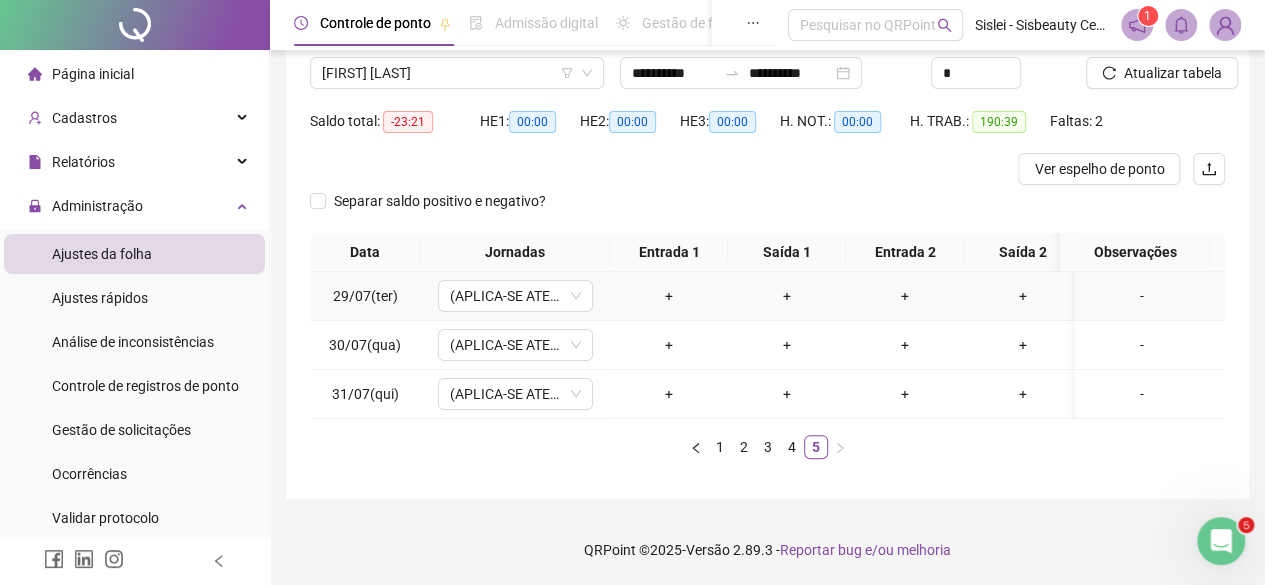 scroll, scrollTop: 0, scrollLeft: 0, axis: both 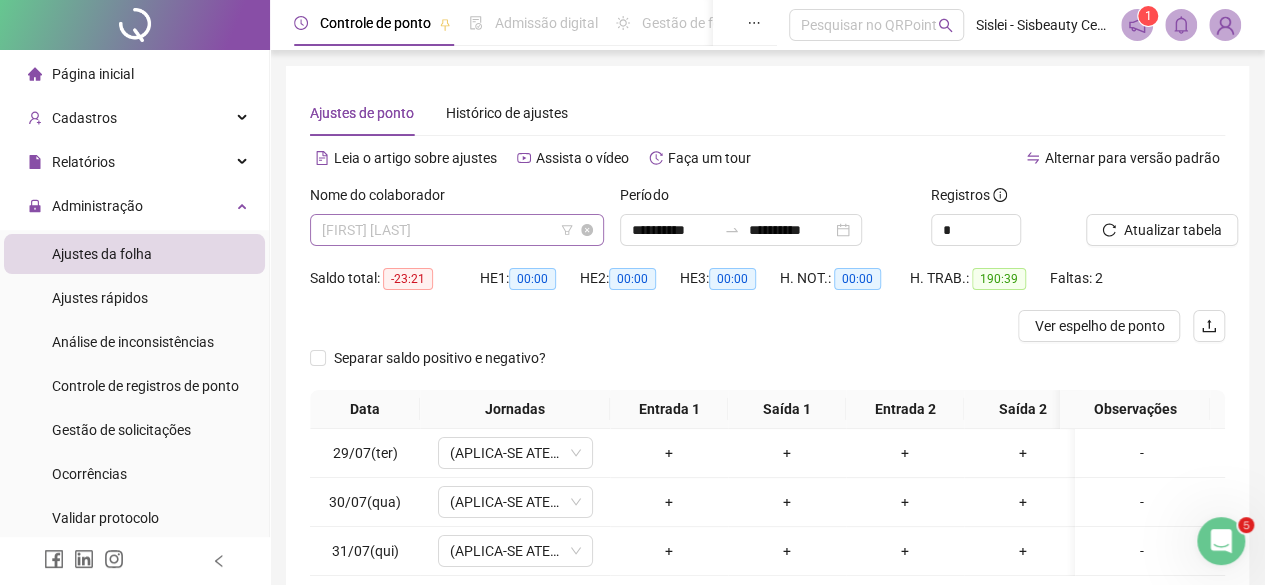 click on "[FIRST] [LAST]" at bounding box center (457, 230) 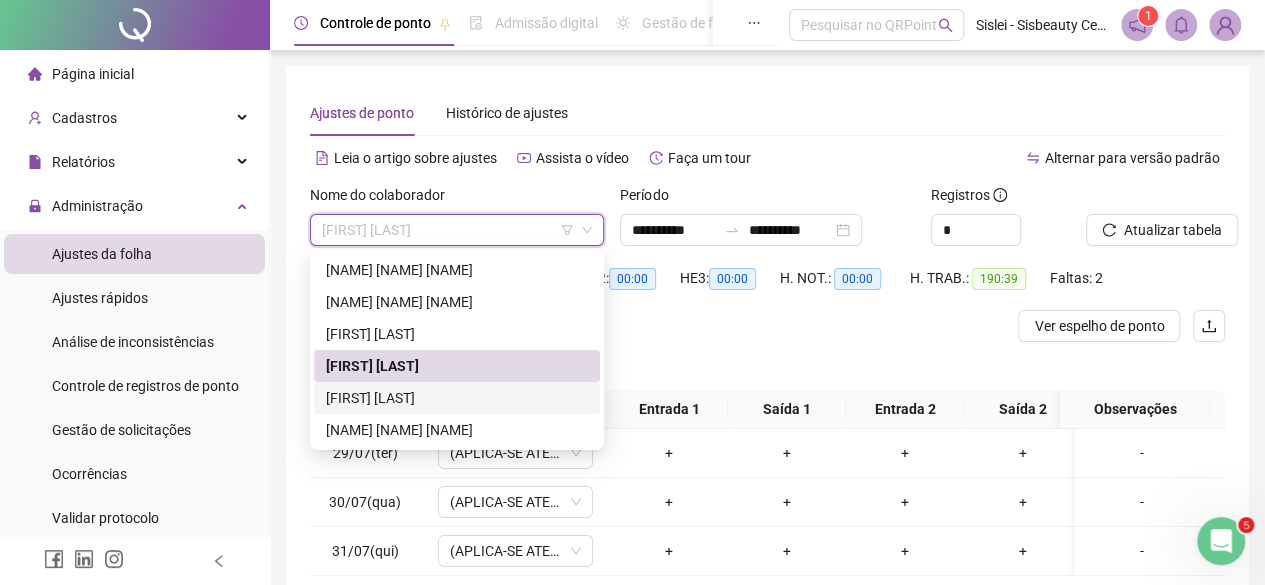 click on "[FIRST] [LAST]" at bounding box center [457, 398] 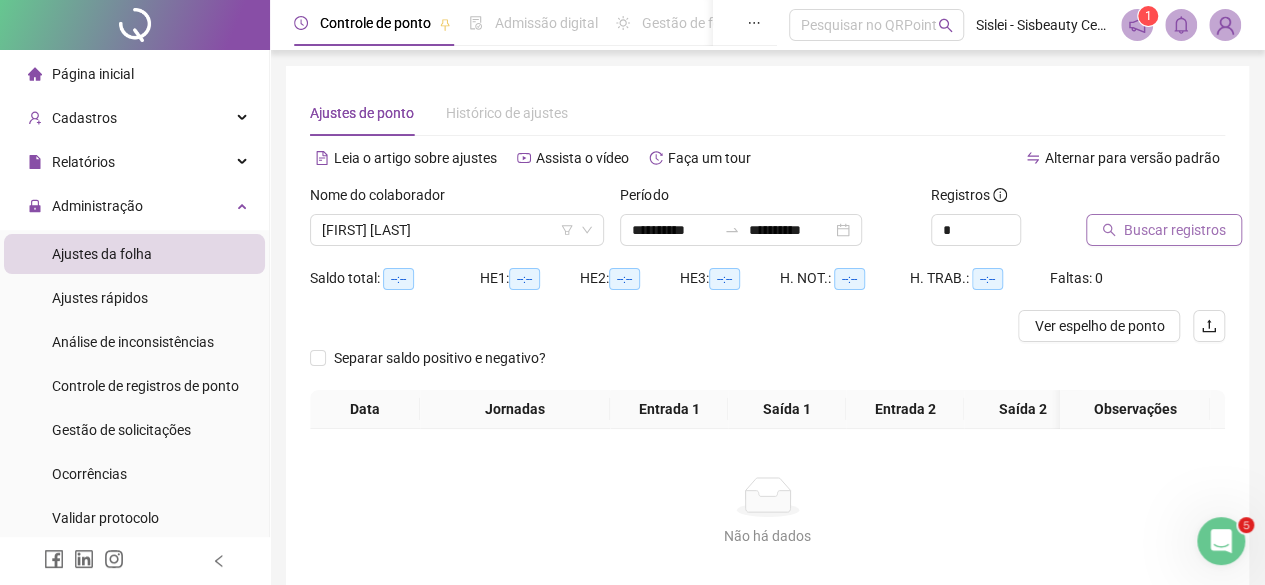 click on "Buscar registros" at bounding box center [1175, 230] 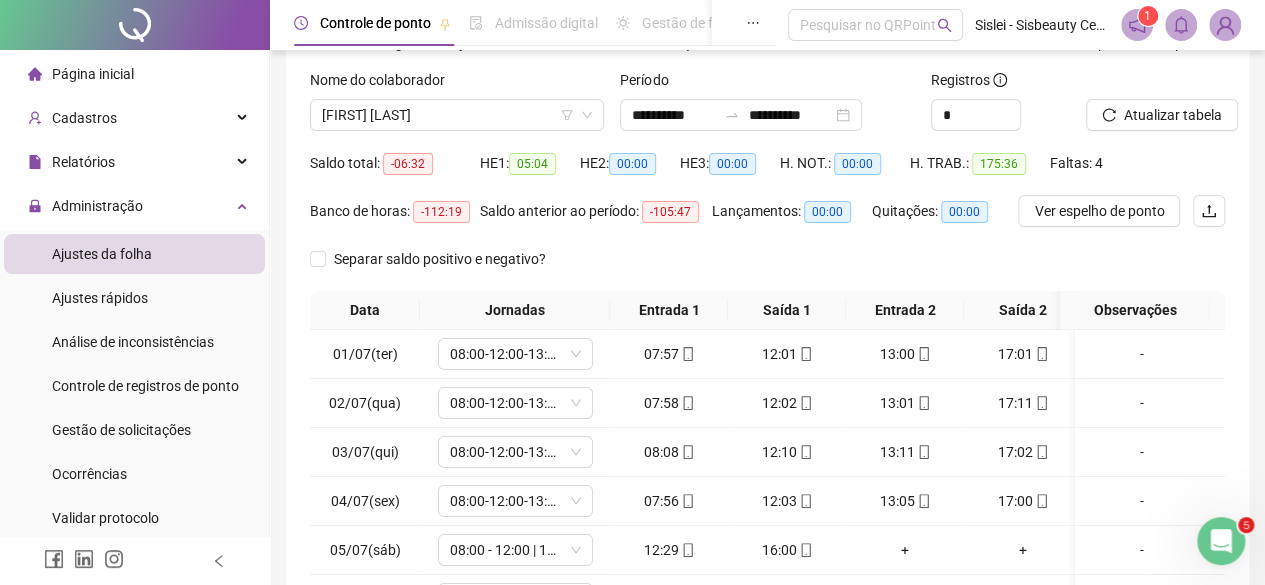 scroll, scrollTop: 116, scrollLeft: 0, axis: vertical 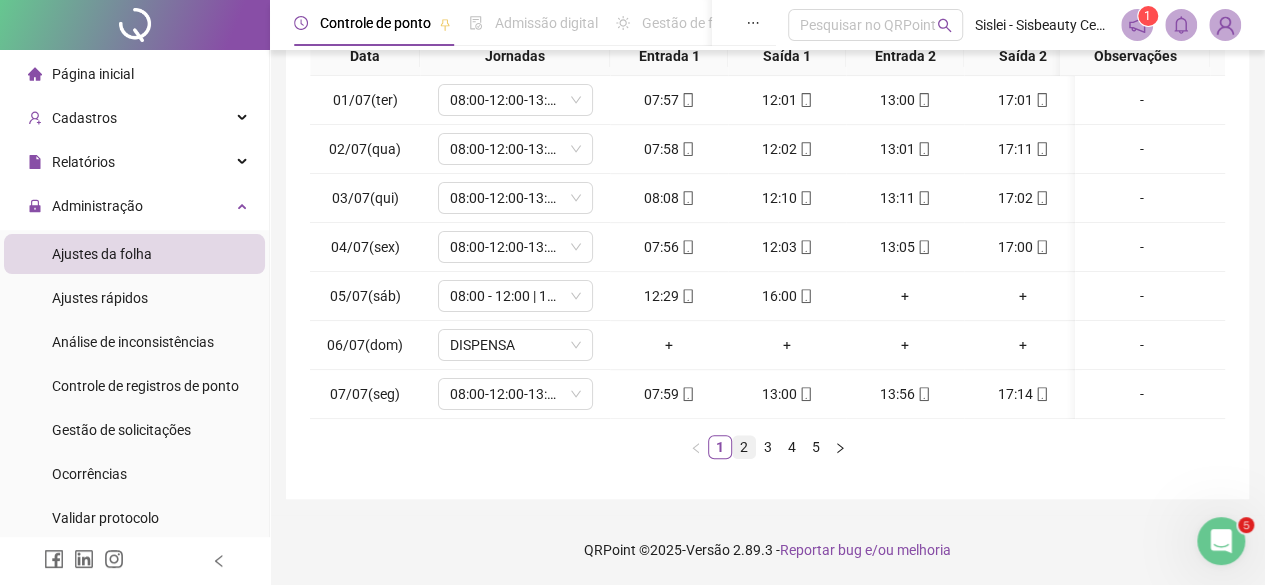 click on "2" at bounding box center (744, 447) 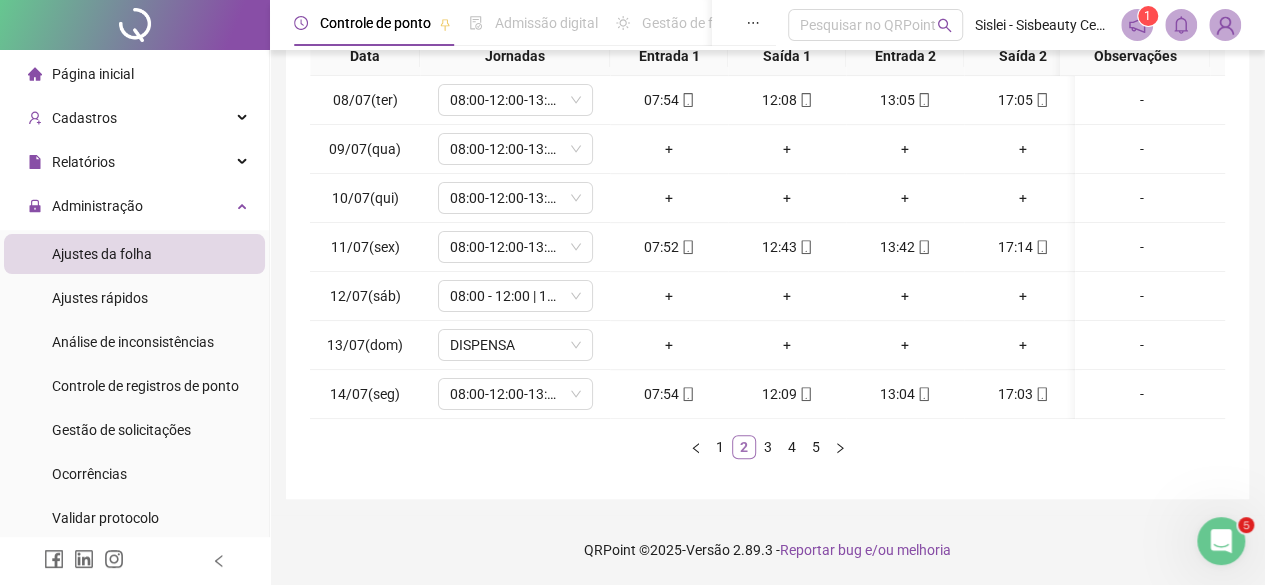 scroll, scrollTop: 0, scrollLeft: 0, axis: both 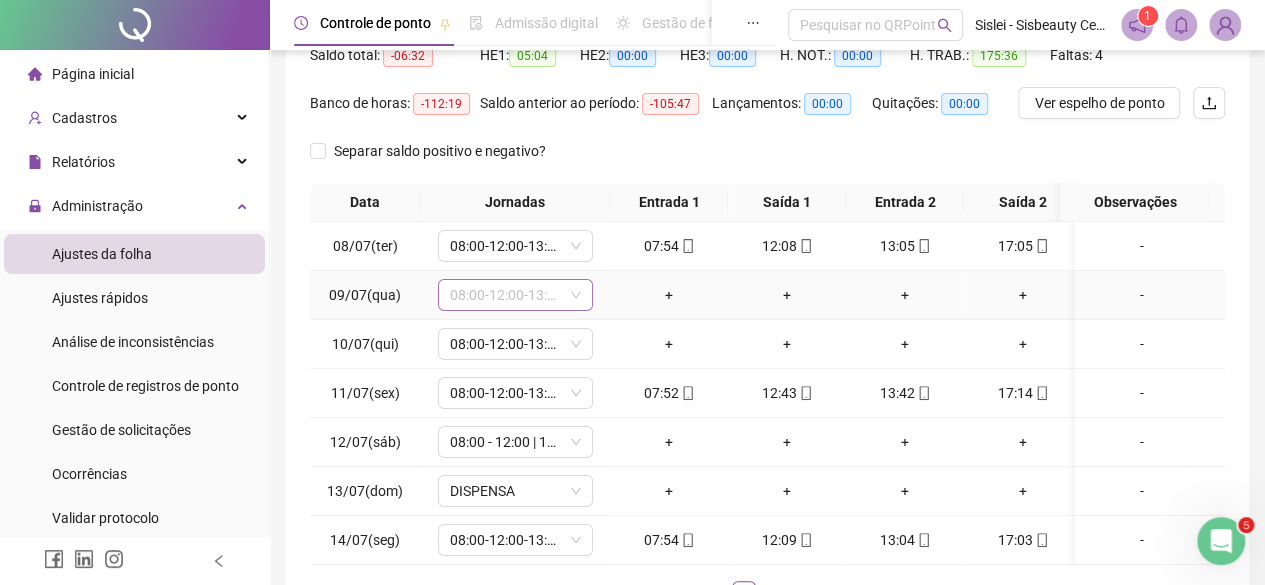 click on "08:00-12:00-13:00-17:00" at bounding box center [515, 295] 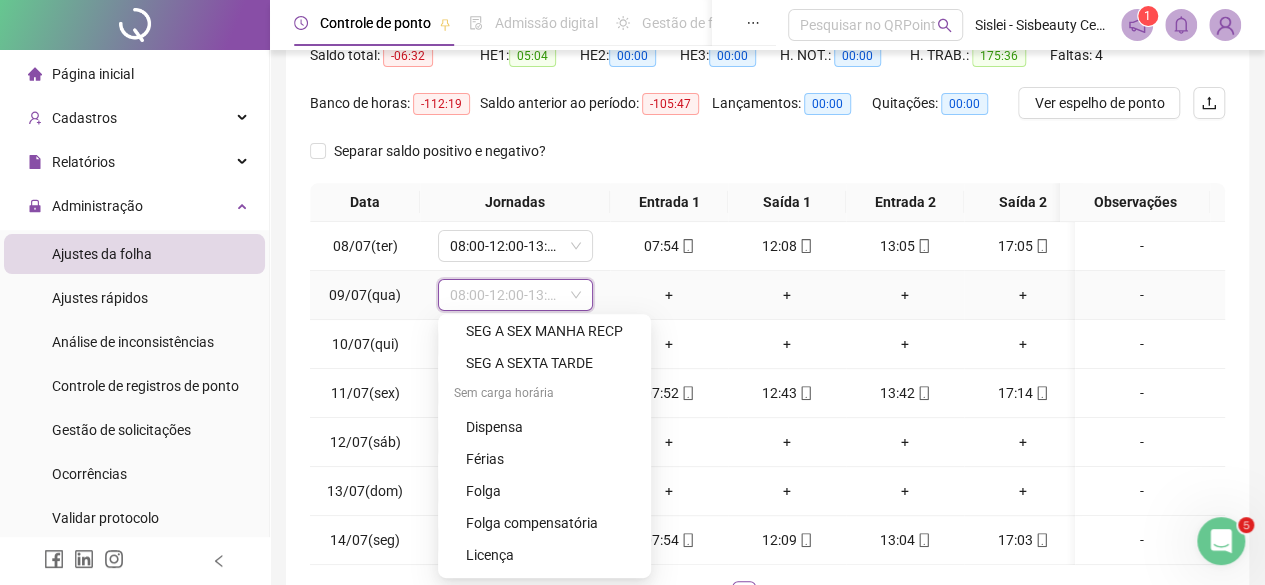 scroll, scrollTop: 197, scrollLeft: 0, axis: vertical 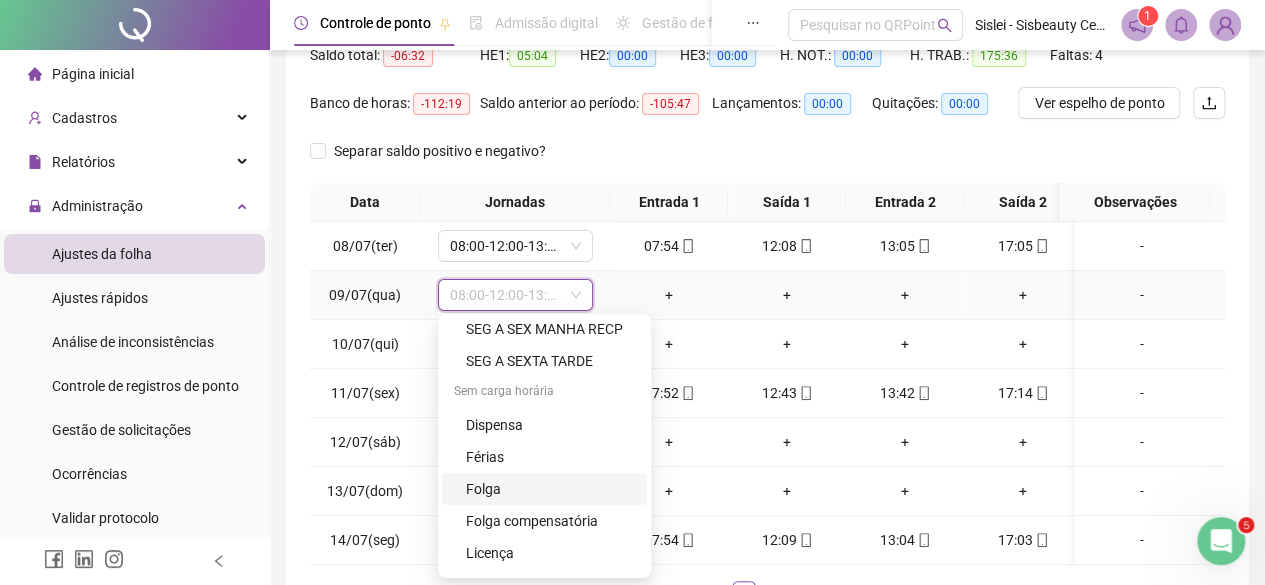 click on "Folga" at bounding box center [550, 489] 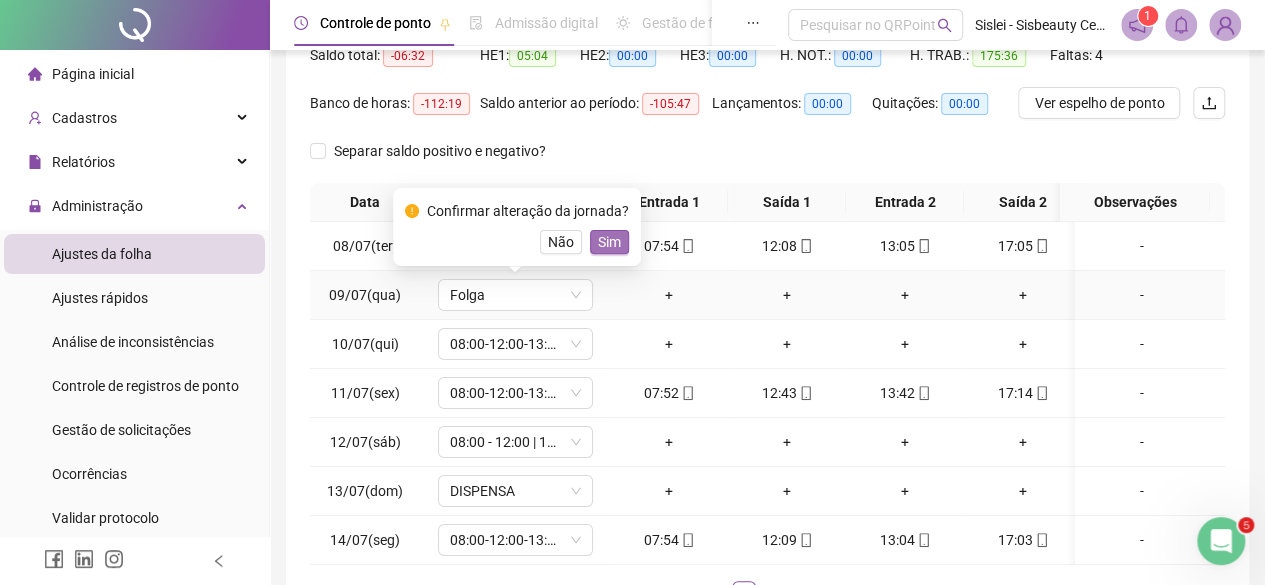 click on "Sim" at bounding box center (609, 242) 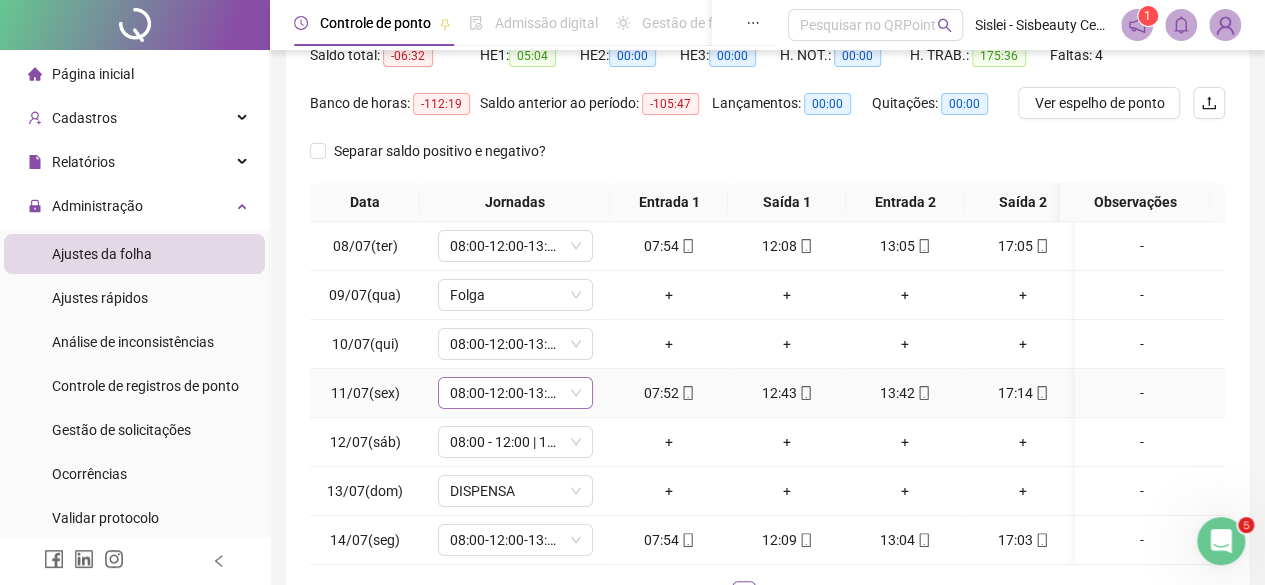 scroll, scrollTop: 0, scrollLeft: 0, axis: both 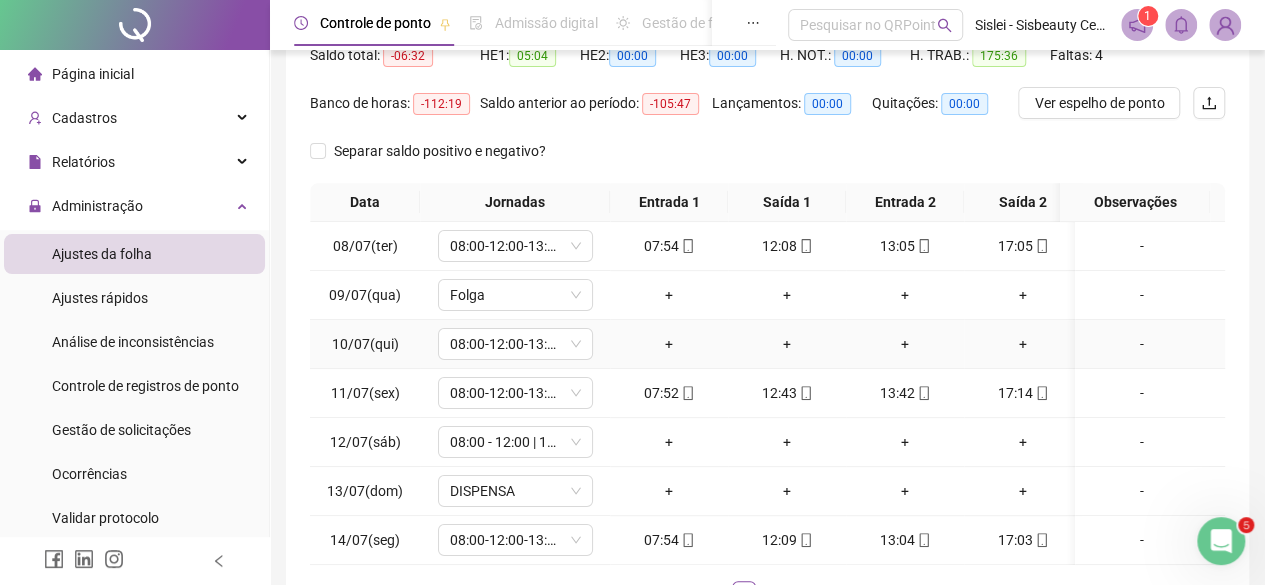 click on "+" at bounding box center [669, 344] 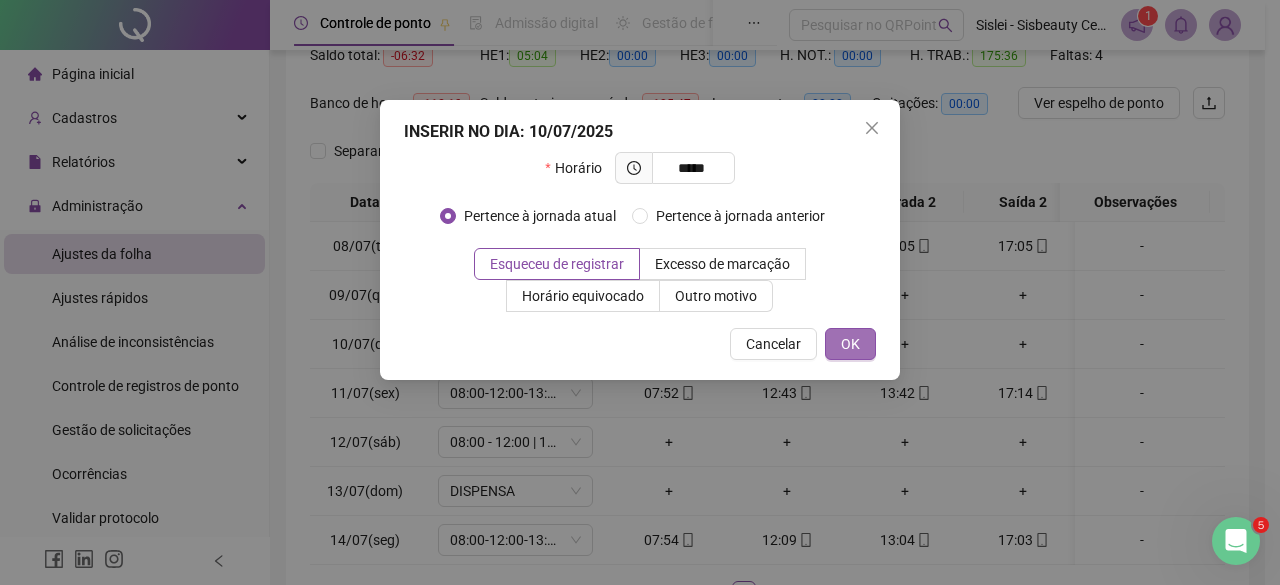 type on "*****" 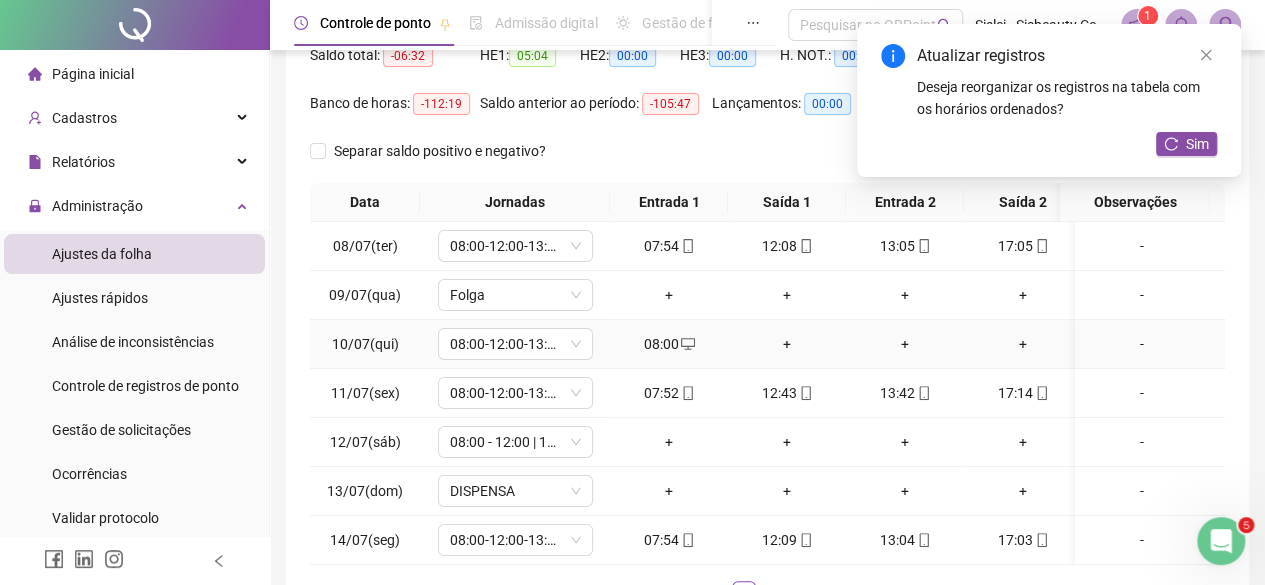 click on "+" at bounding box center [787, 344] 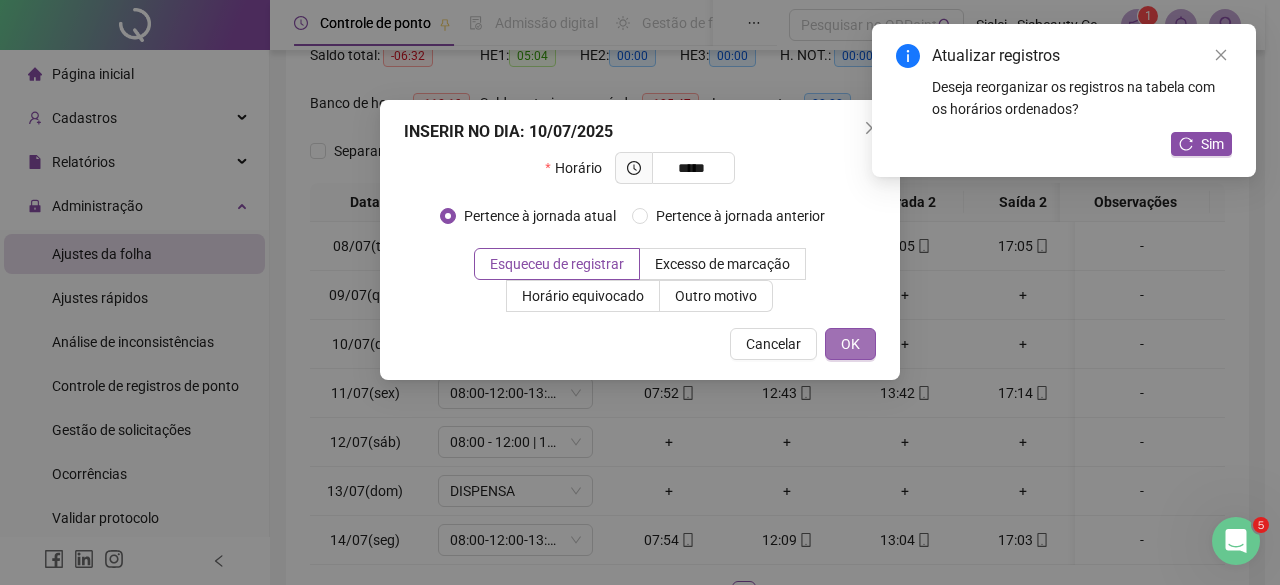 type on "*****" 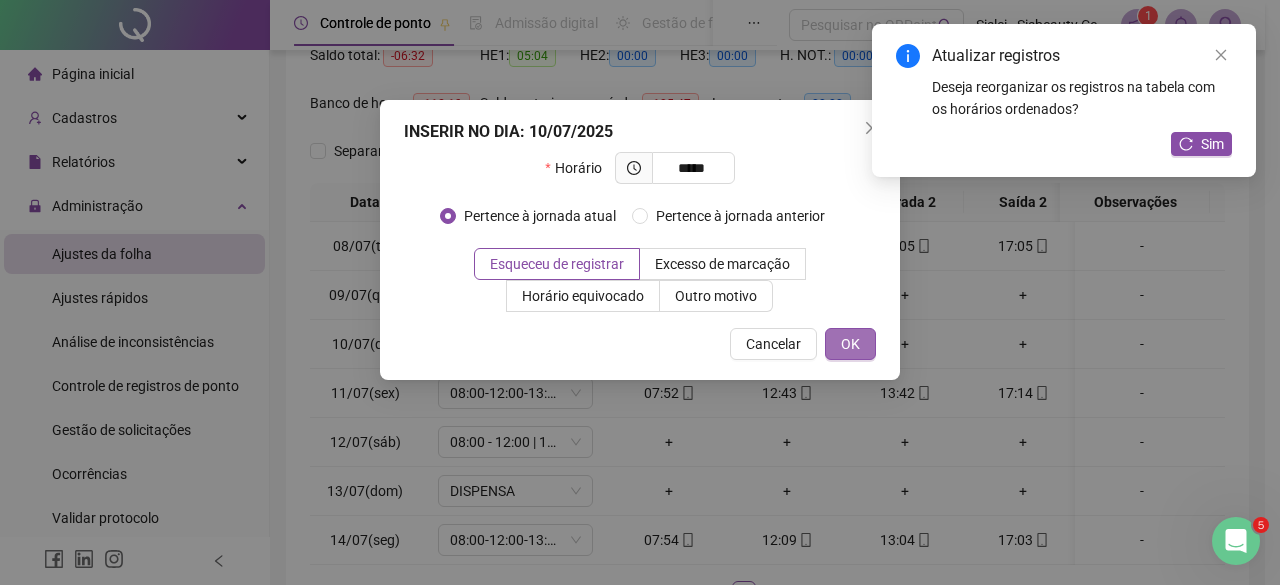 click on "OK" at bounding box center (850, 344) 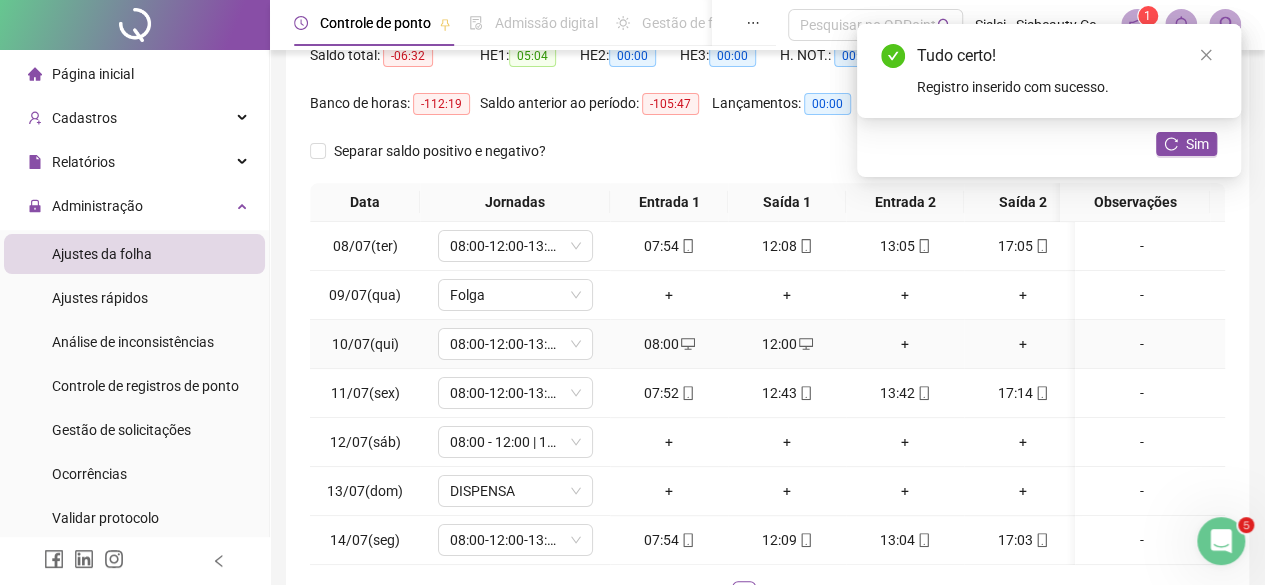 click on "+" at bounding box center [905, 344] 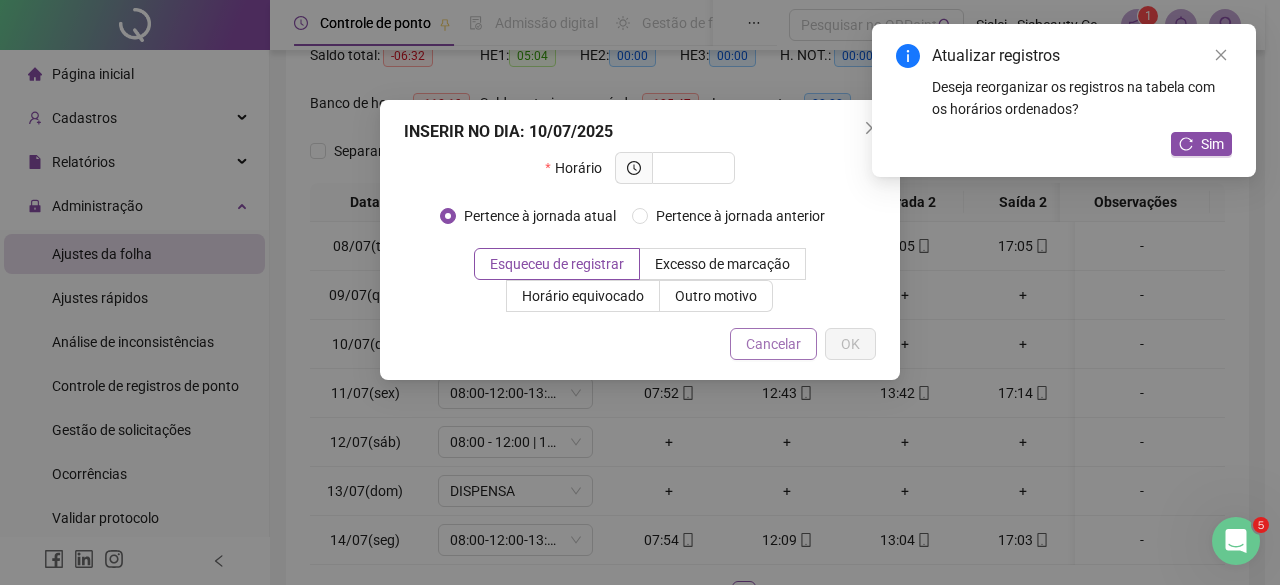 click on "Cancelar" at bounding box center [773, 344] 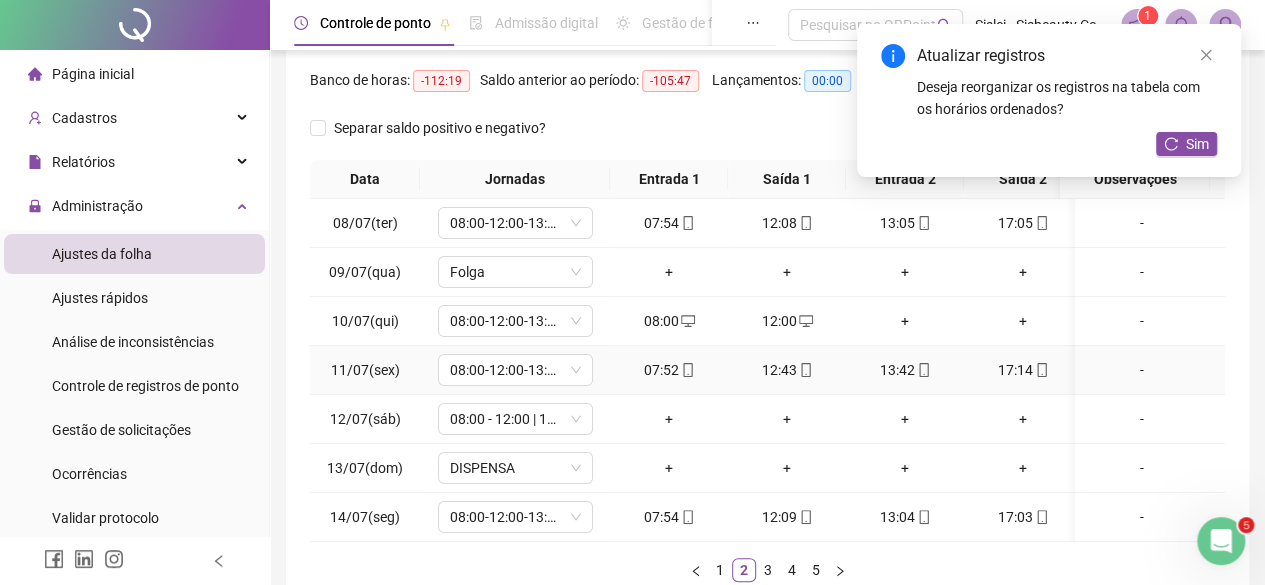 scroll, scrollTop: 247, scrollLeft: 0, axis: vertical 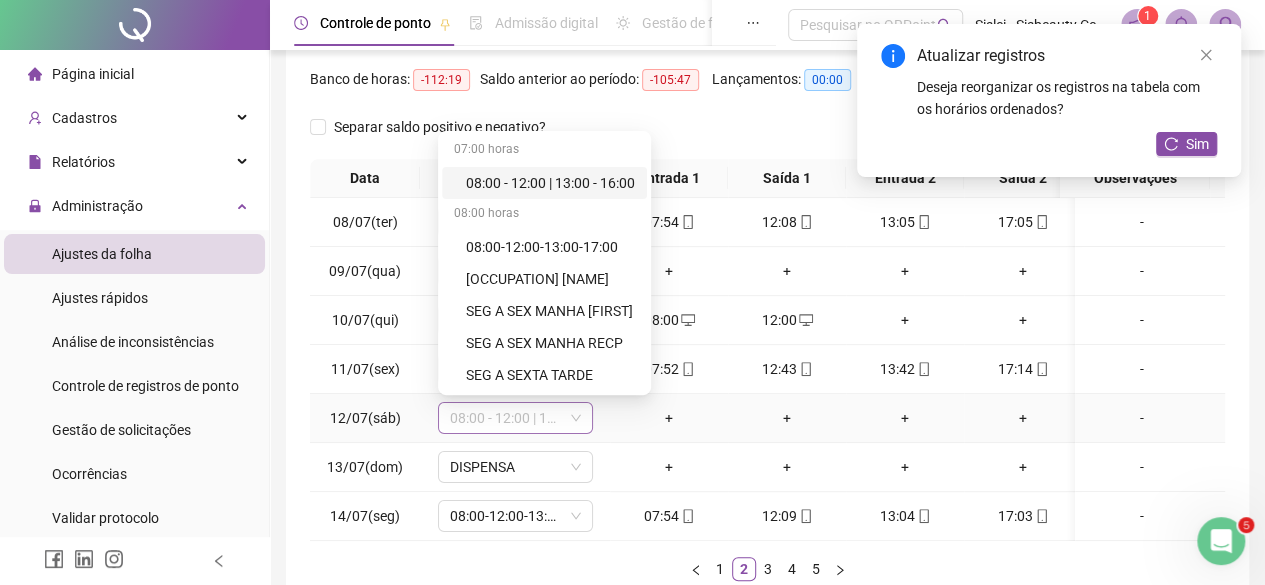 click on "08:00 - 12:00 | 13:00 - 16:00" at bounding box center [515, 418] 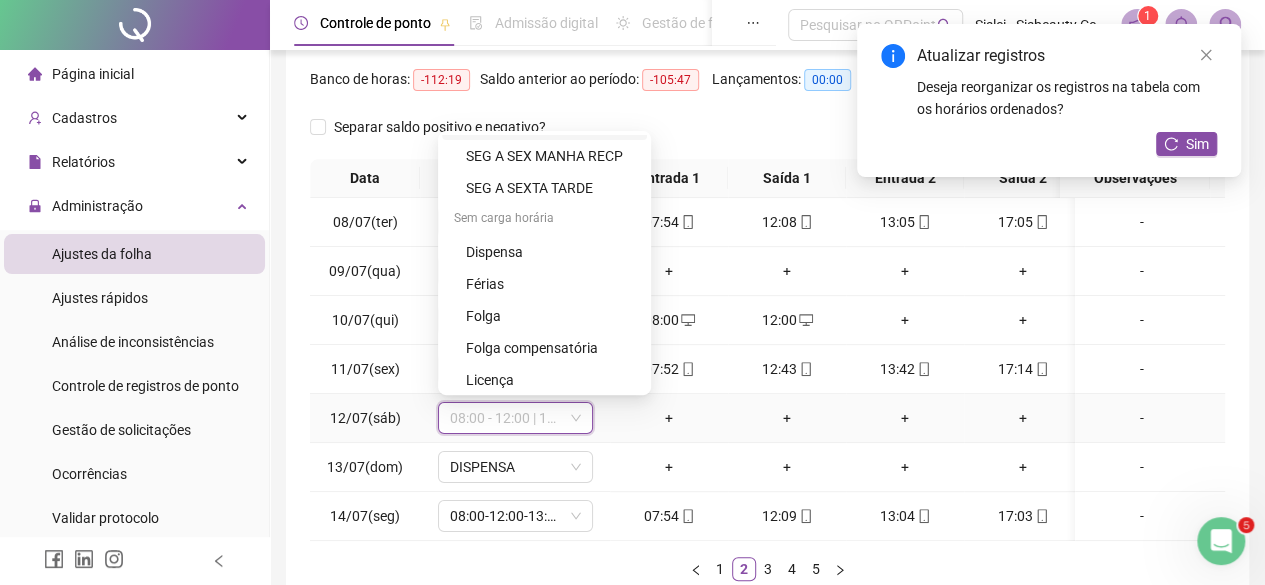 scroll, scrollTop: 188, scrollLeft: 0, axis: vertical 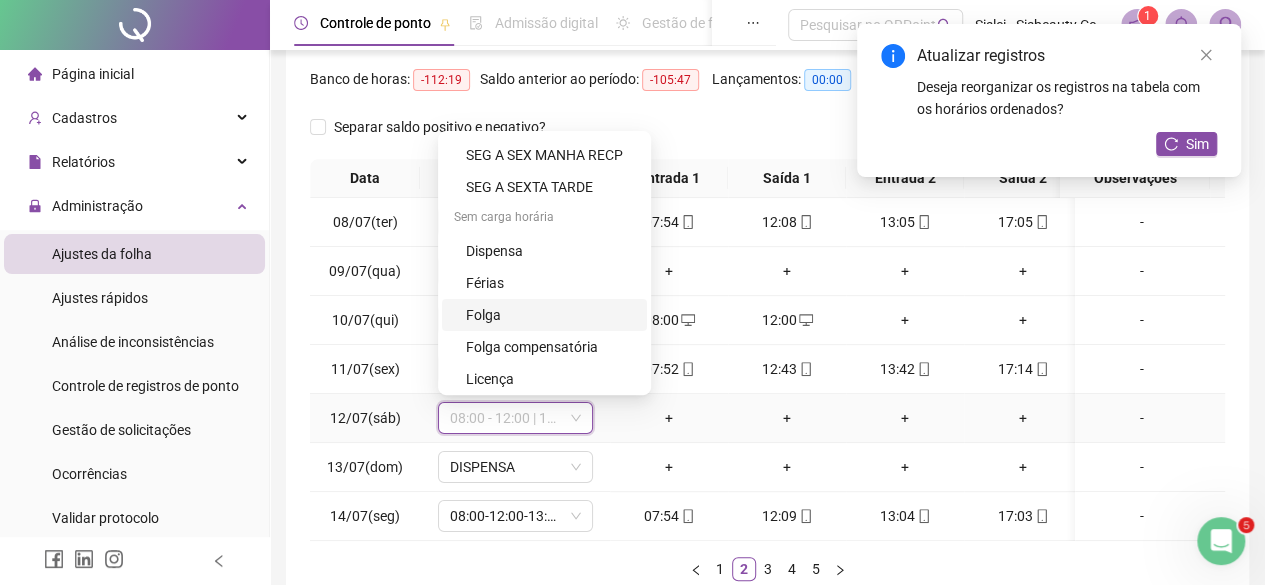 click on "Folga" at bounding box center [550, 315] 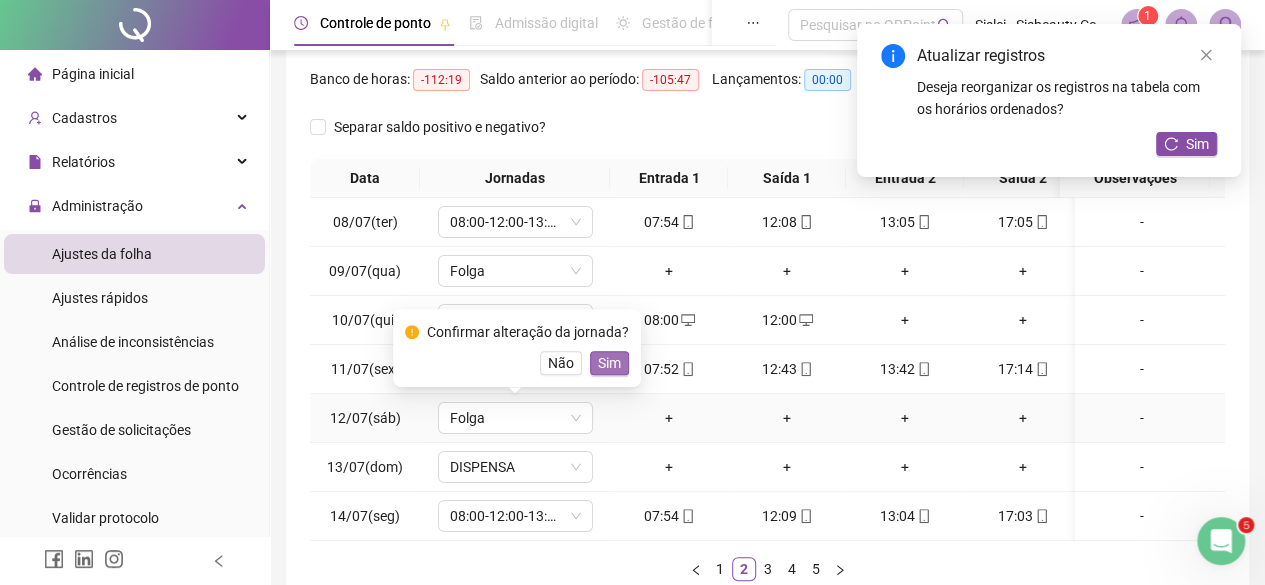 click on "Sim" at bounding box center (609, 363) 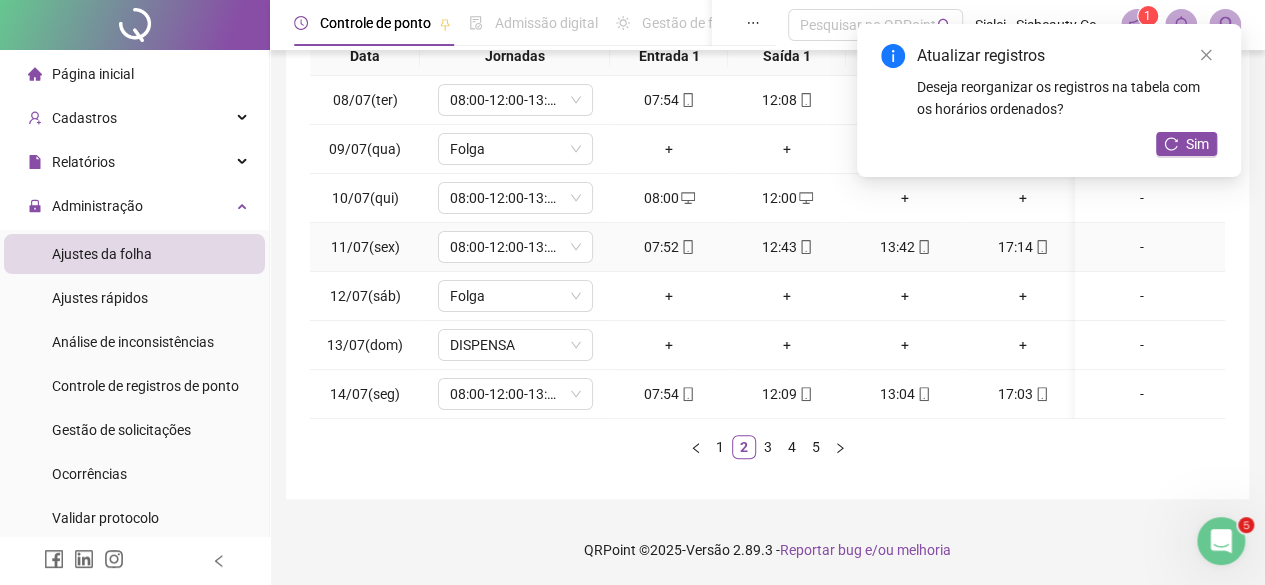 scroll, scrollTop: 375, scrollLeft: 0, axis: vertical 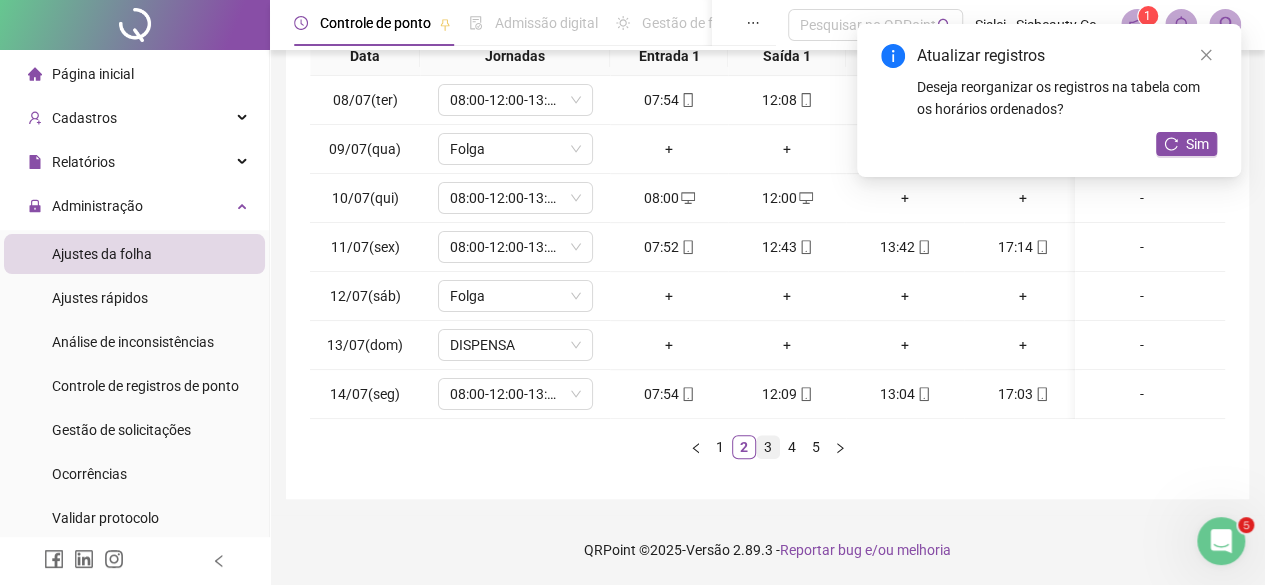 click on "3" at bounding box center (768, 447) 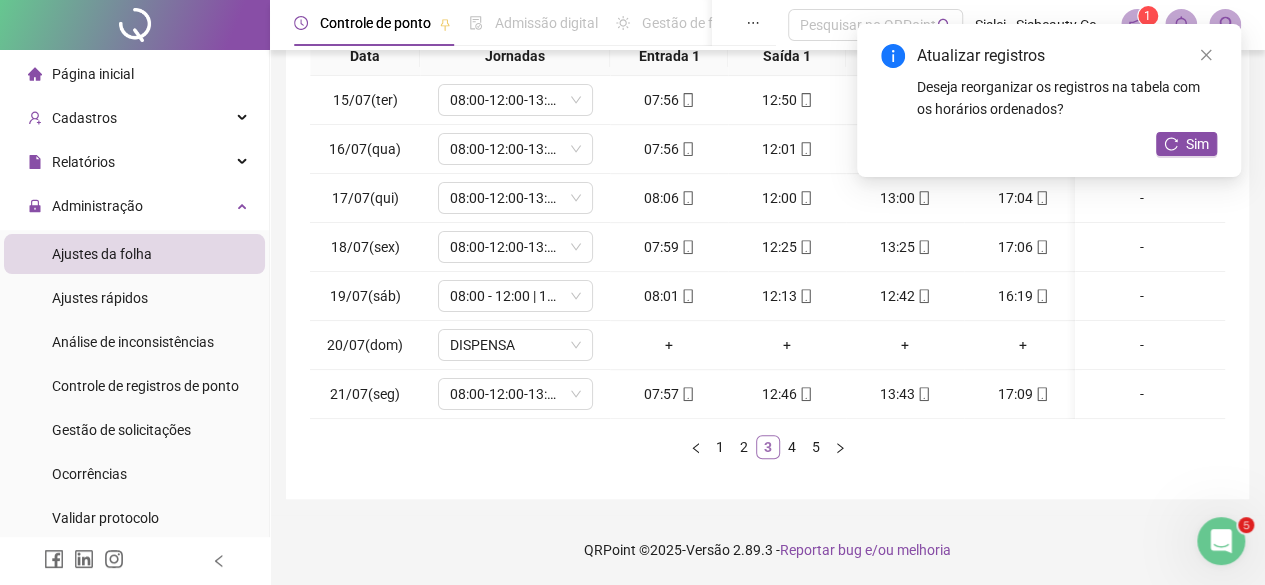 scroll, scrollTop: 0, scrollLeft: 0, axis: both 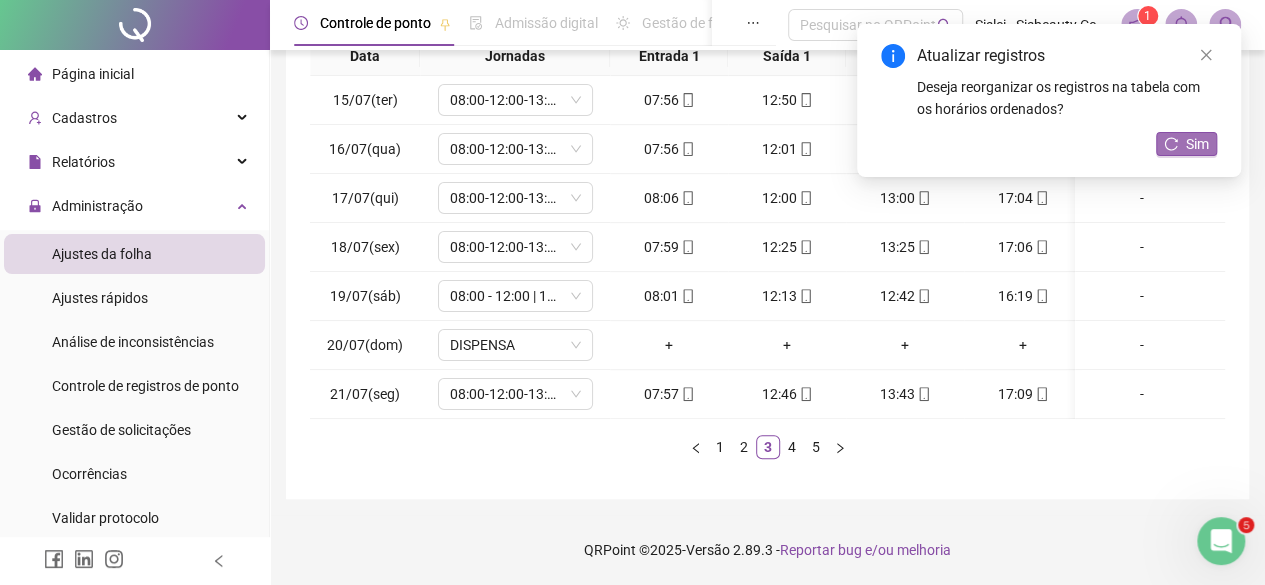 click on "Sim" at bounding box center [1197, 144] 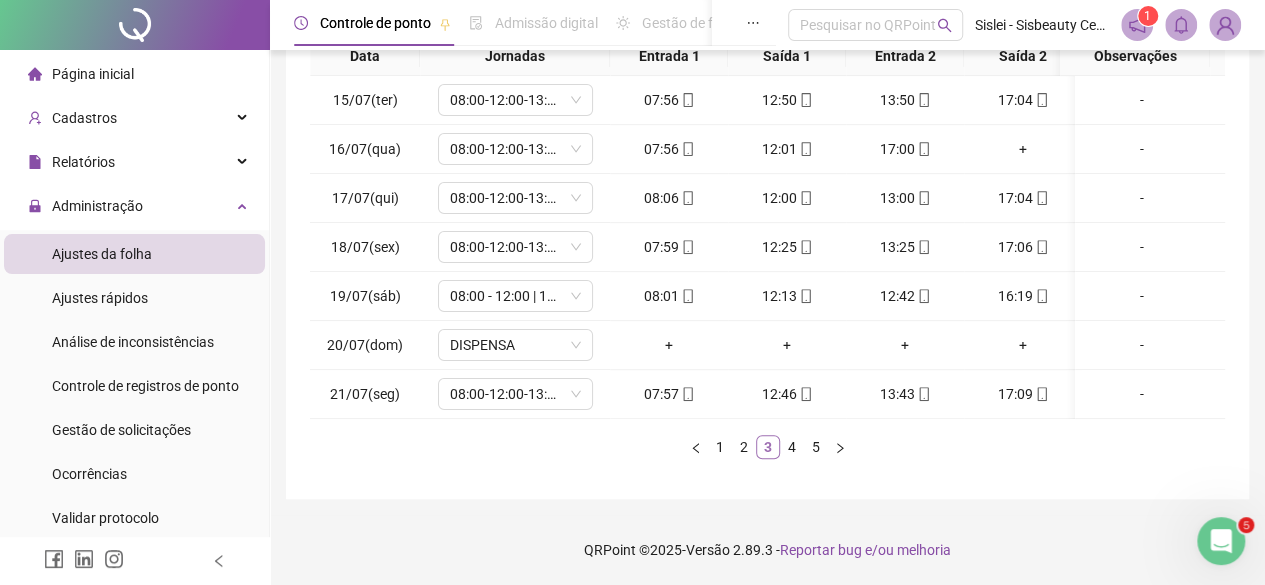 click on "3" at bounding box center [768, 447] 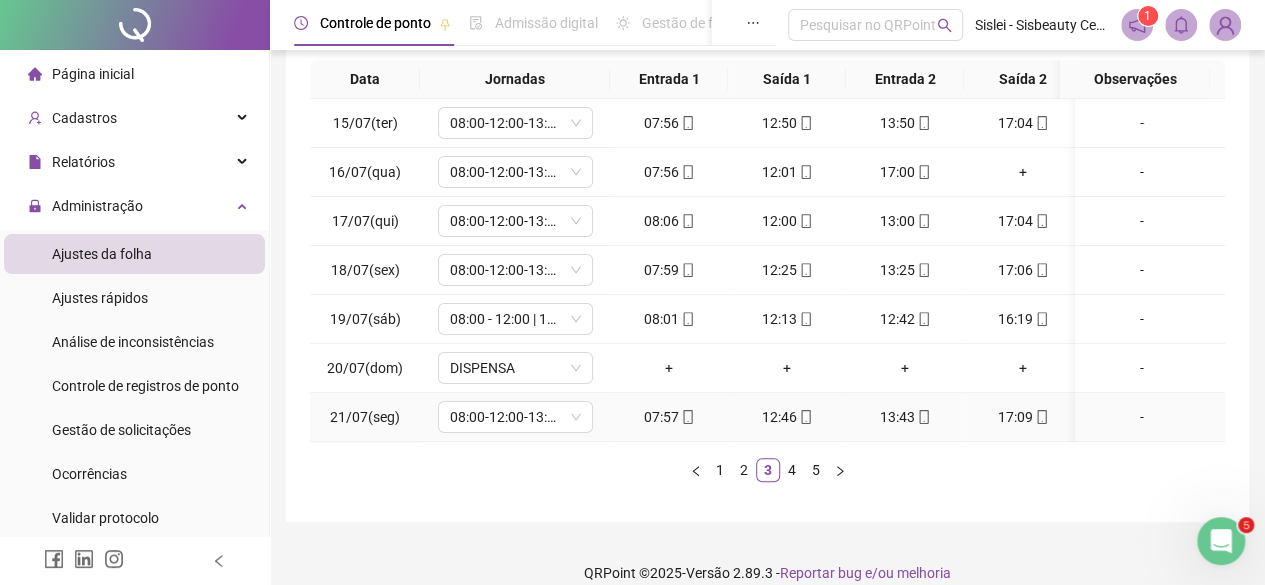 scroll, scrollTop: 345, scrollLeft: 0, axis: vertical 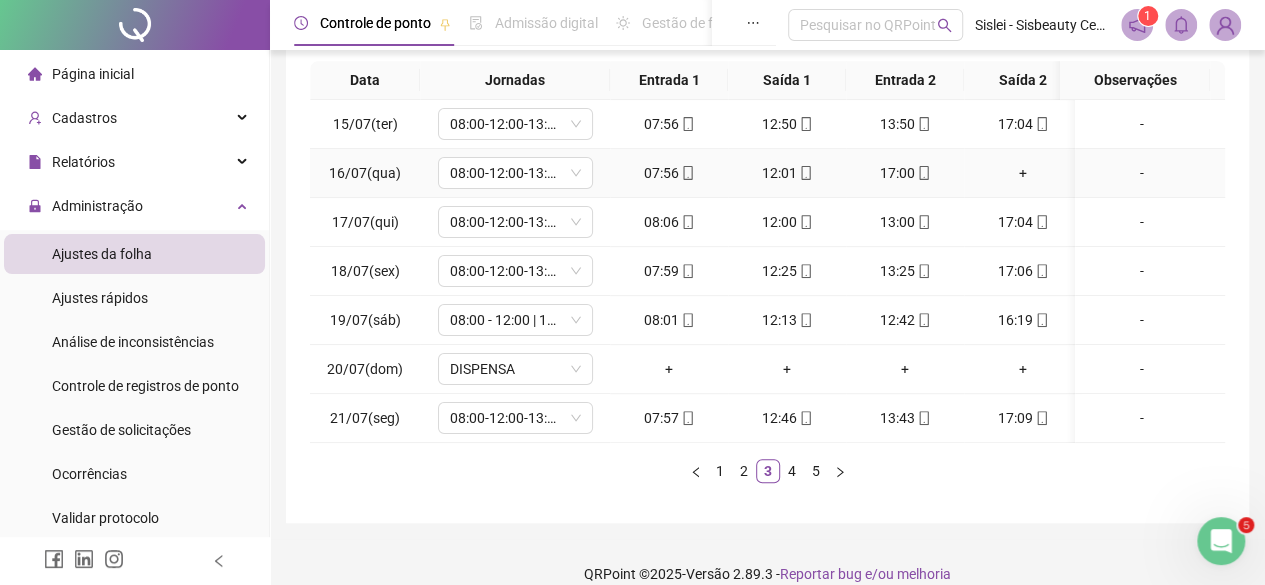 click on "+" at bounding box center (1023, 173) 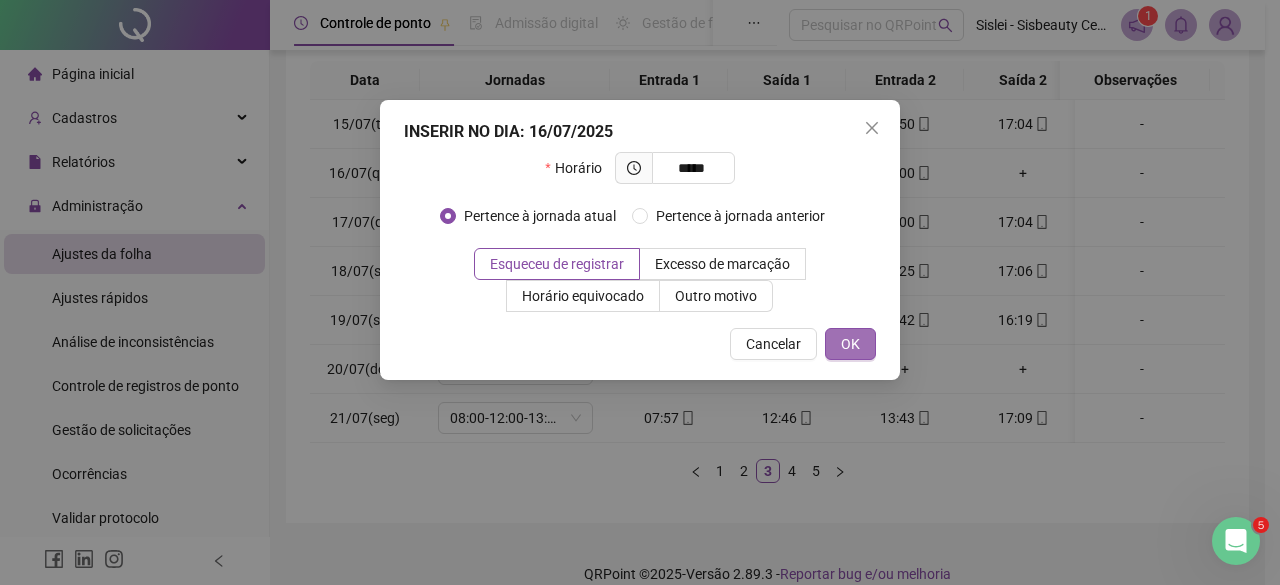type on "*****" 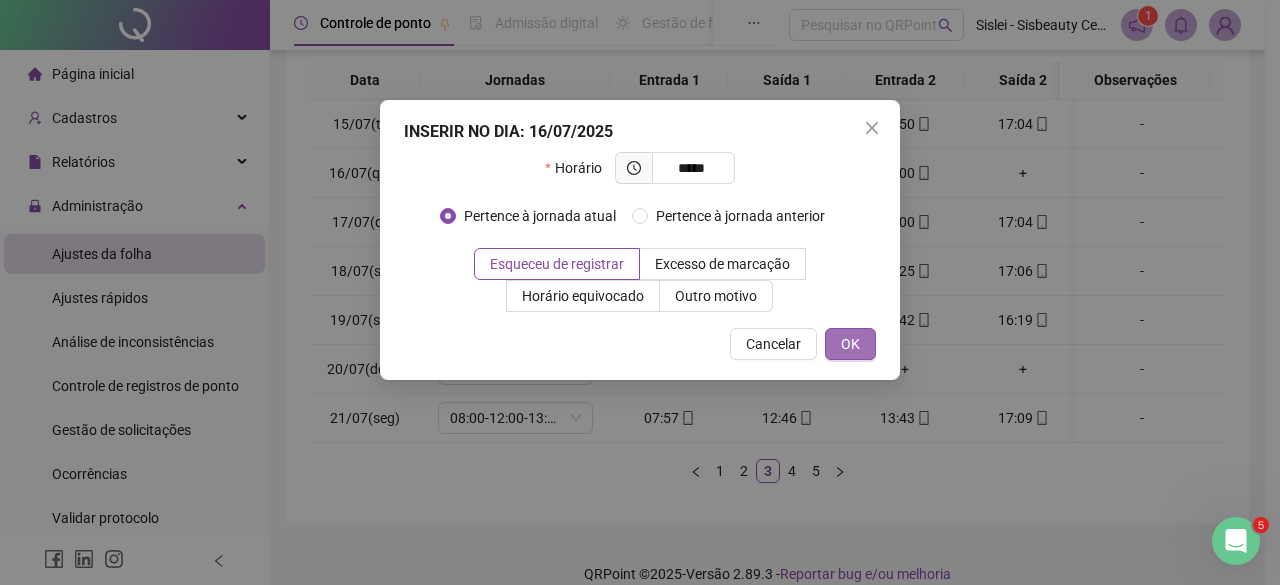 click on "OK" at bounding box center [850, 344] 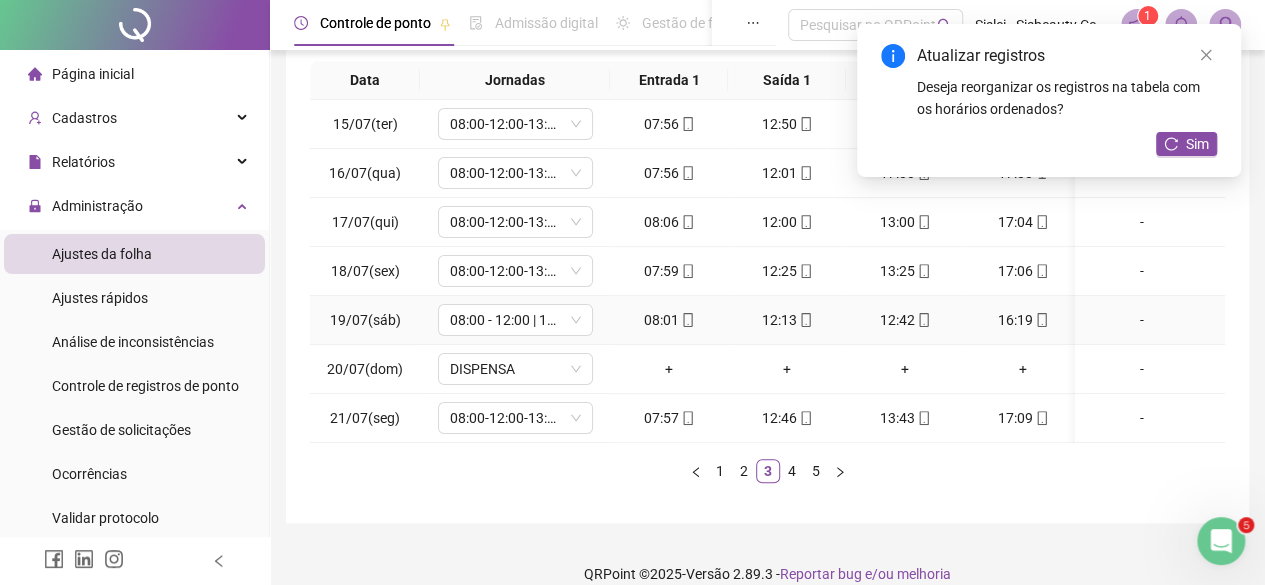 scroll, scrollTop: 0, scrollLeft: 0, axis: both 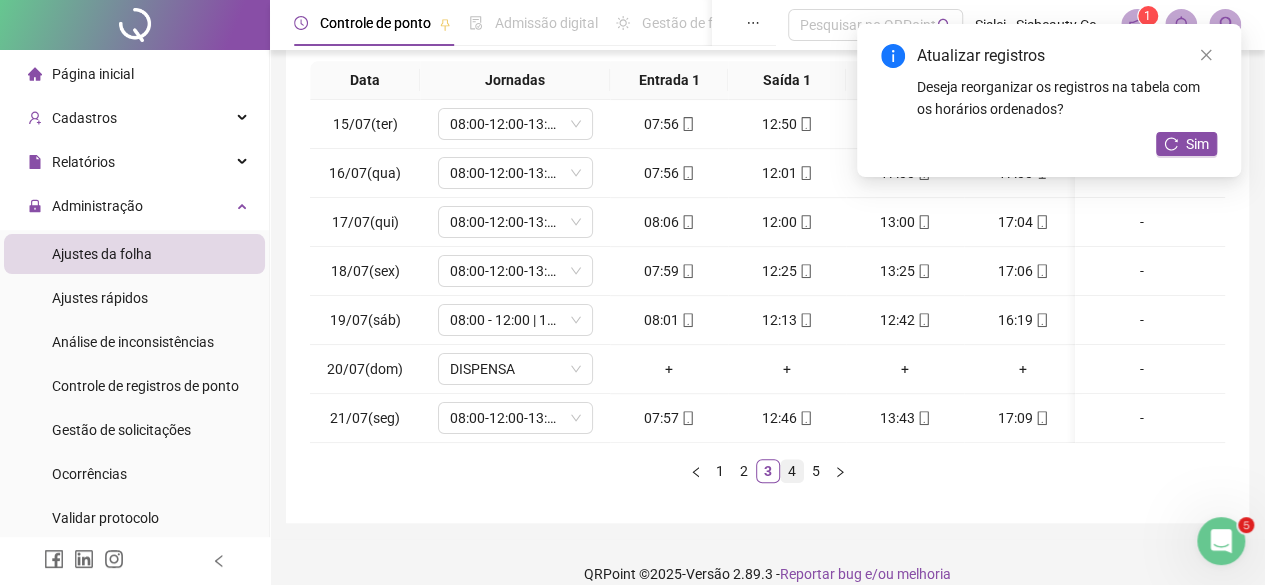 click on "4" at bounding box center (792, 471) 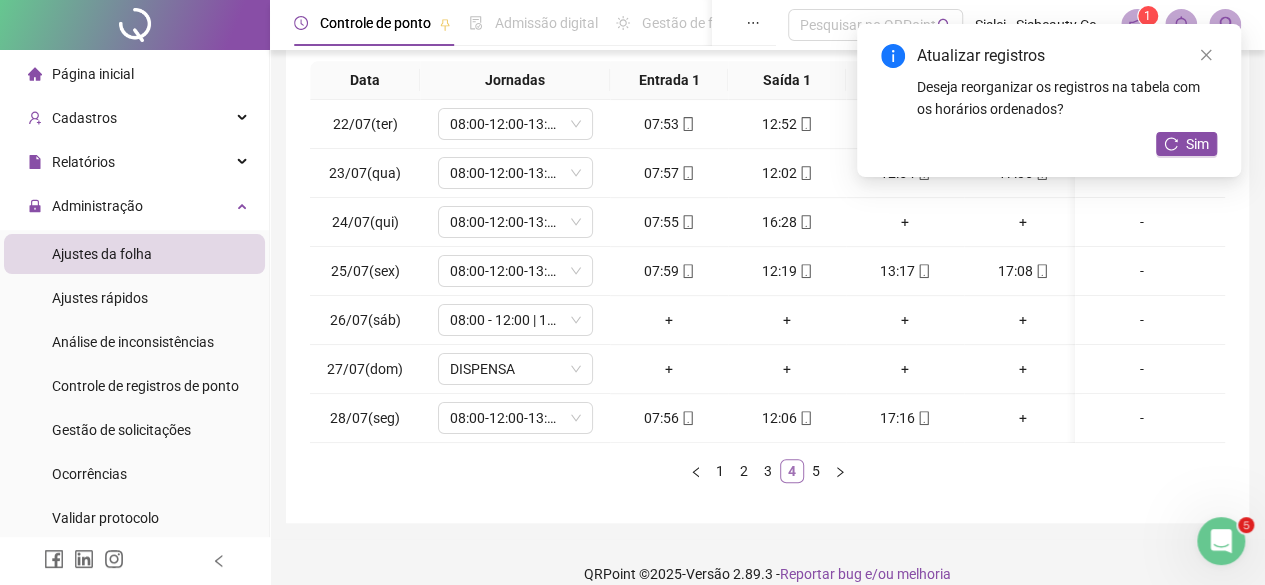 scroll, scrollTop: 0, scrollLeft: 0, axis: both 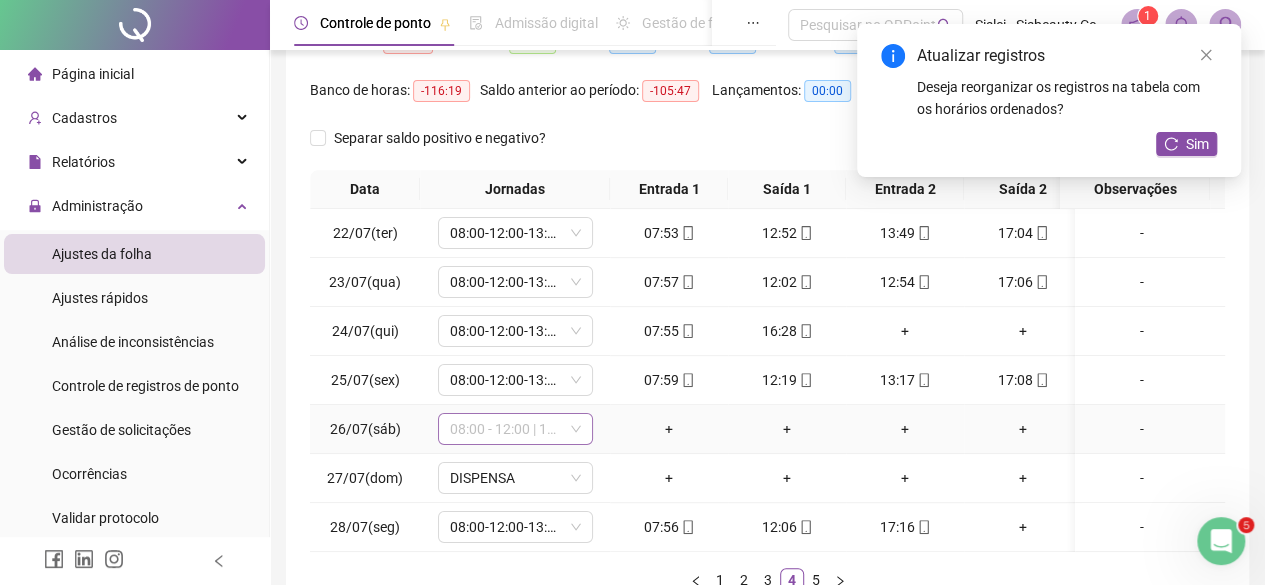 click on "08:00 - 12:00 | 13:00 - 16:00" at bounding box center [515, 429] 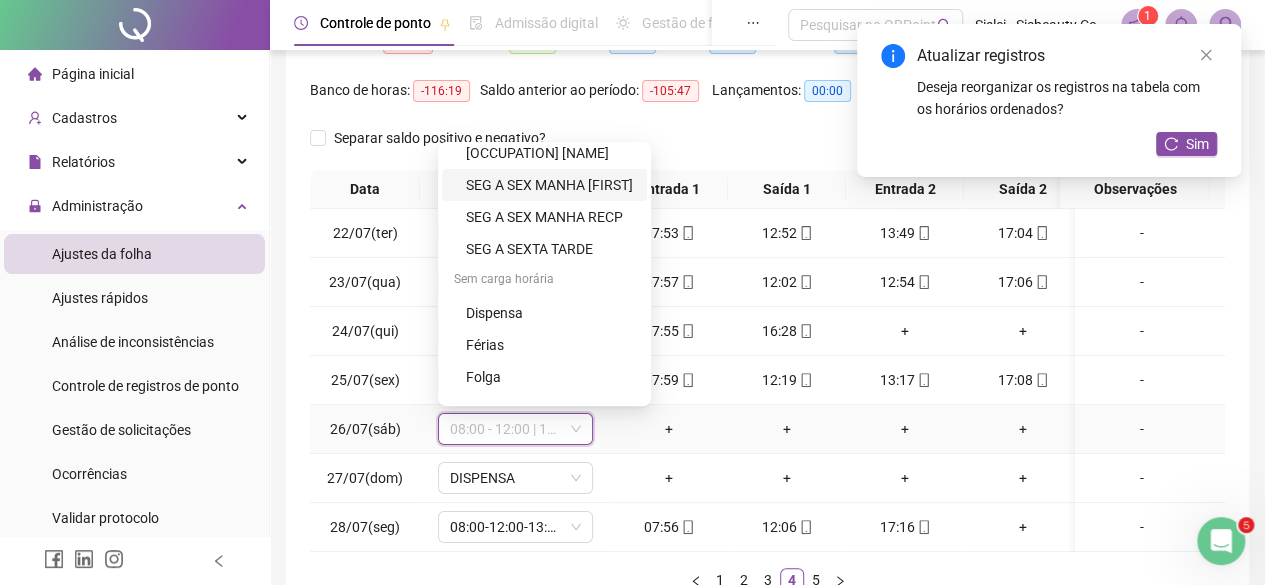 scroll, scrollTop: 139, scrollLeft: 0, axis: vertical 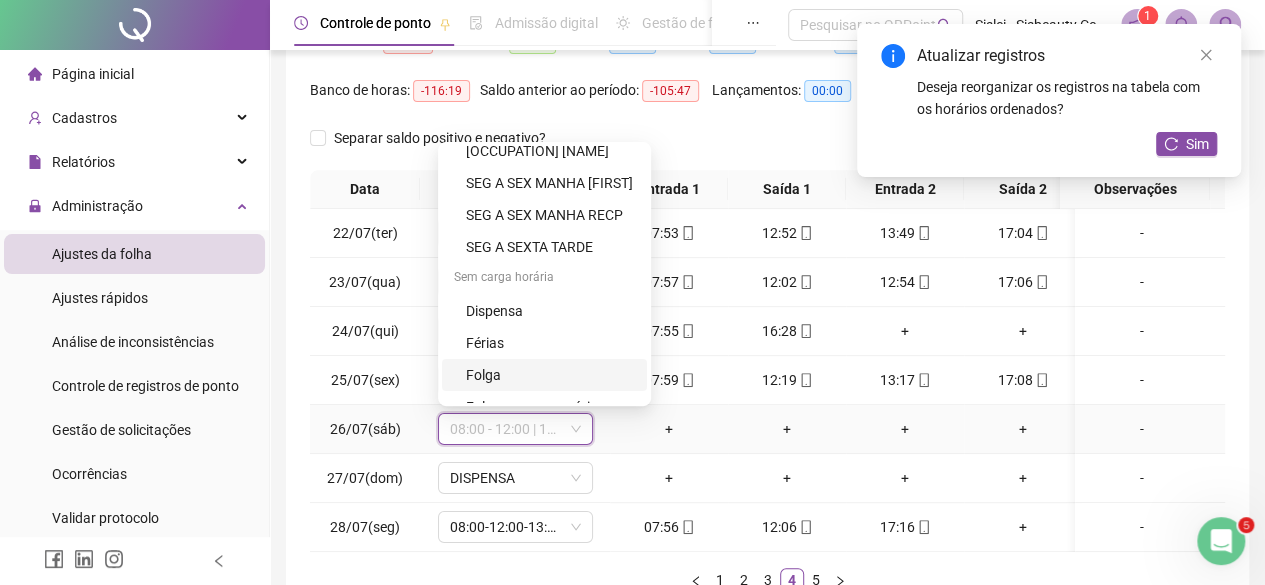 click on "Folga" at bounding box center [550, 375] 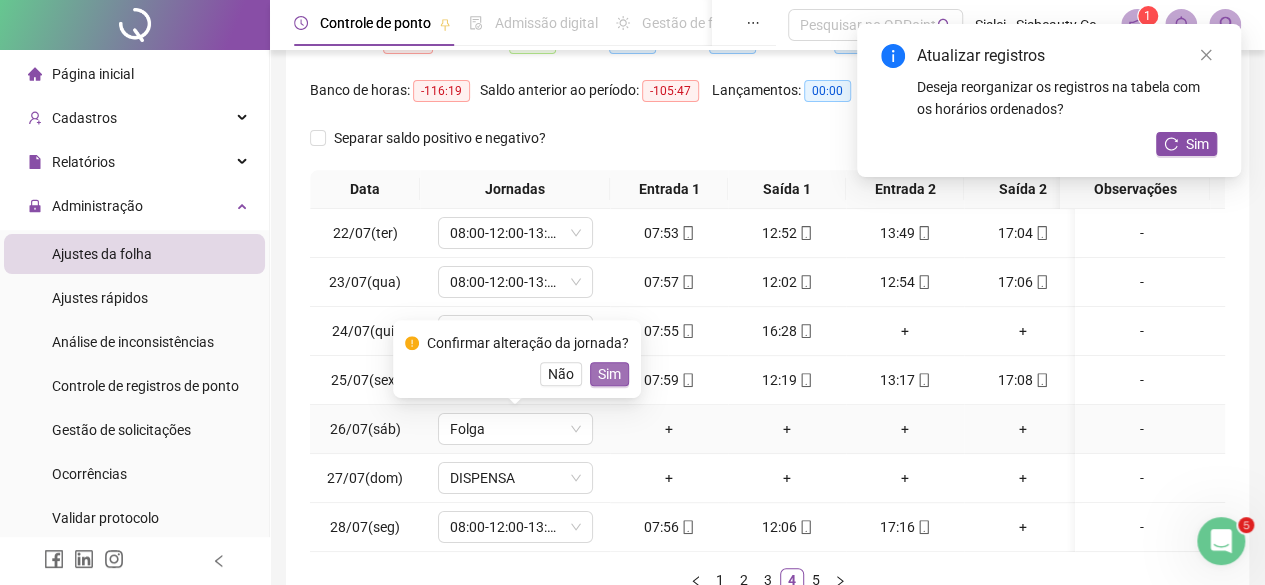 click on "Sim" at bounding box center (609, 374) 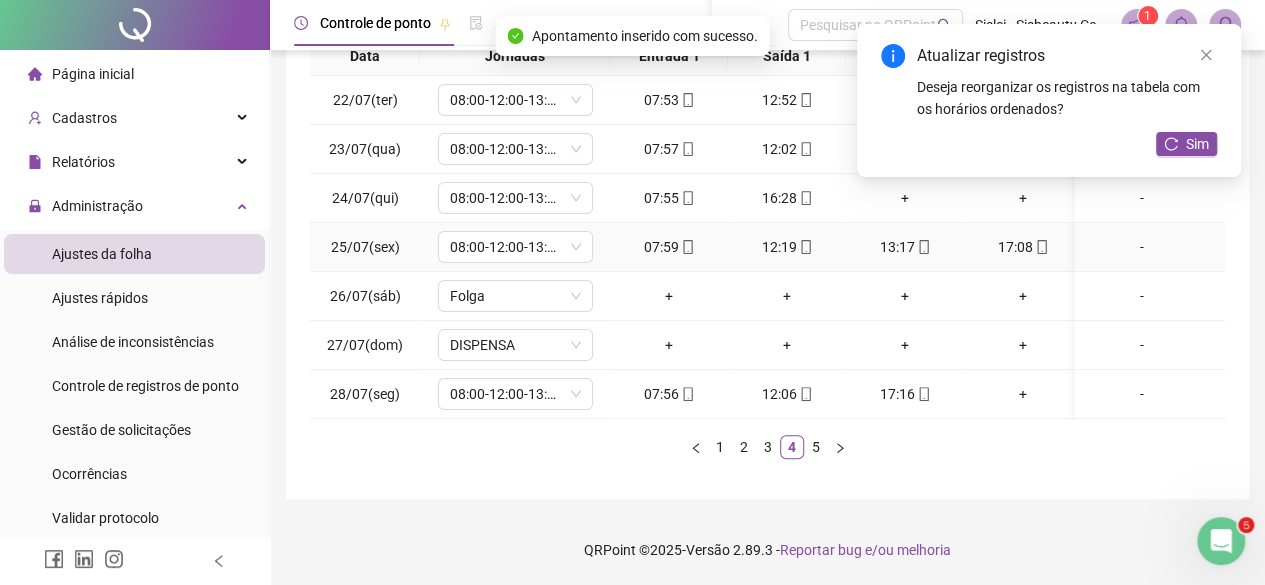 scroll, scrollTop: 373, scrollLeft: 0, axis: vertical 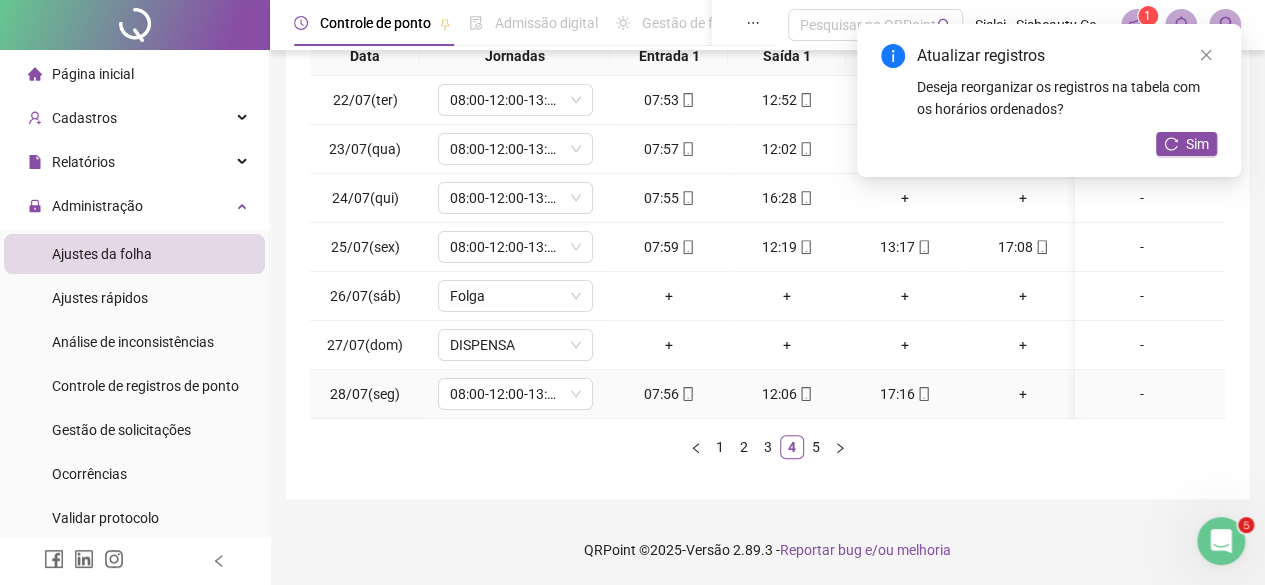 click on "+" at bounding box center (1023, 394) 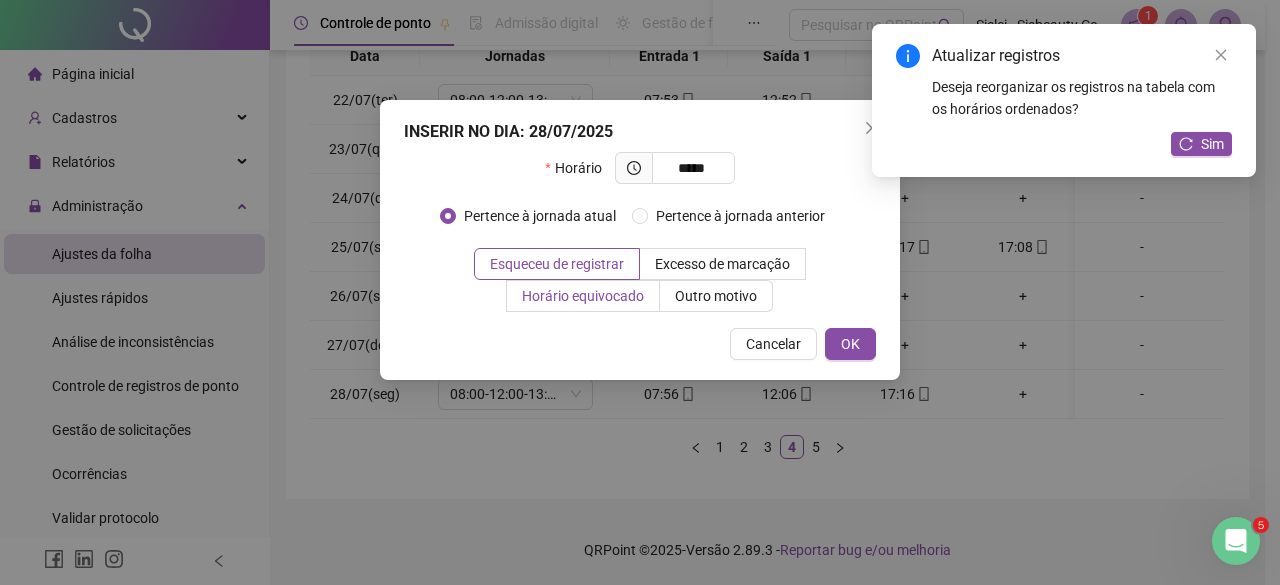 type on "*****" 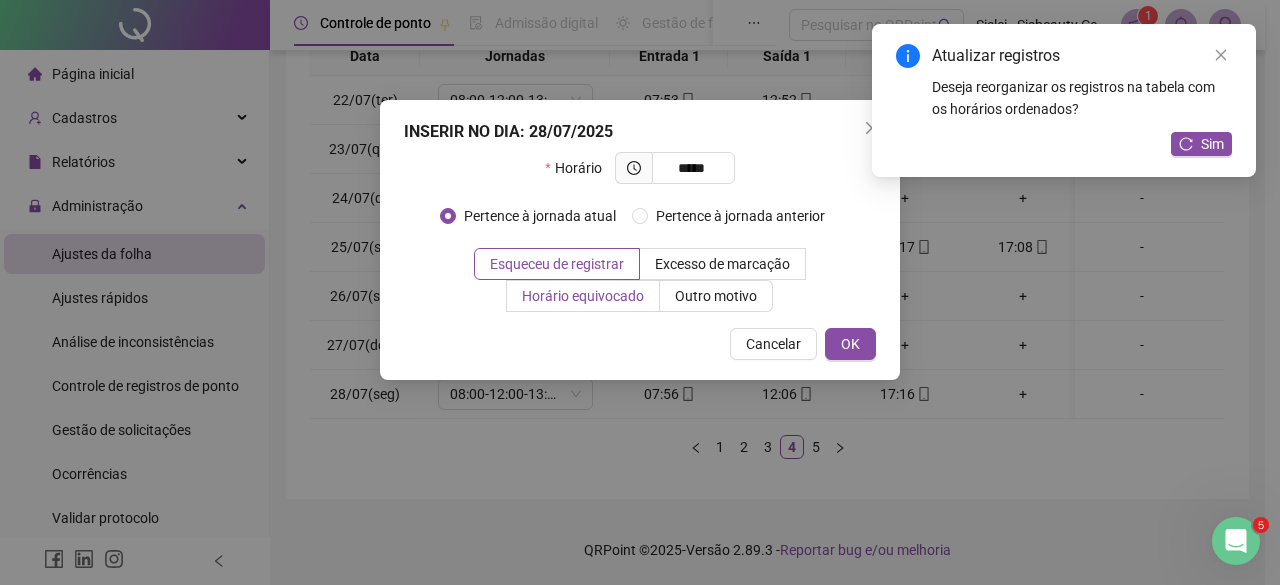 click on "Horário equivocado" at bounding box center [583, 296] 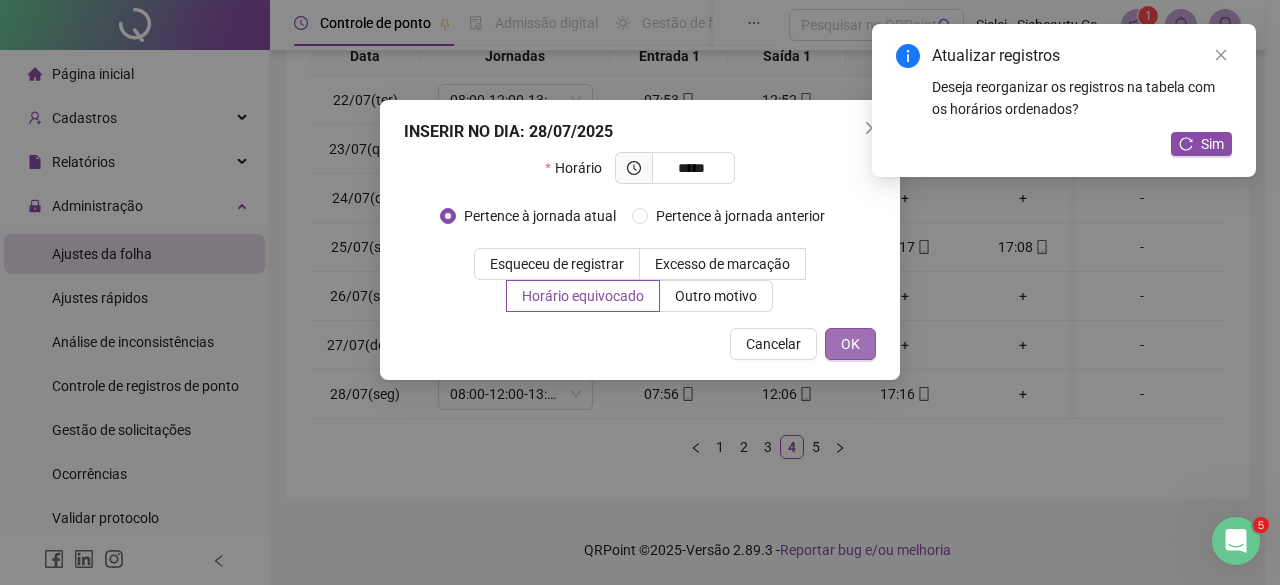 click on "OK" at bounding box center (850, 344) 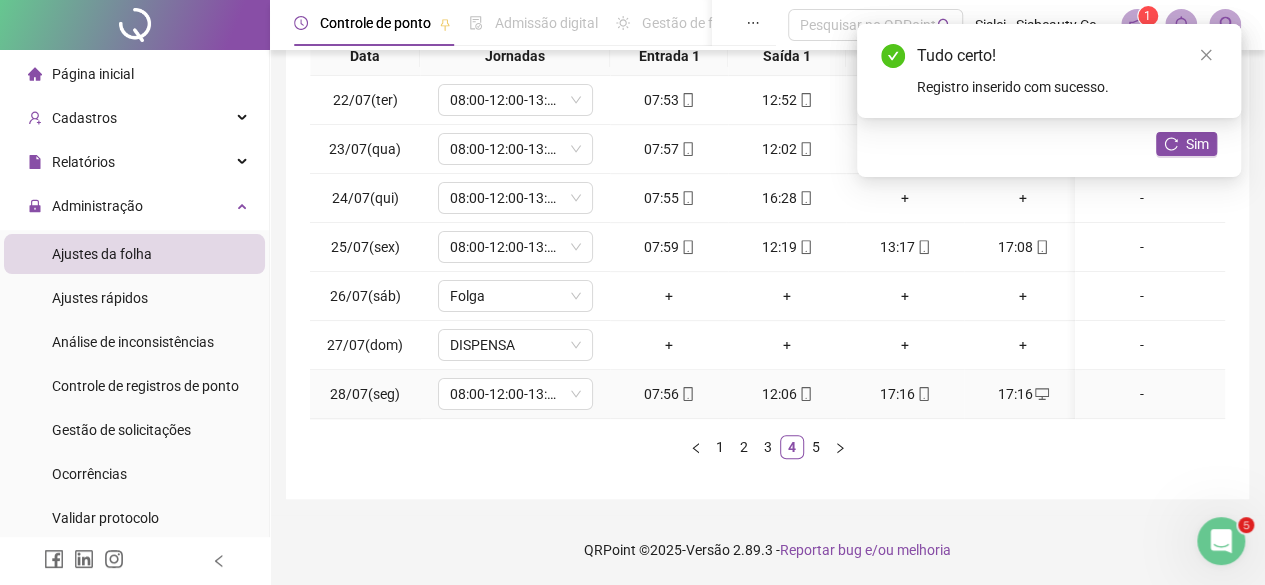 click on "17:16" at bounding box center [905, 394] 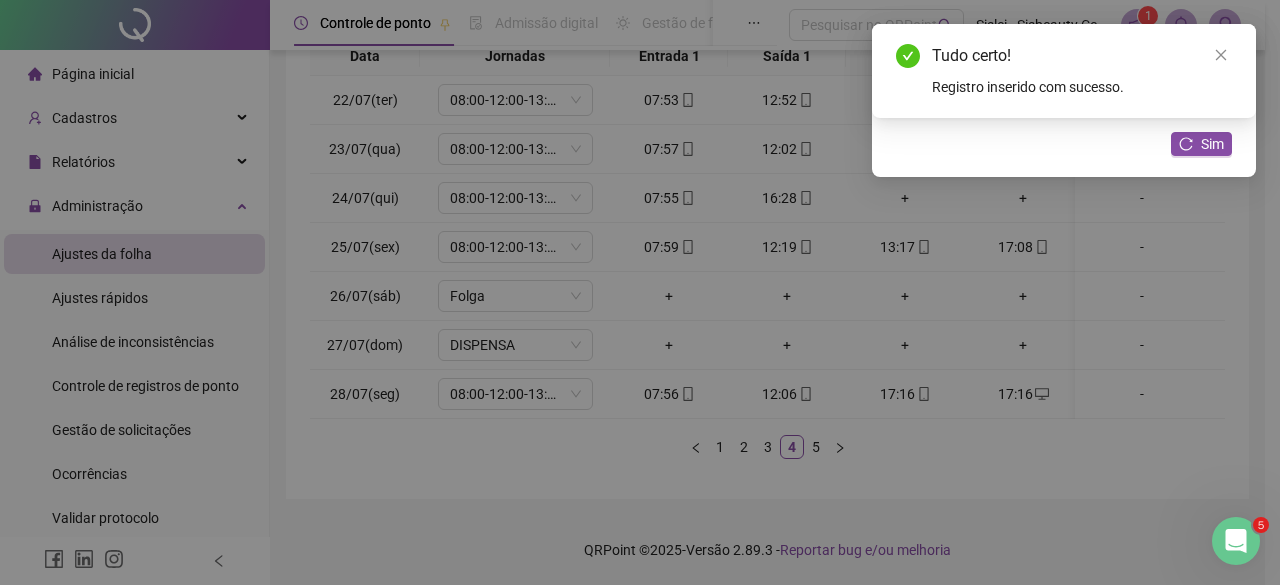 type on "**********" 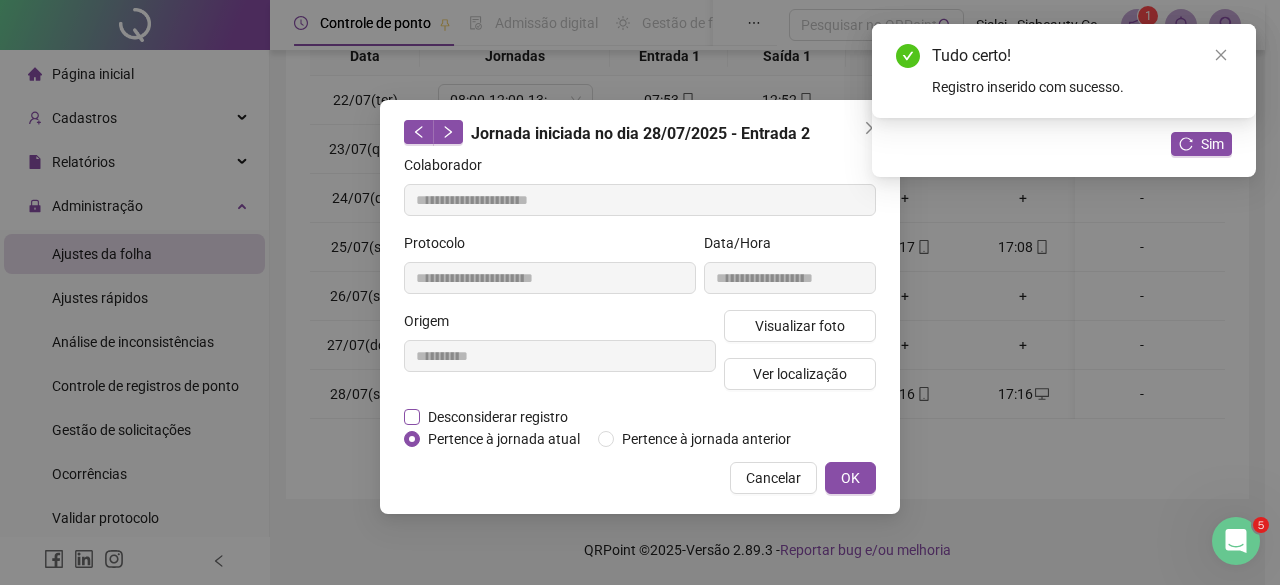 click on "Desconsiderar registro" at bounding box center (498, 417) 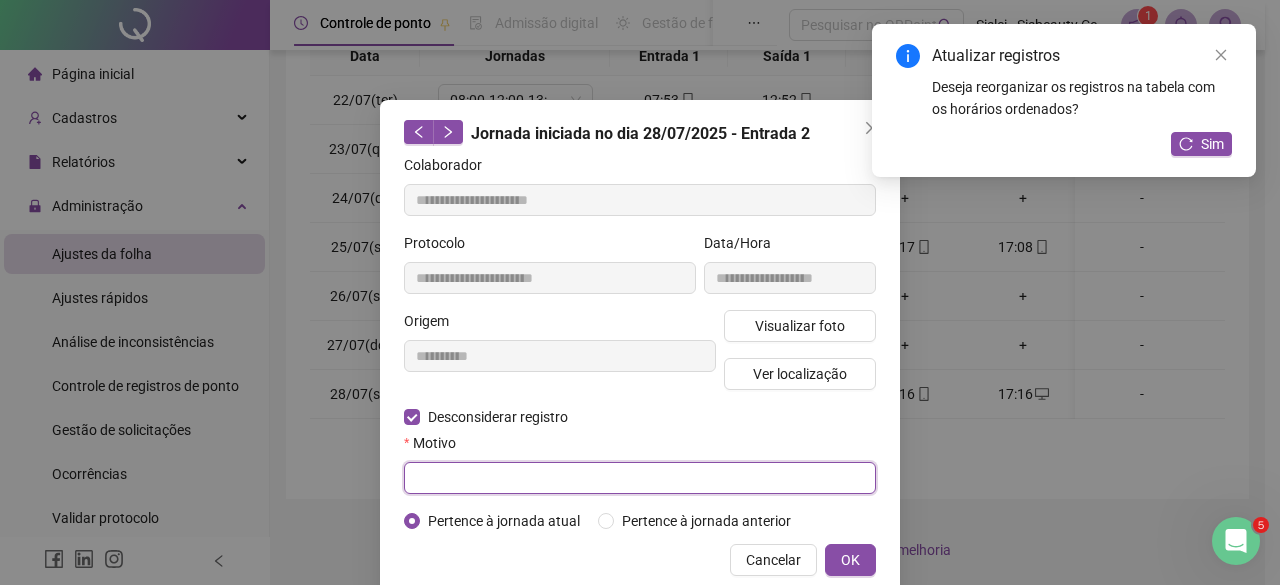 click at bounding box center [640, 478] 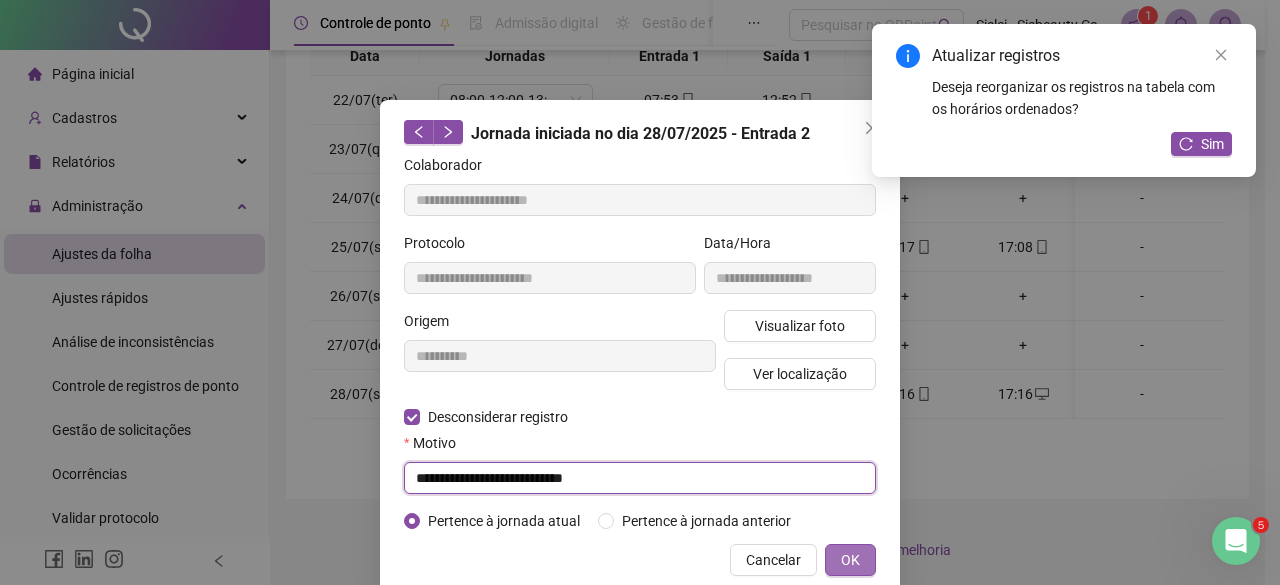 type on "**********" 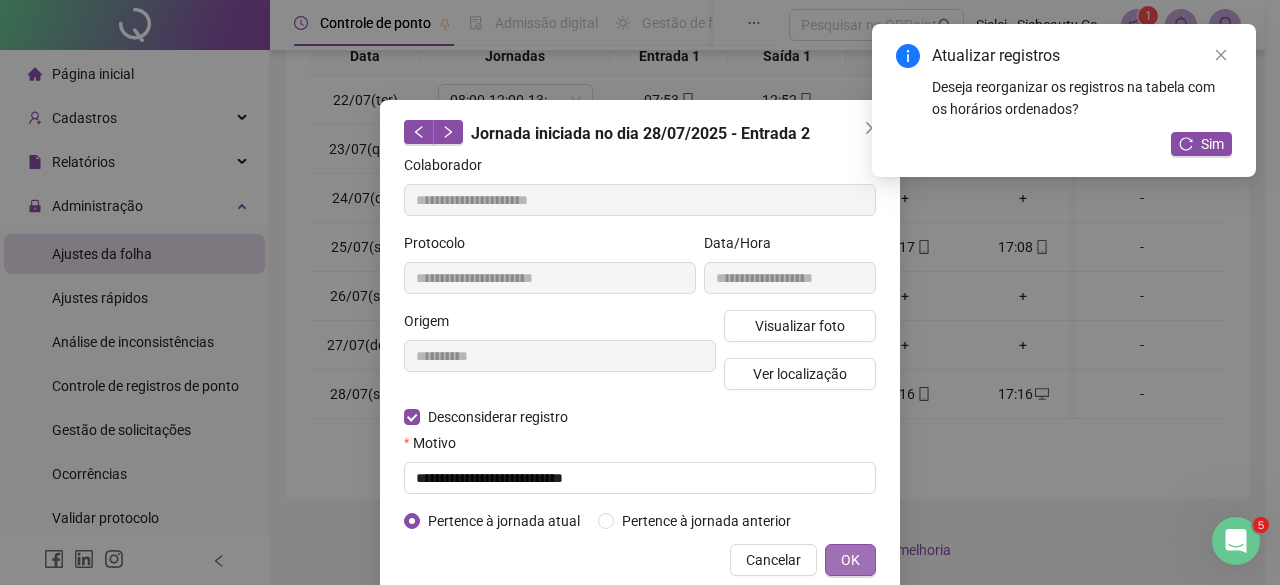 click on "OK" at bounding box center (850, 560) 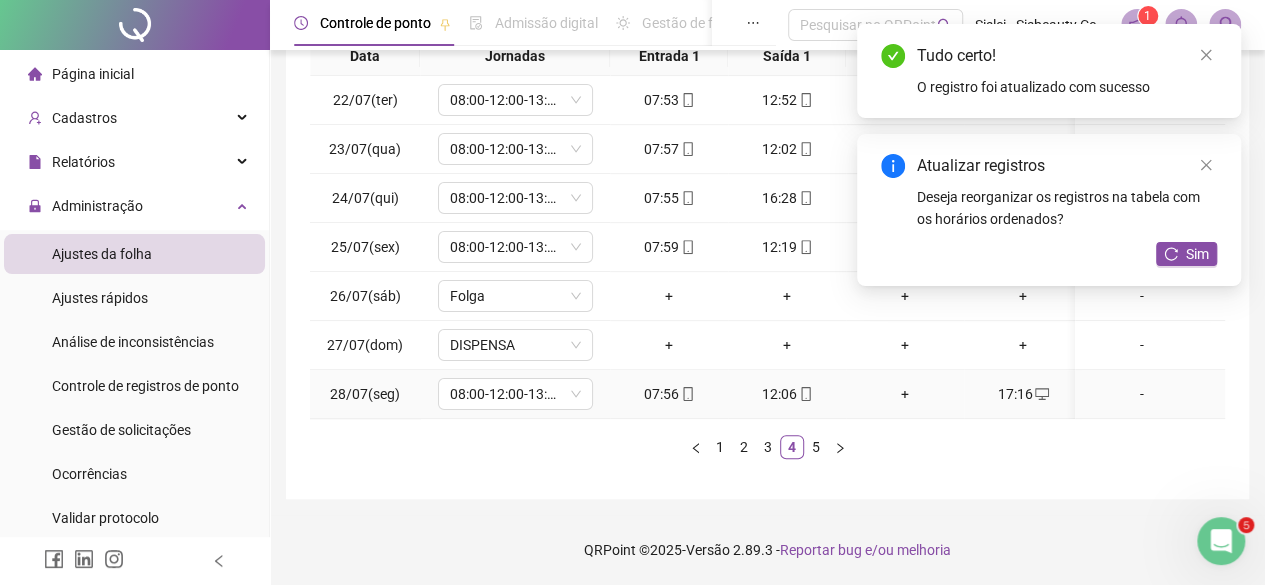 click on "+" at bounding box center (905, 394) 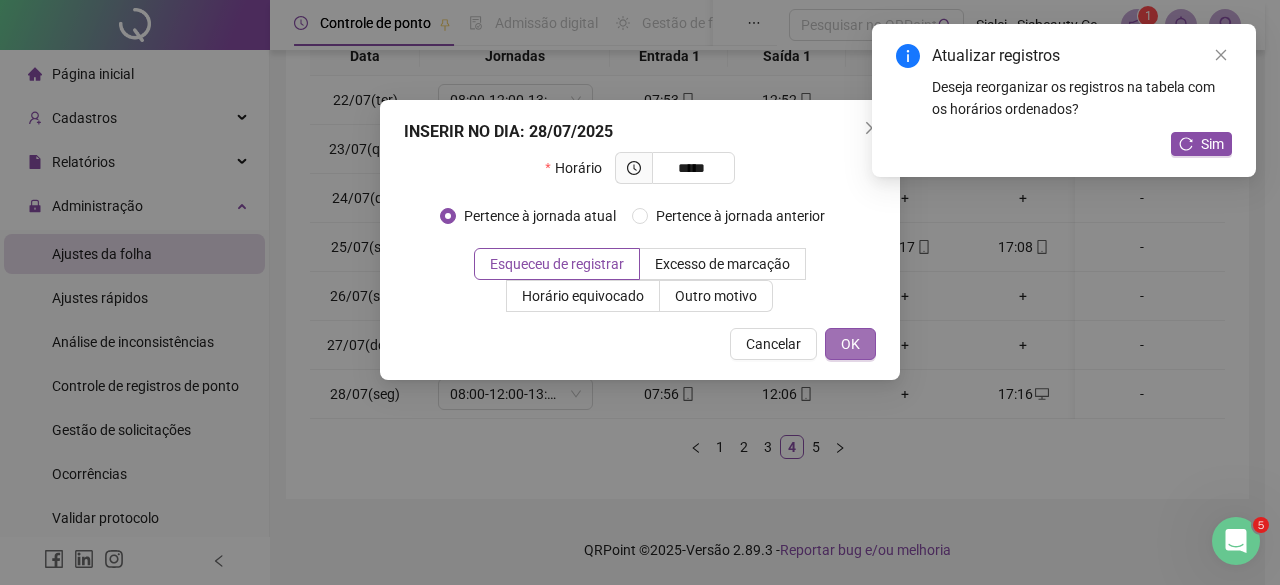 type on "*****" 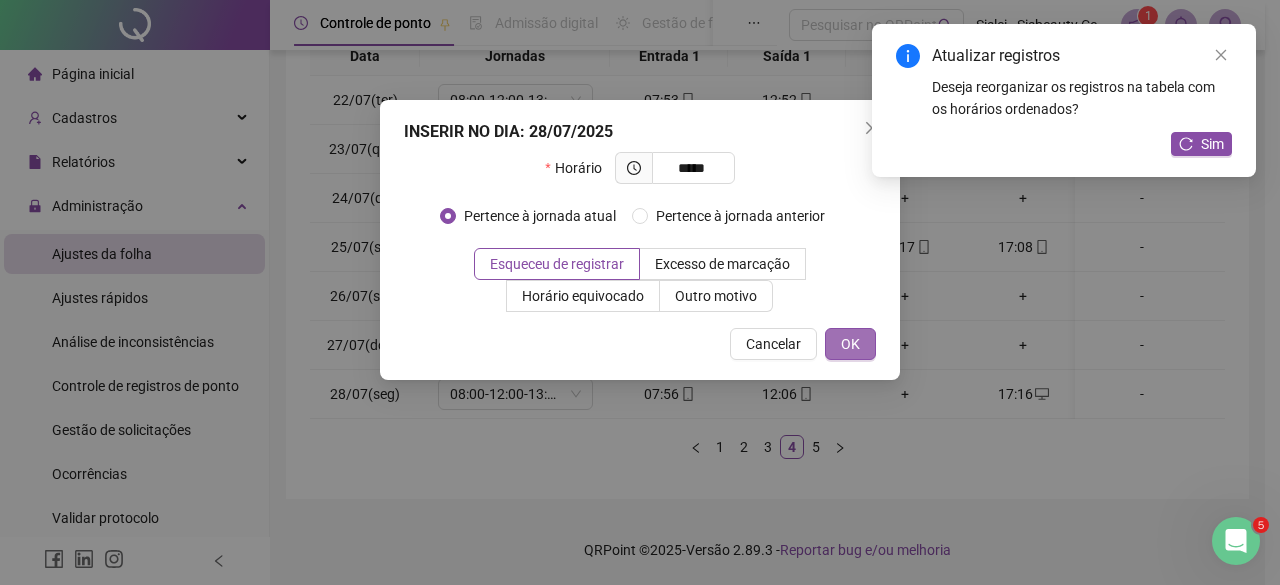 click on "OK" at bounding box center (850, 344) 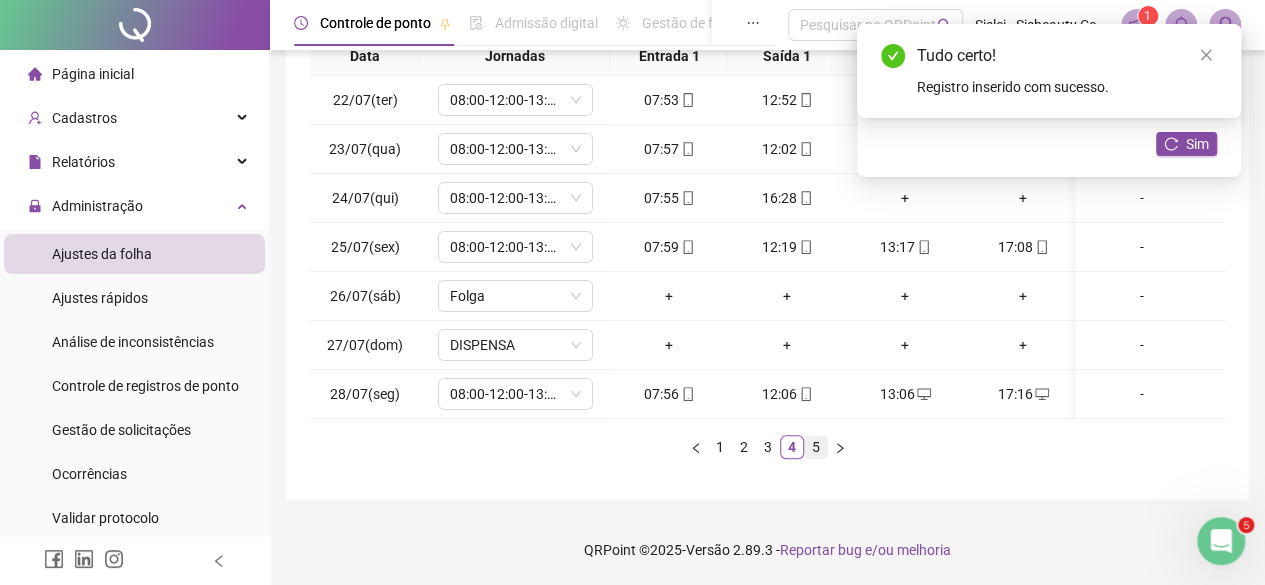 click on "5" at bounding box center (816, 447) 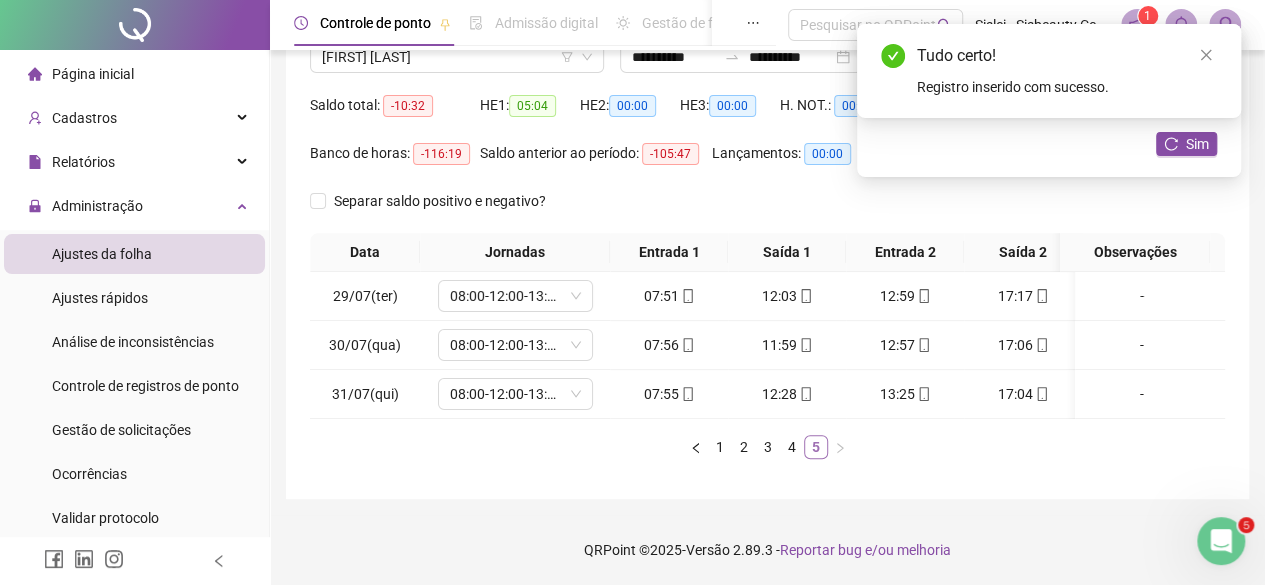 scroll, scrollTop: 0, scrollLeft: 0, axis: both 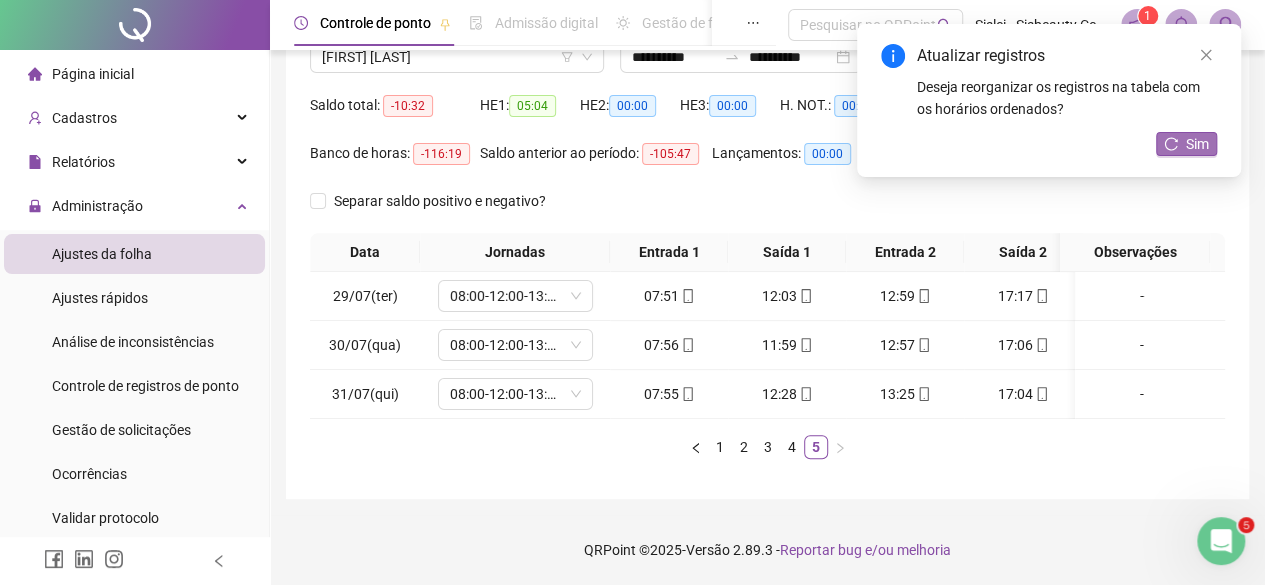 click on "Sim" at bounding box center (1197, 144) 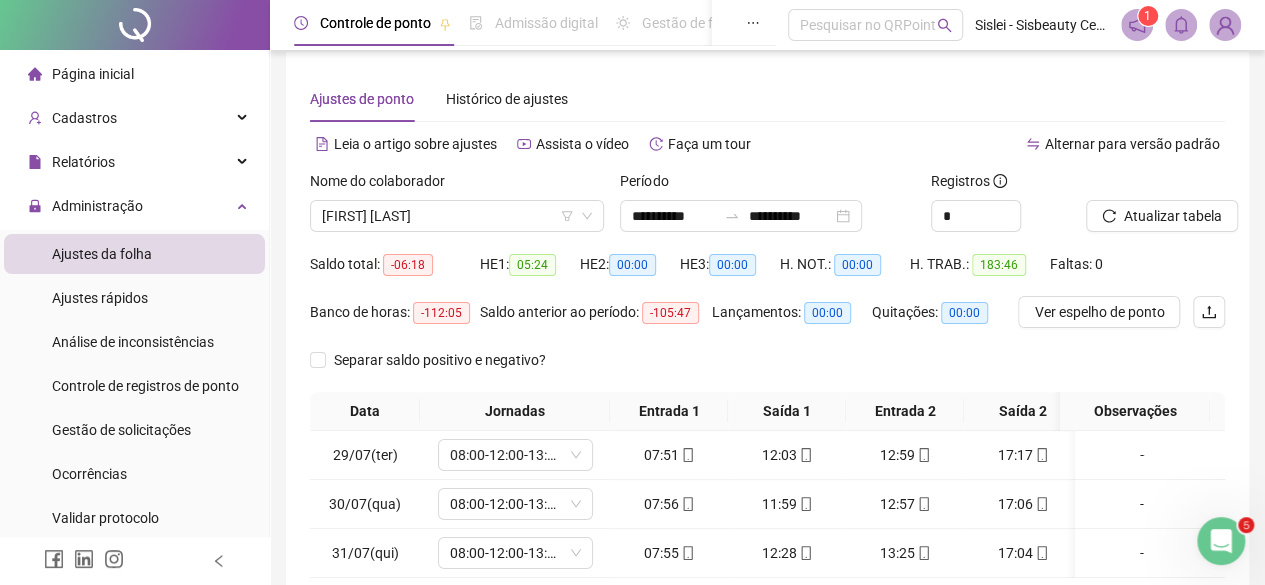 scroll, scrollTop: 0, scrollLeft: 0, axis: both 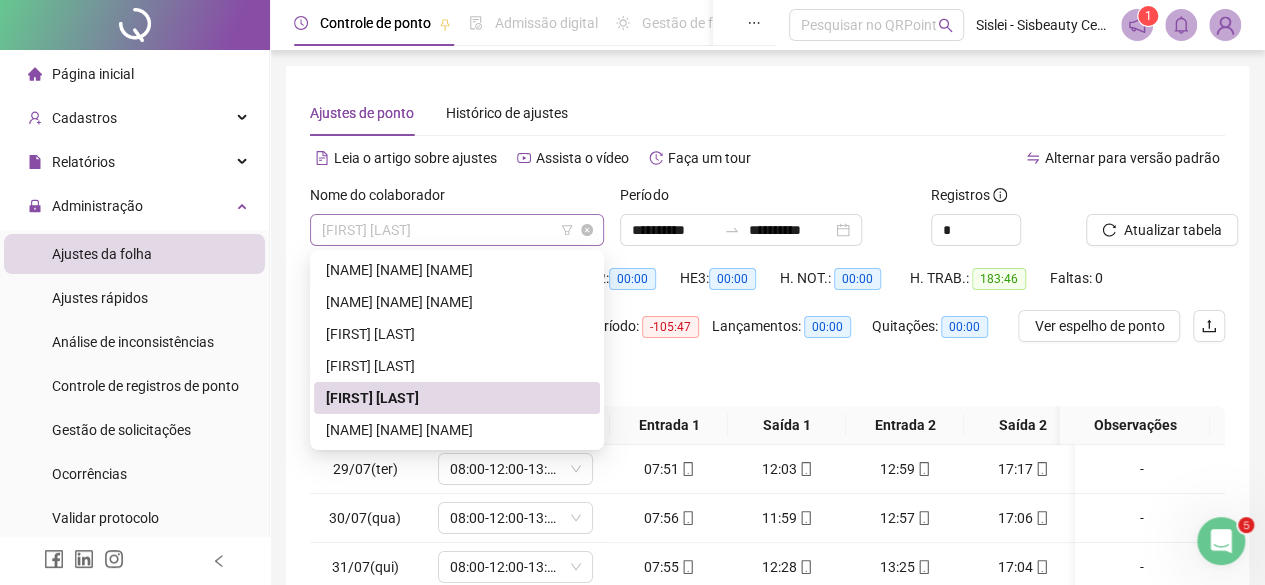 click on "[FIRST] [LAST]" at bounding box center (457, 230) 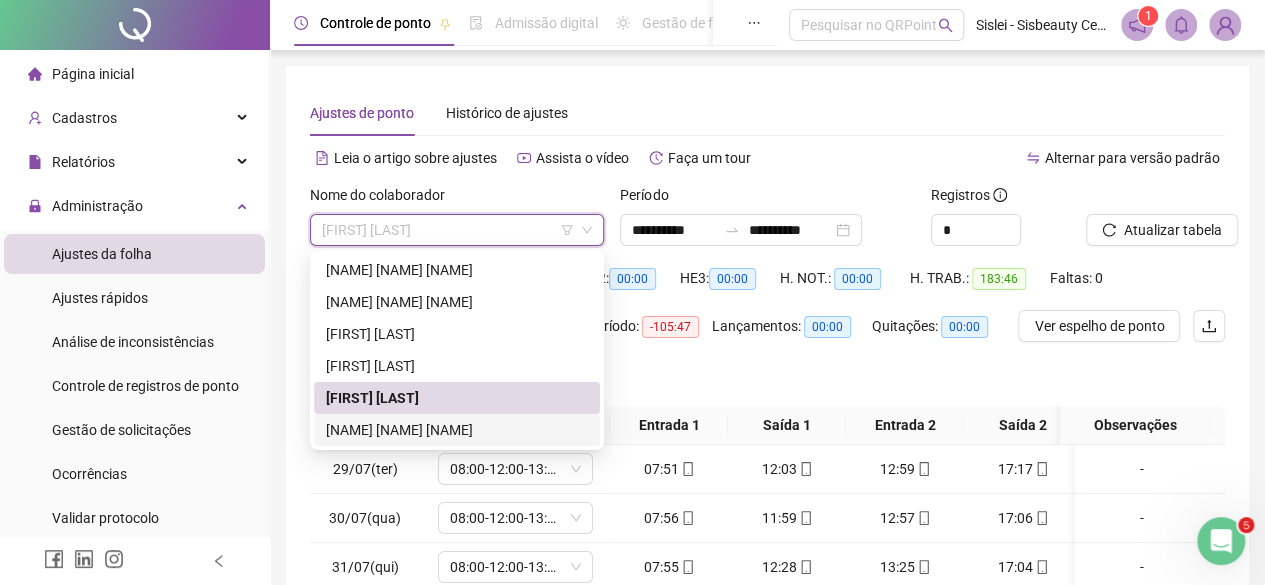 click on "[NAME] [NAME] [NAME]" at bounding box center (457, 430) 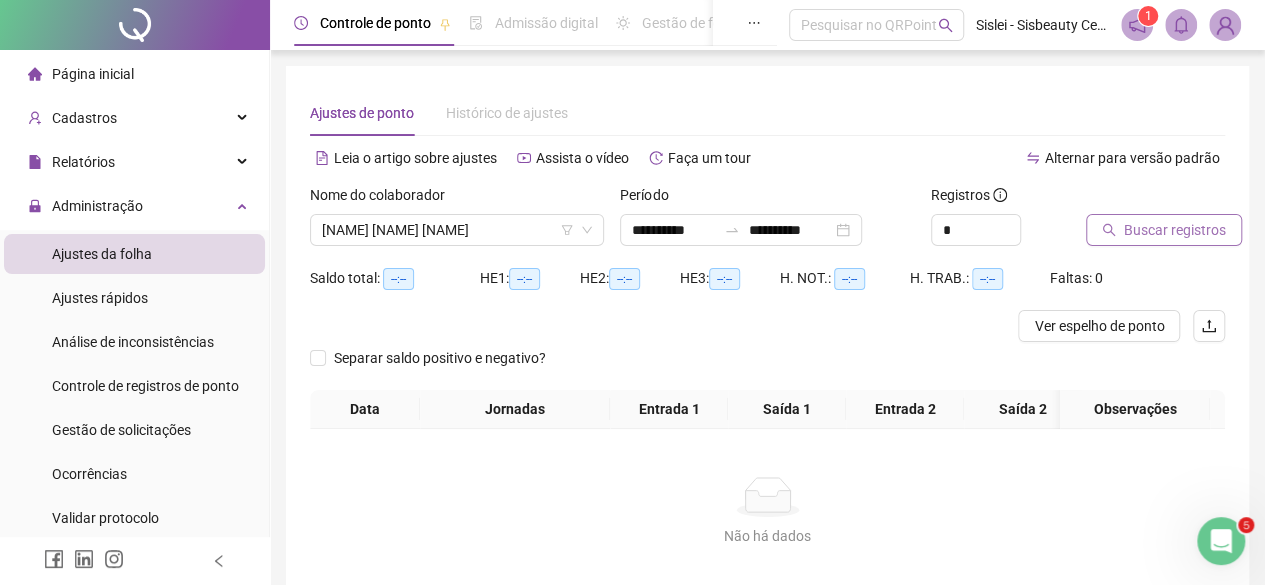 click on "Buscar registros" at bounding box center (1175, 230) 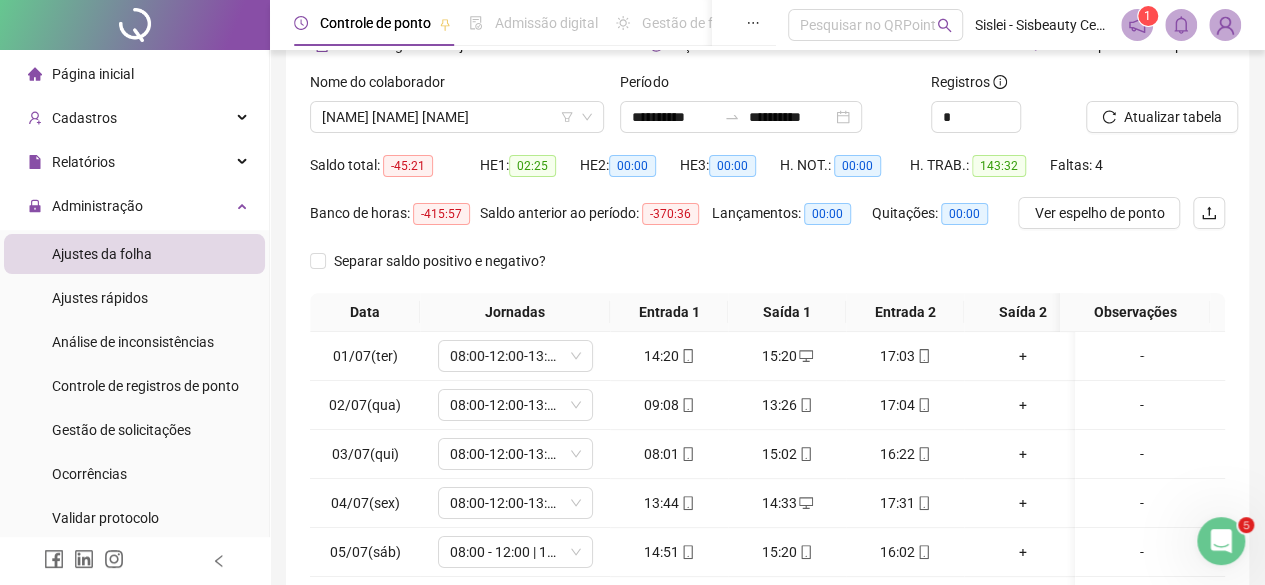 scroll, scrollTop: 115, scrollLeft: 0, axis: vertical 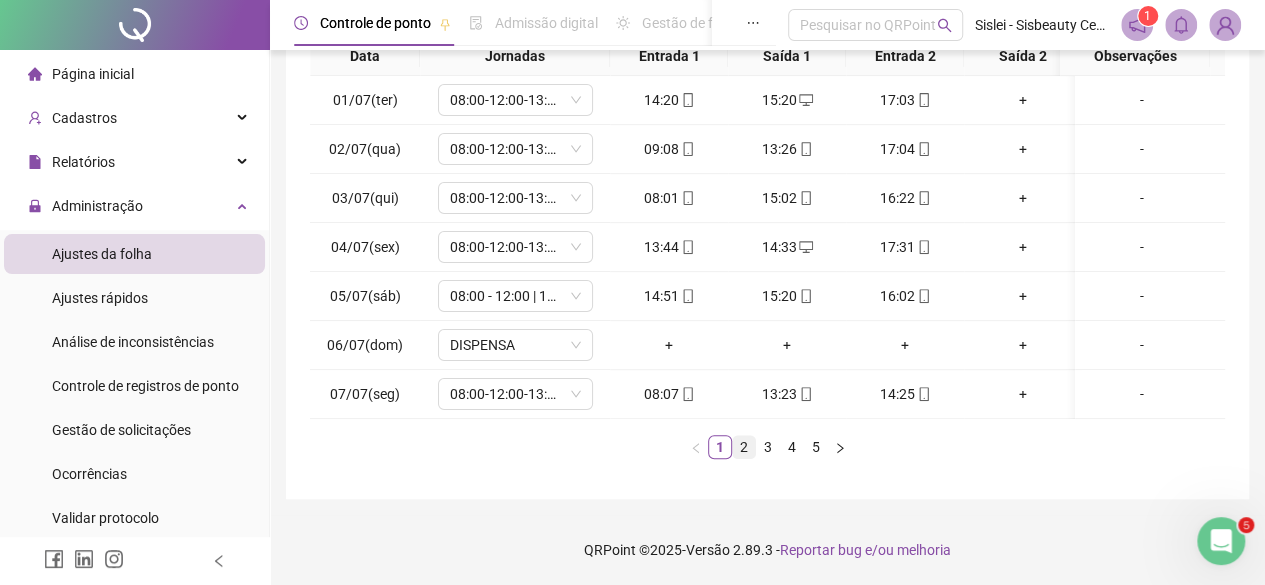 click on "2" at bounding box center [744, 447] 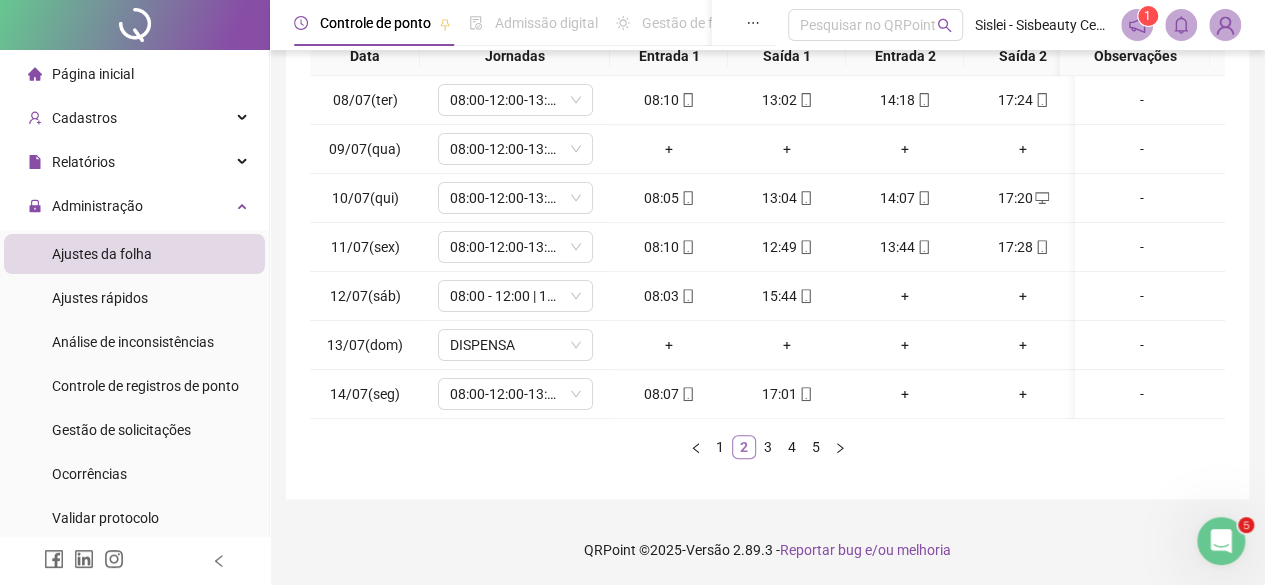 scroll, scrollTop: 0, scrollLeft: 0, axis: both 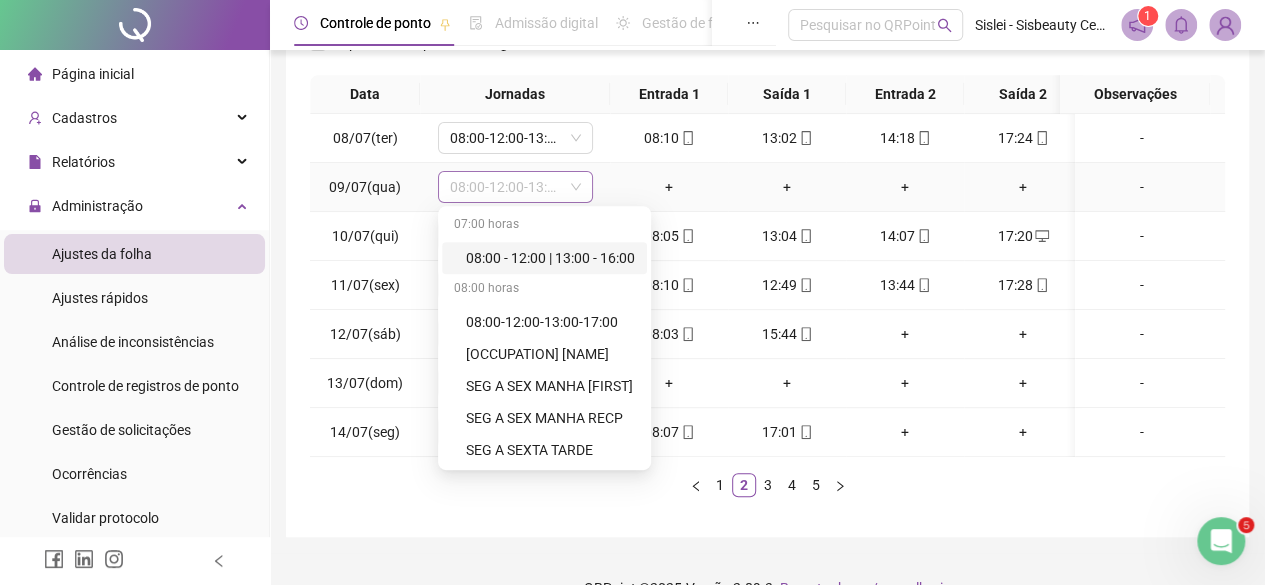 click on "08:00-12:00-13:00-17:00" at bounding box center [515, 187] 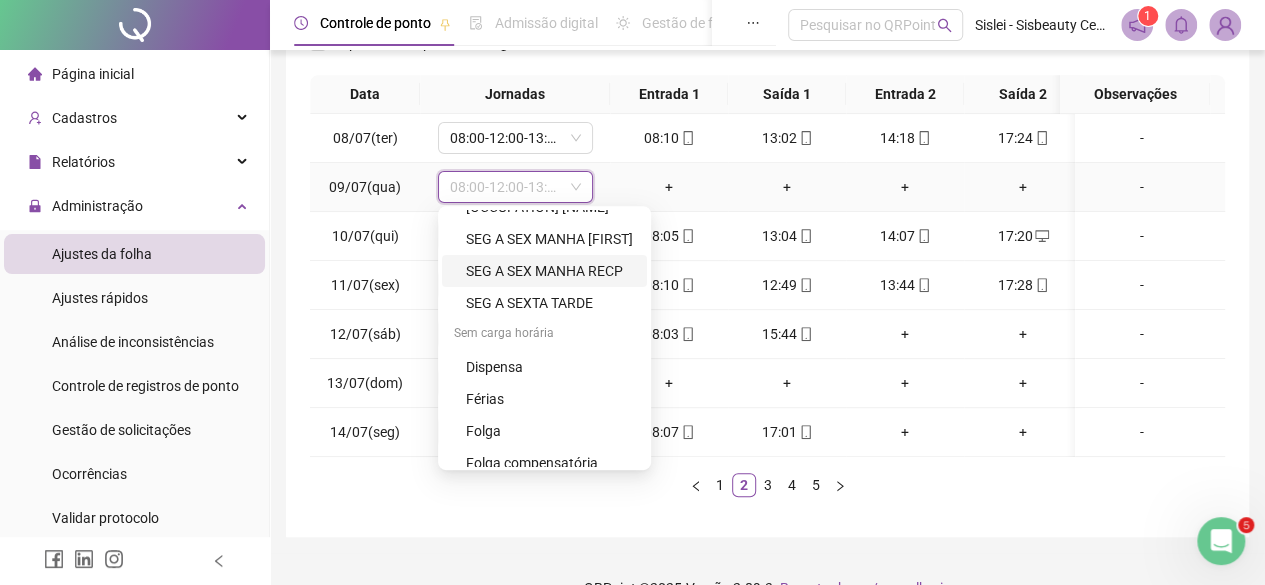 scroll, scrollTop: 148, scrollLeft: 0, axis: vertical 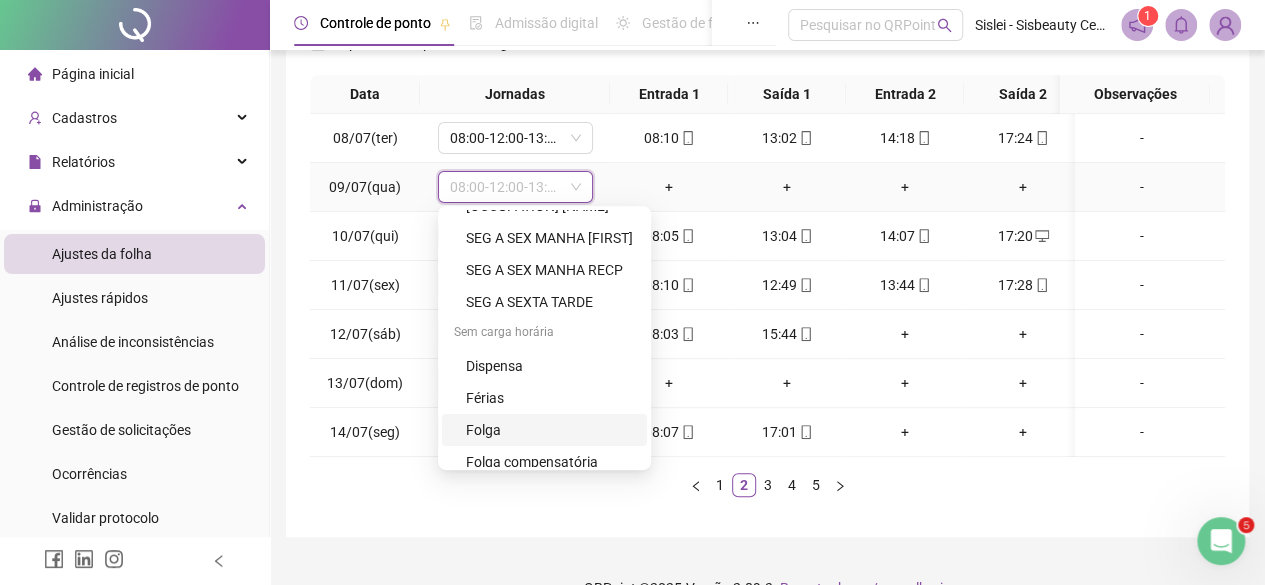 click on "Folga" at bounding box center (550, 430) 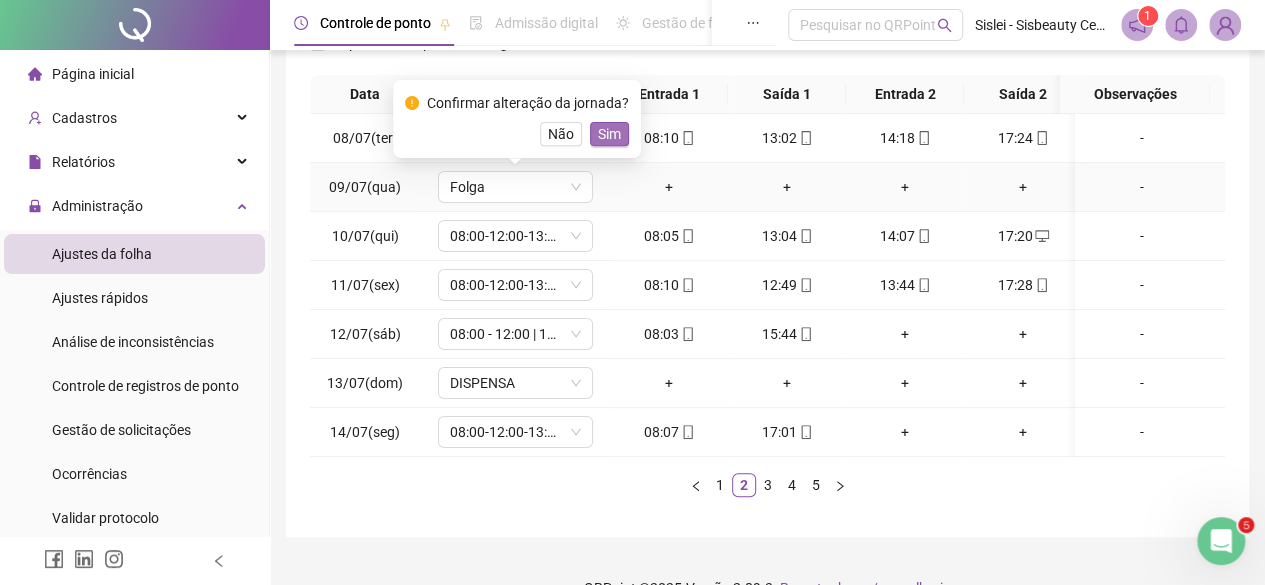 click on "Sim" at bounding box center (609, 134) 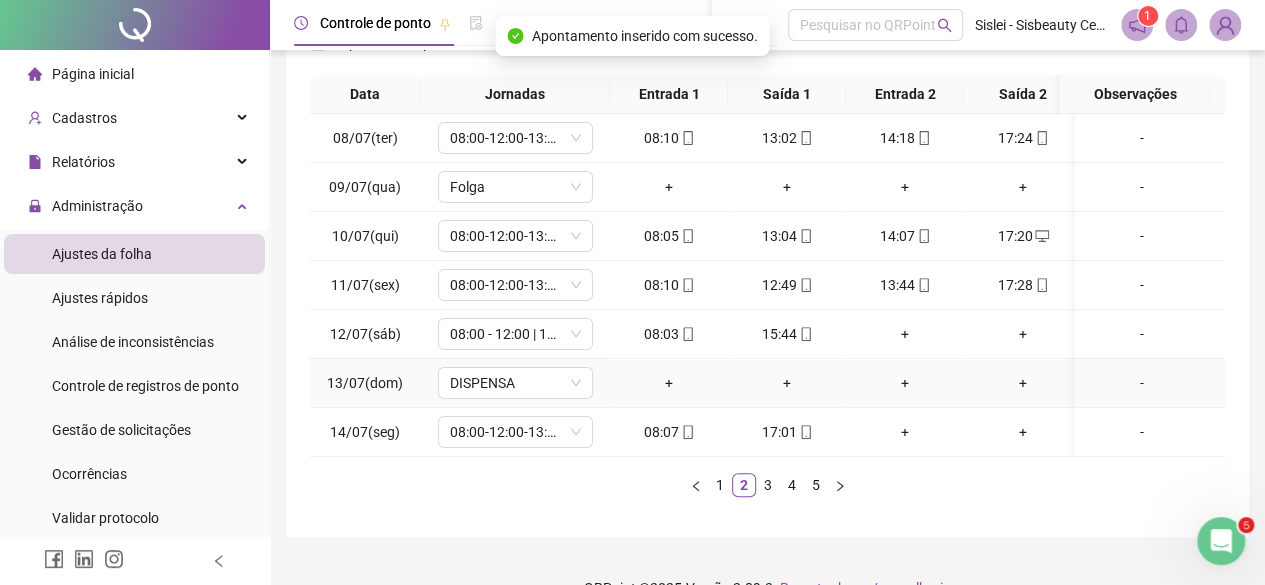 scroll, scrollTop: 0, scrollLeft: 0, axis: both 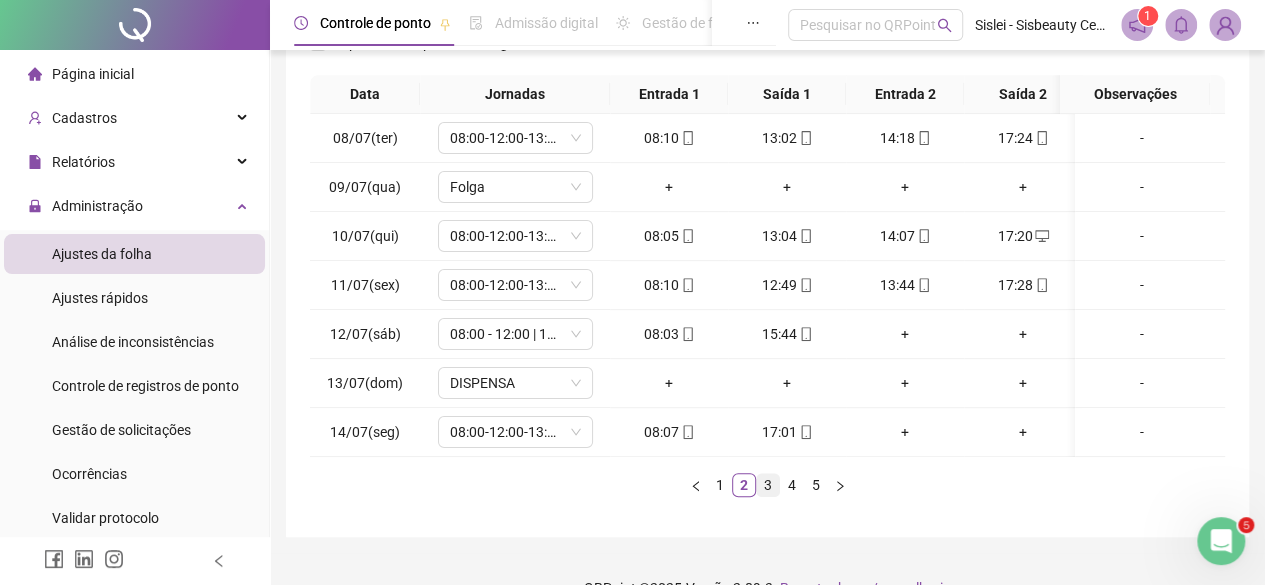 click on "3" at bounding box center [768, 485] 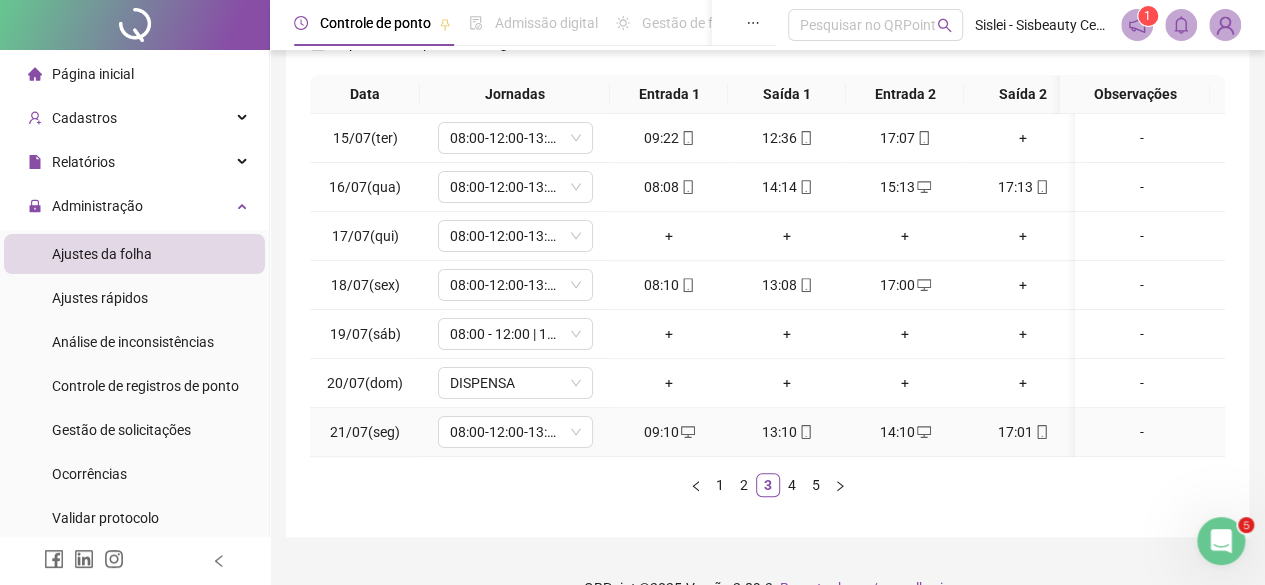 scroll, scrollTop: 0, scrollLeft: 0, axis: both 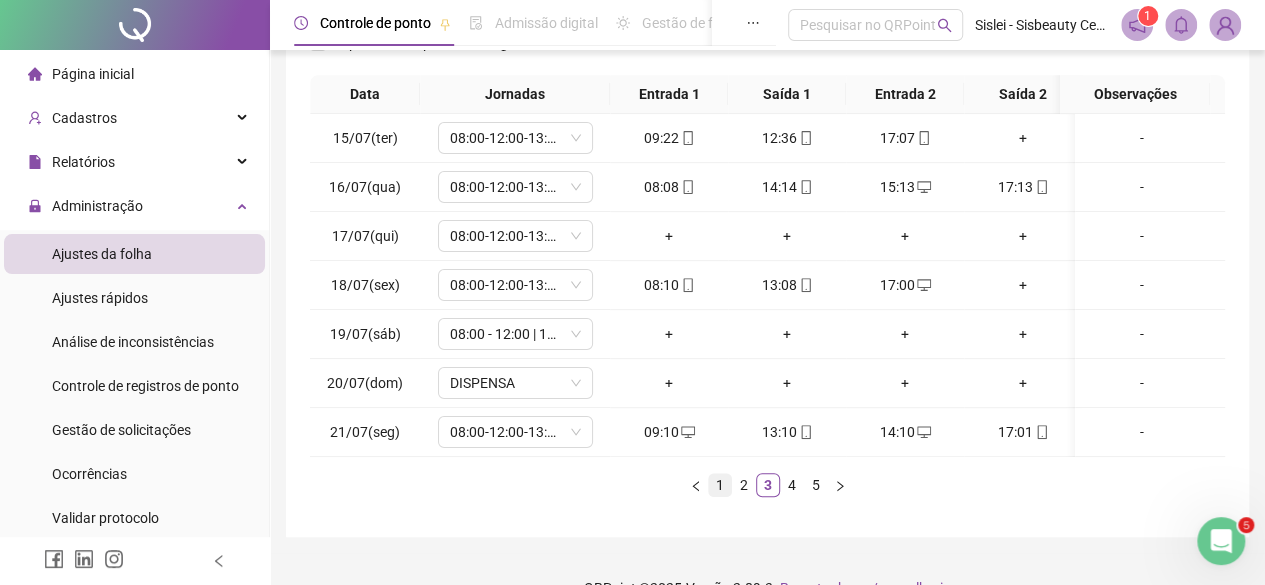 click on "1" at bounding box center [720, 485] 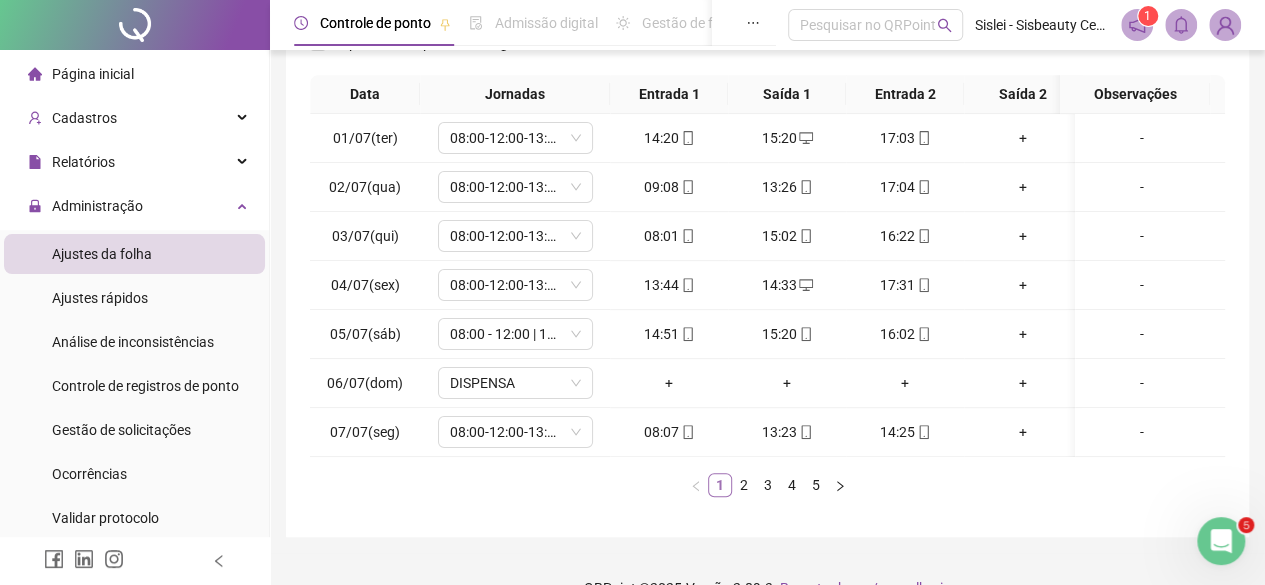 scroll, scrollTop: 0, scrollLeft: 0, axis: both 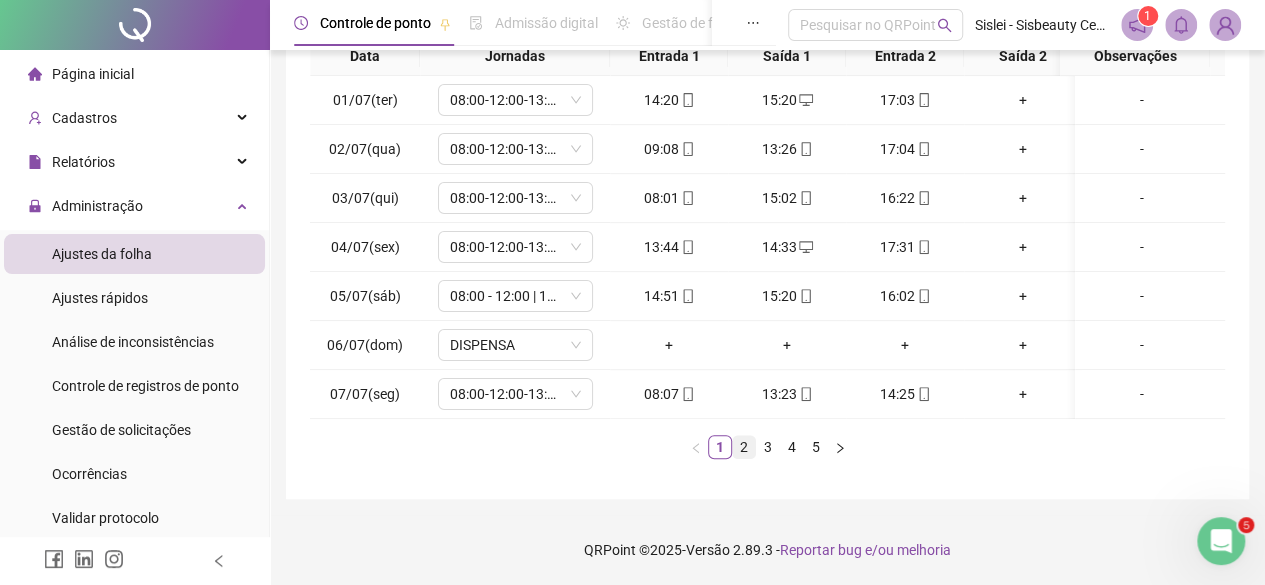 click on "2" at bounding box center (744, 447) 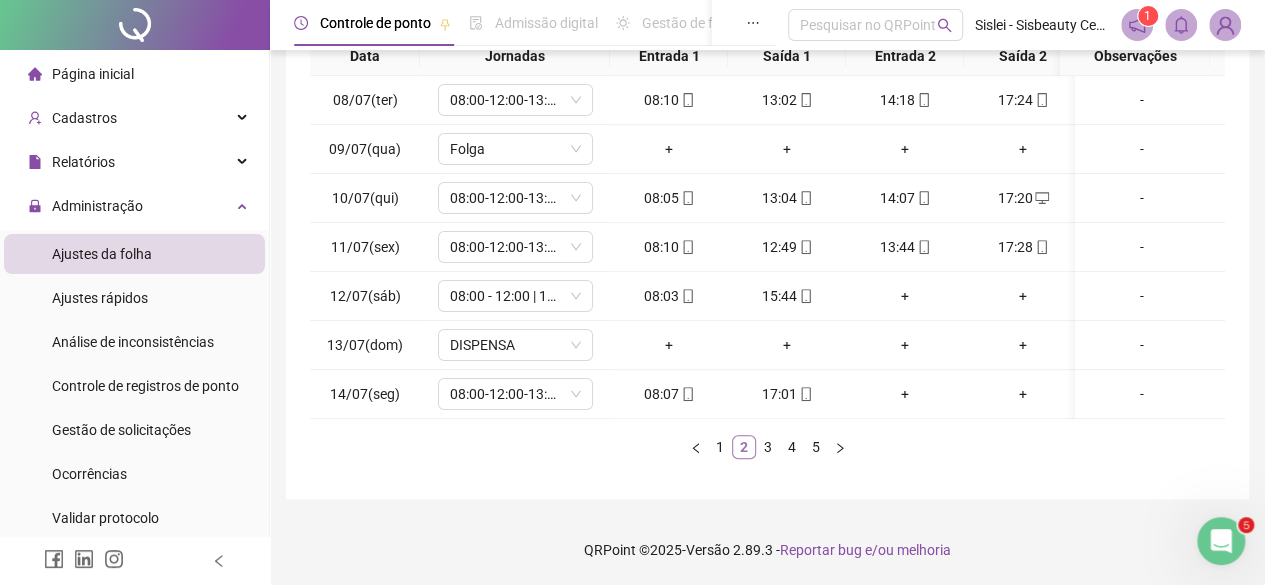 scroll, scrollTop: 0, scrollLeft: 0, axis: both 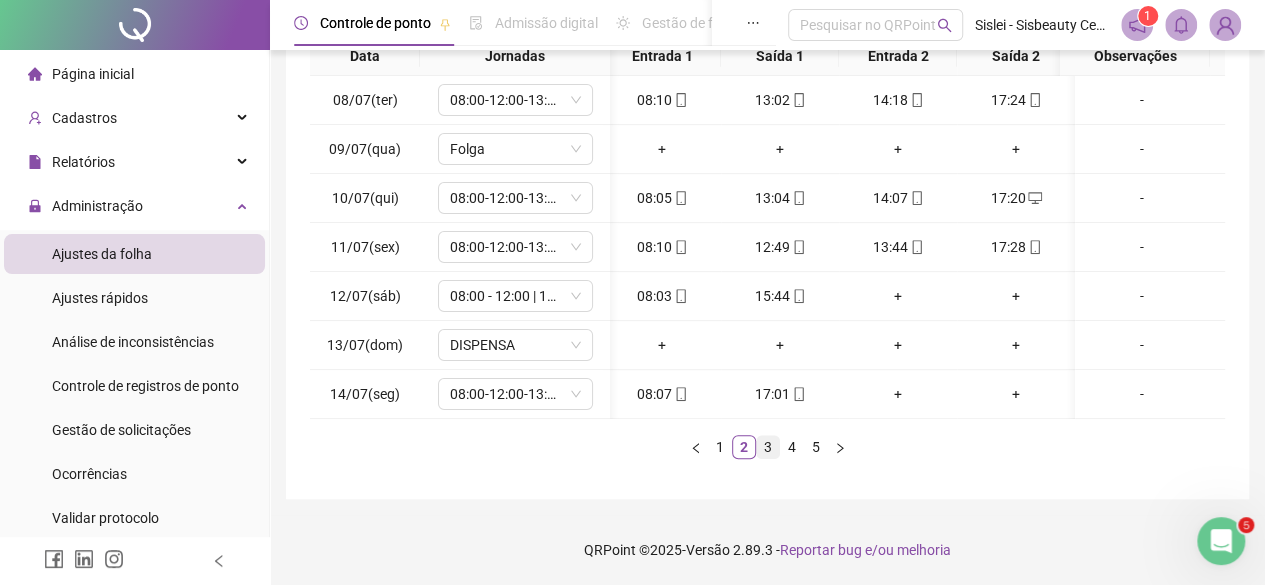 click on "3" at bounding box center (768, 447) 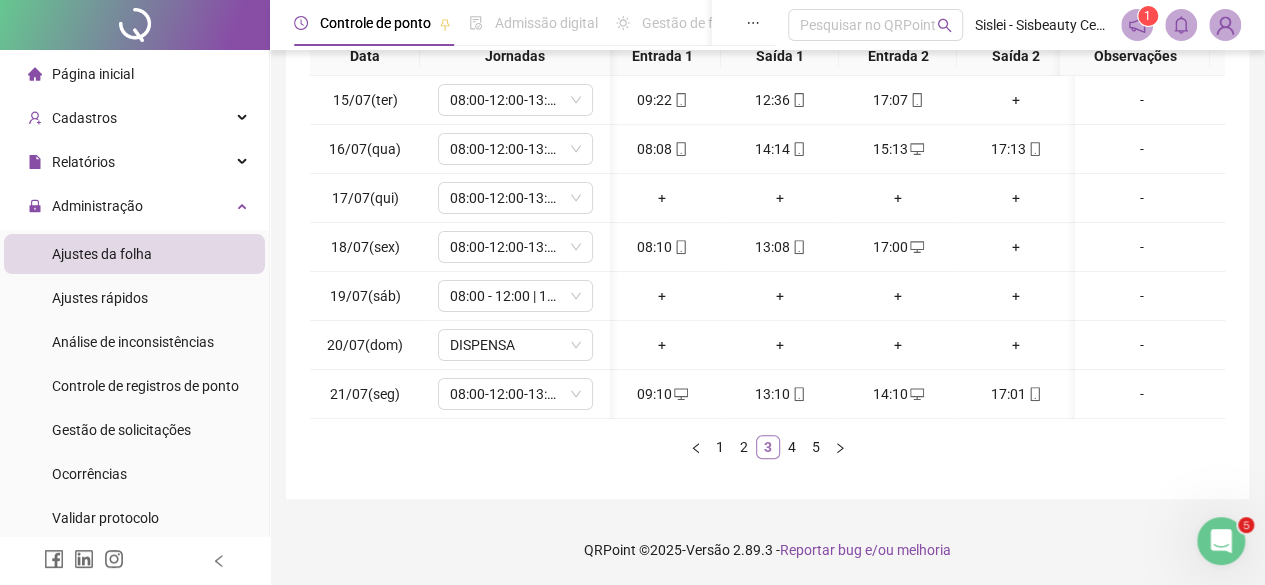 scroll, scrollTop: 0, scrollLeft: 7, axis: horizontal 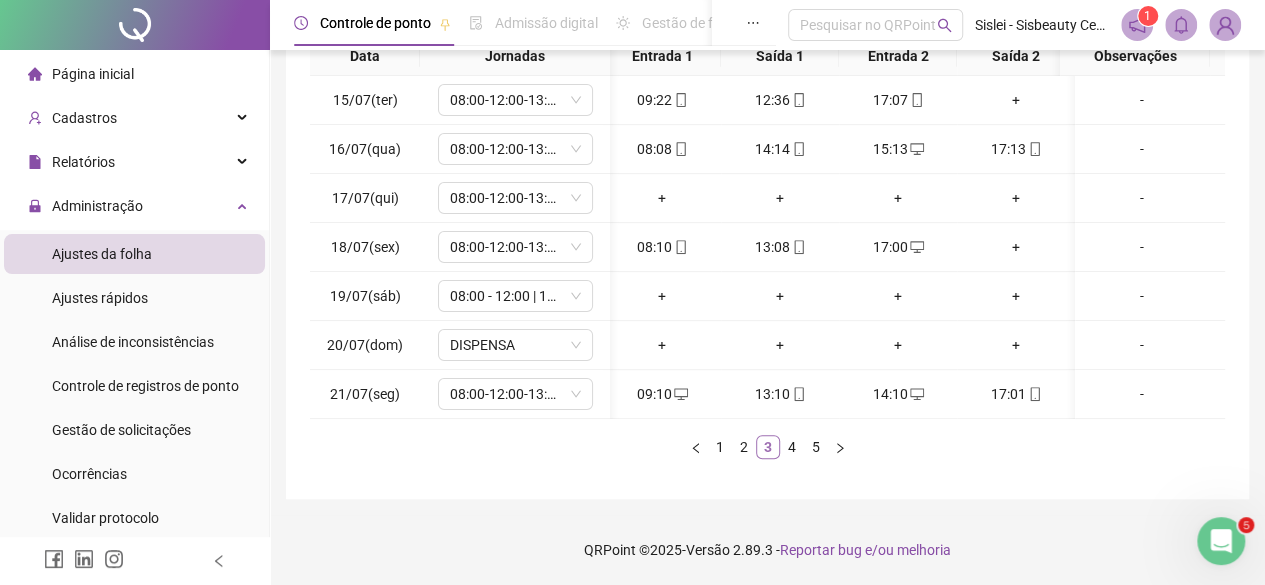 click on "3" at bounding box center [768, 447] 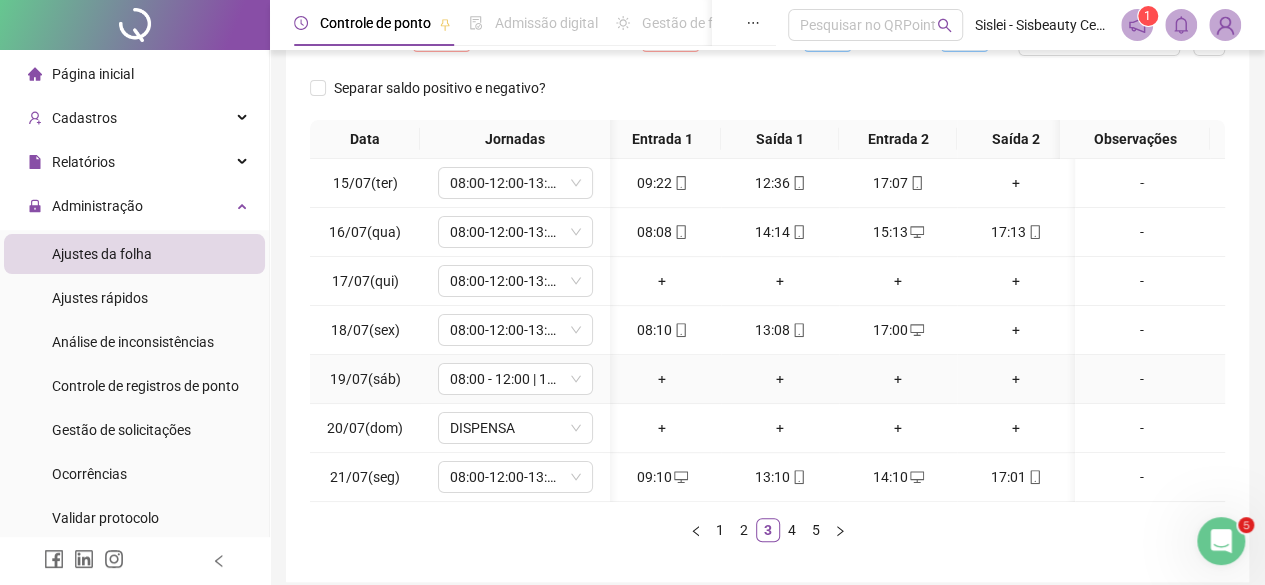 scroll, scrollTop: 284, scrollLeft: 0, axis: vertical 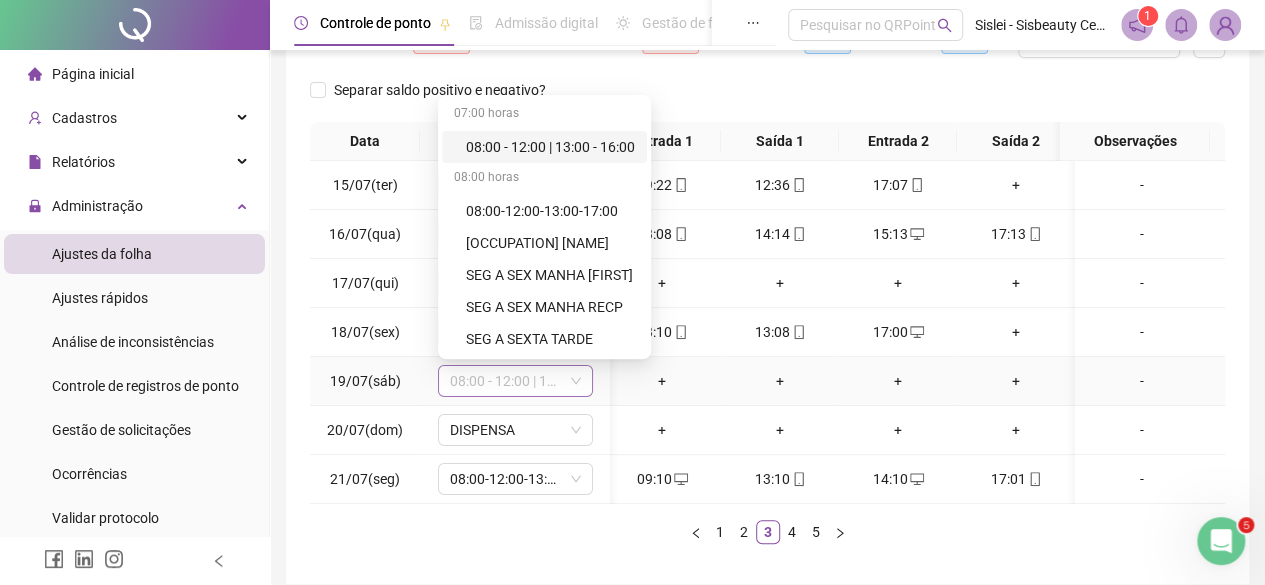 click on "08:00 - 12:00 | 13:00 - 16:00" at bounding box center (515, 381) 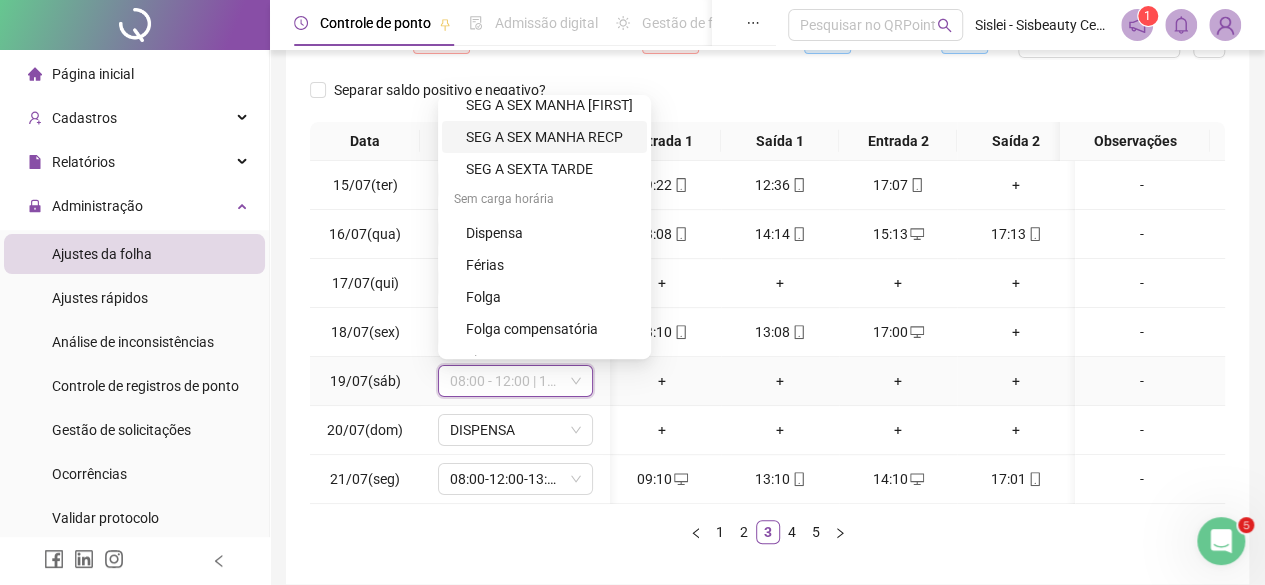 scroll, scrollTop: 171, scrollLeft: 0, axis: vertical 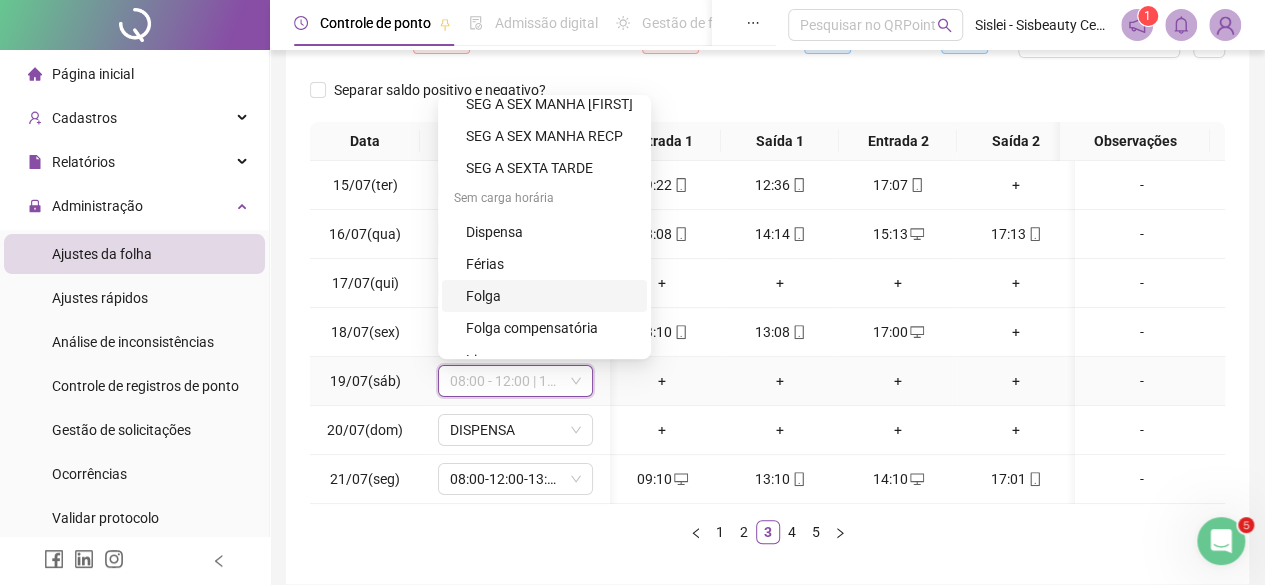 click on "Folga" at bounding box center [544, 296] 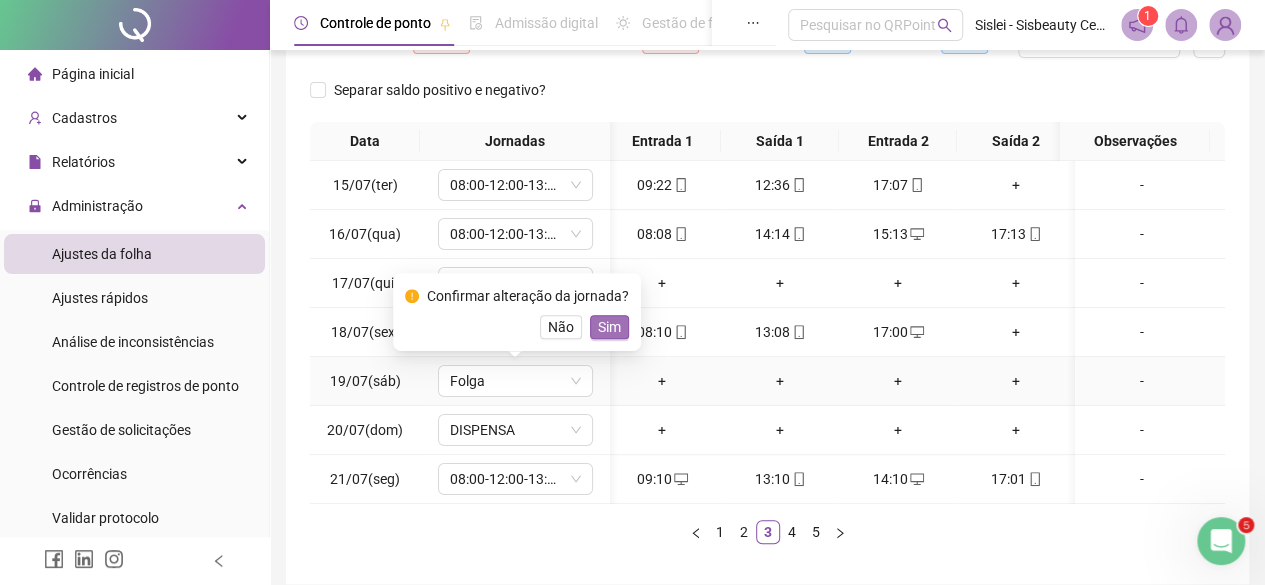 click on "Sim" at bounding box center [609, 327] 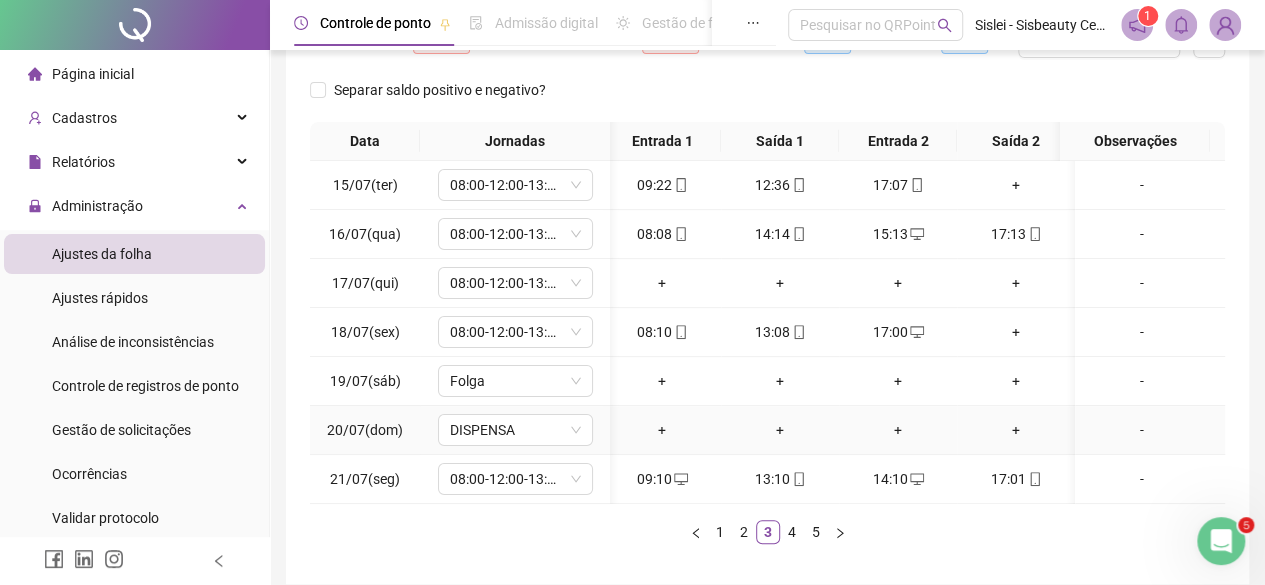 scroll, scrollTop: 0, scrollLeft: 7, axis: horizontal 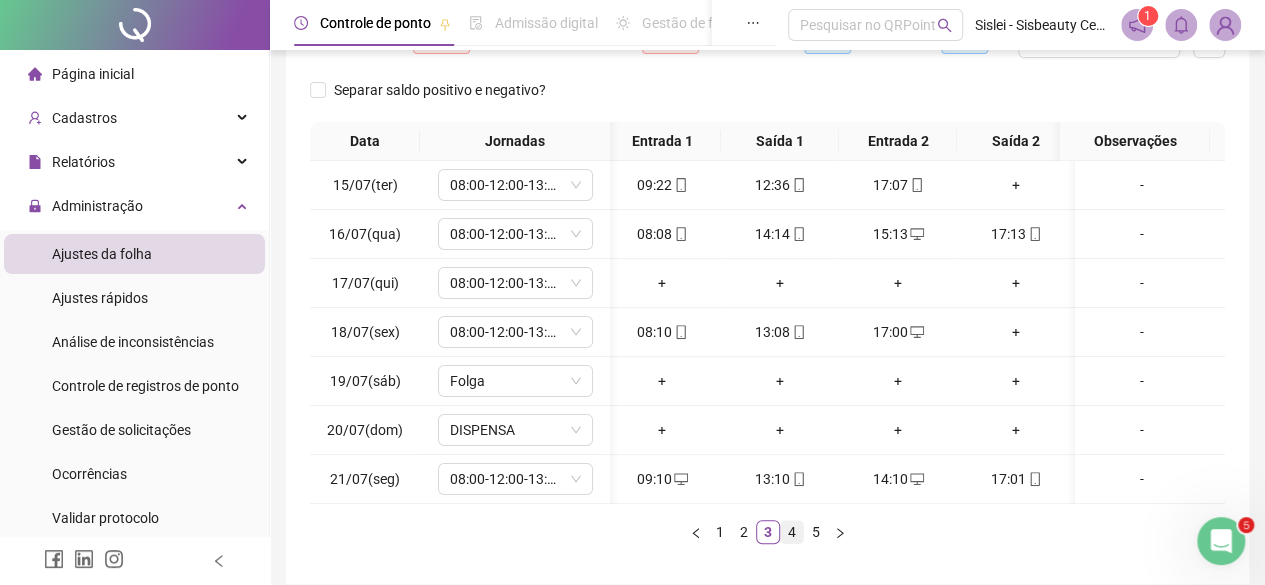 click on "4" at bounding box center [792, 532] 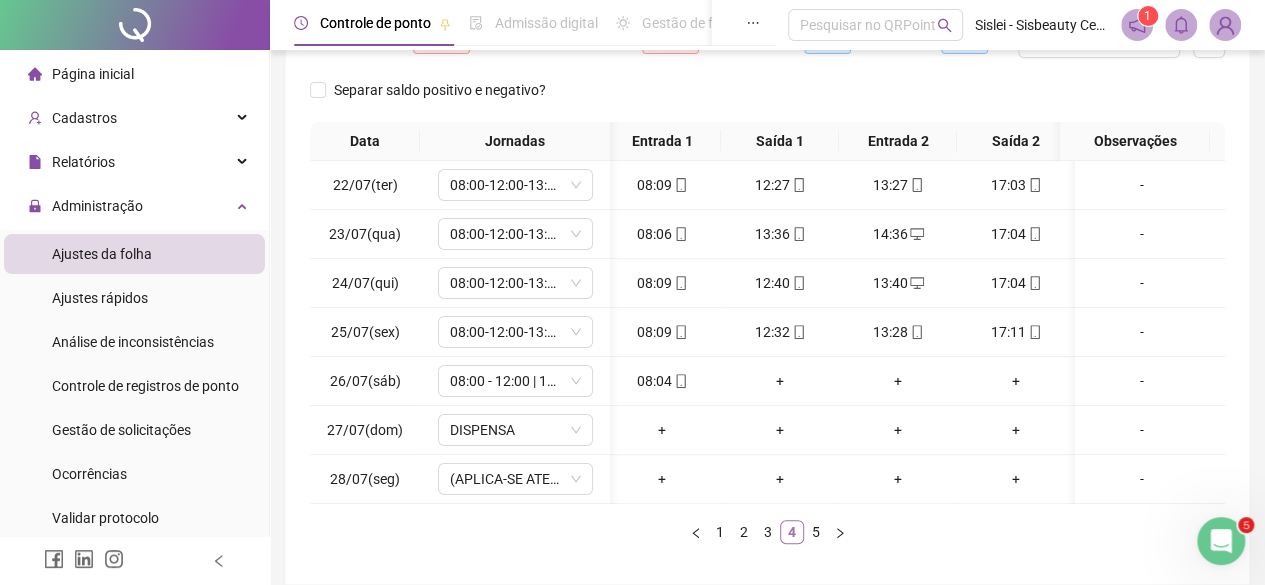 scroll, scrollTop: 0, scrollLeft: 7, axis: horizontal 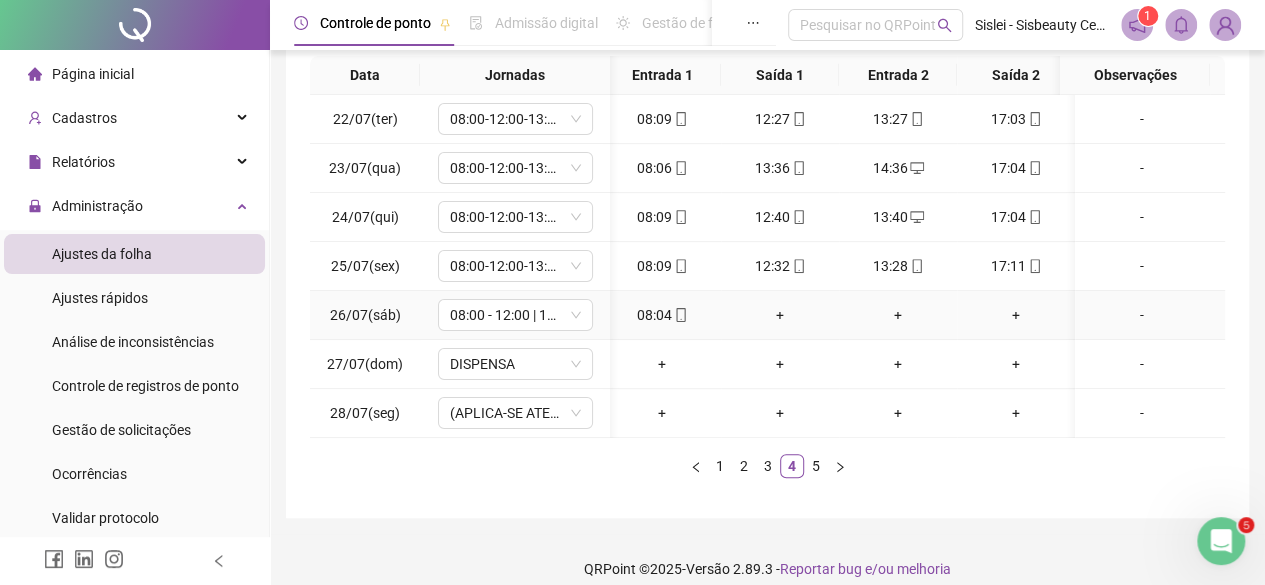 click on "+" at bounding box center [780, 315] 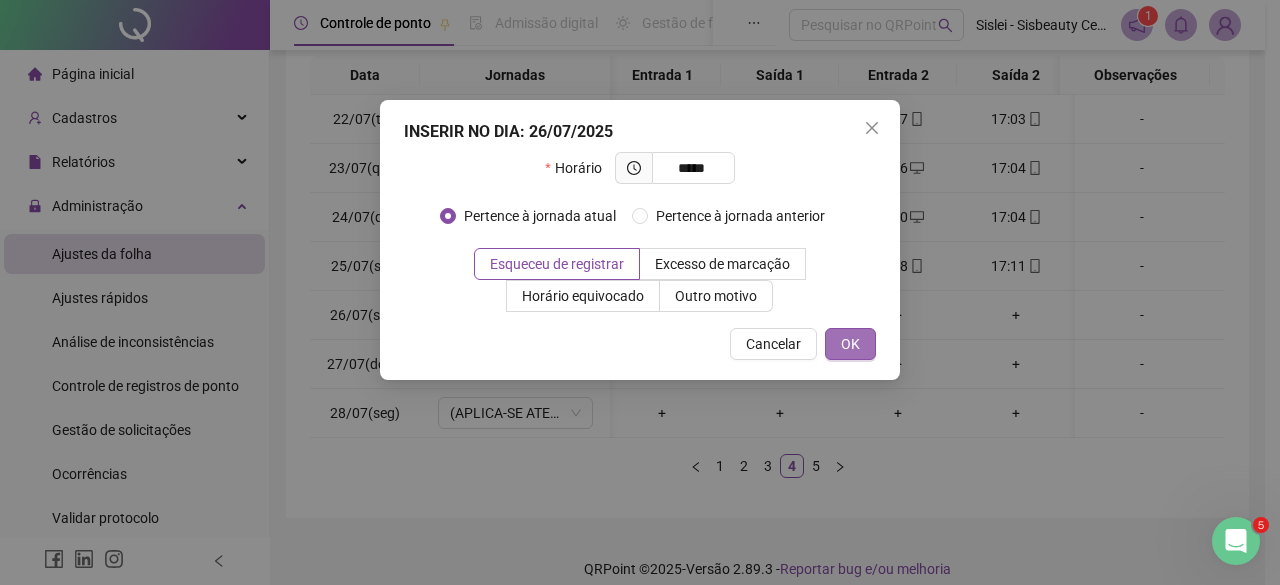 type on "*****" 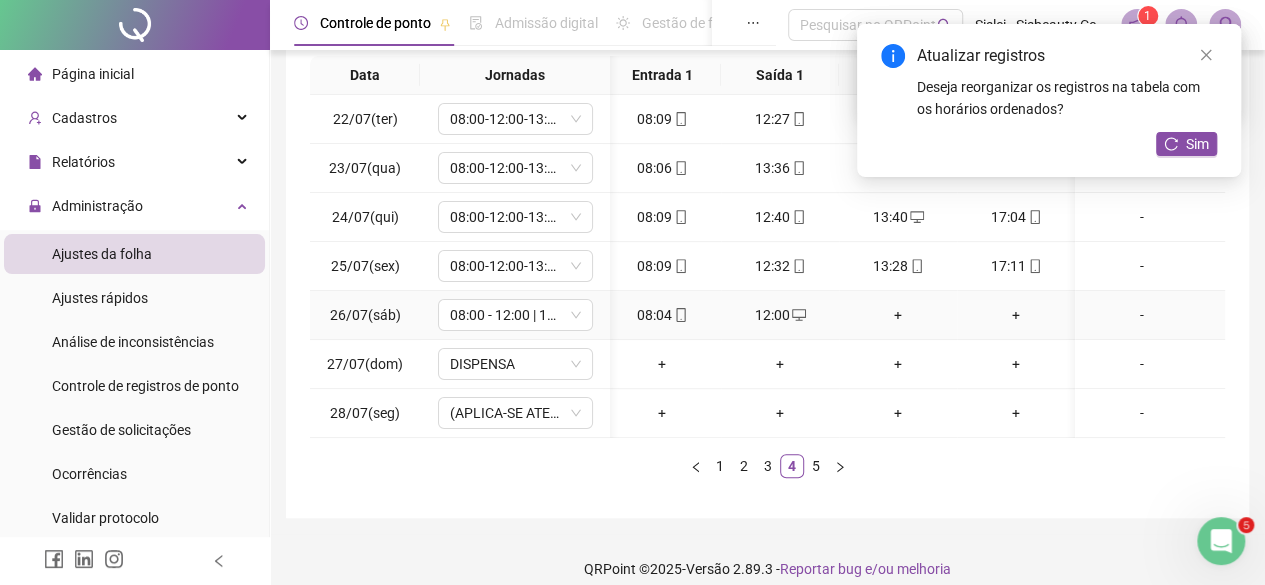 click on "+" at bounding box center (898, 315) 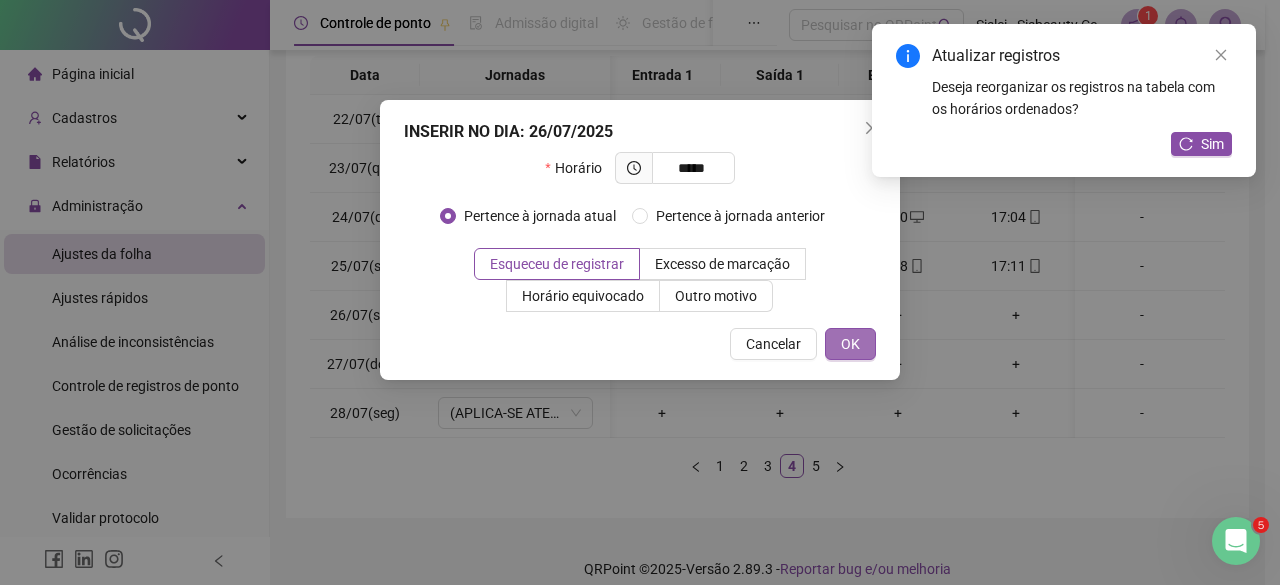 type on "*****" 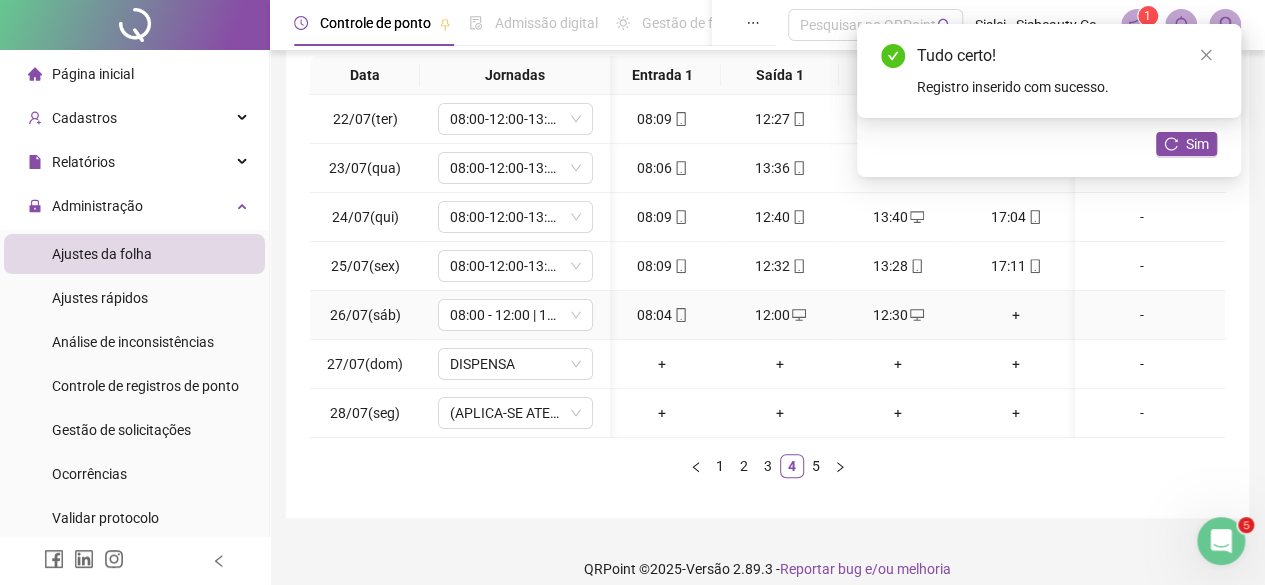 click on "+" at bounding box center [1016, 315] 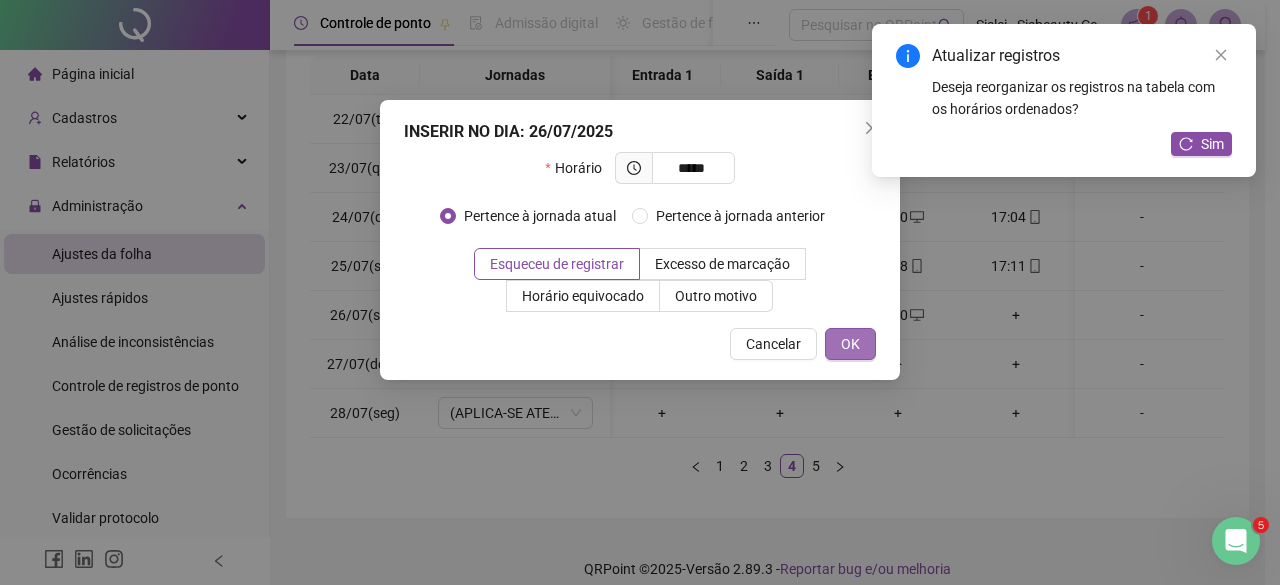 type on "*****" 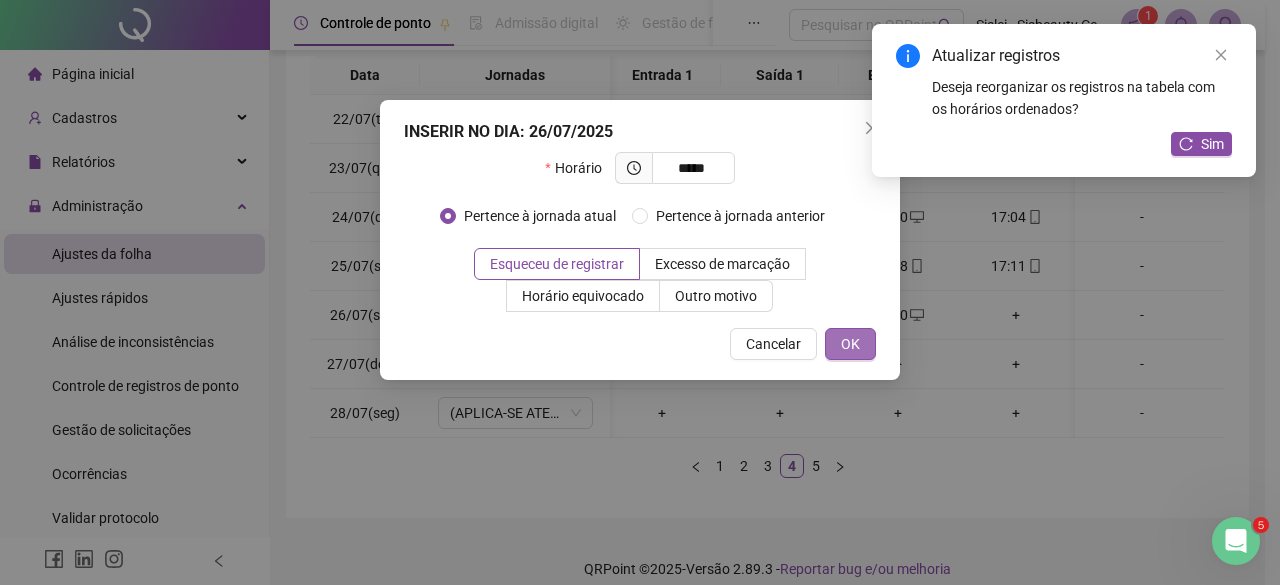 click on "OK" at bounding box center [850, 344] 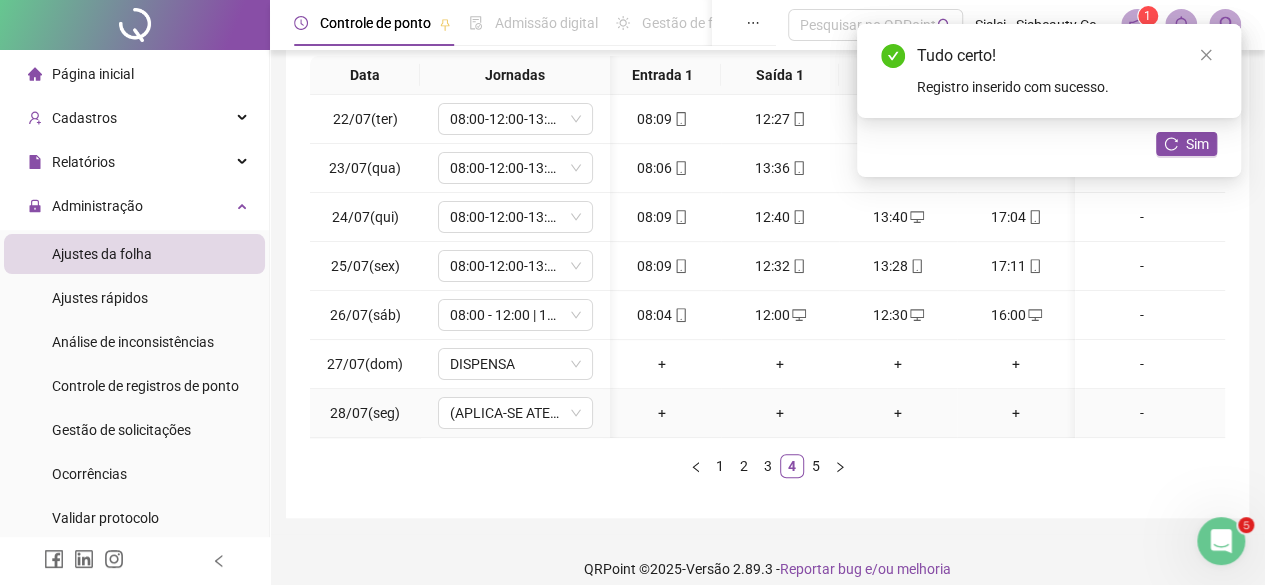 scroll, scrollTop: 0, scrollLeft: 7, axis: horizontal 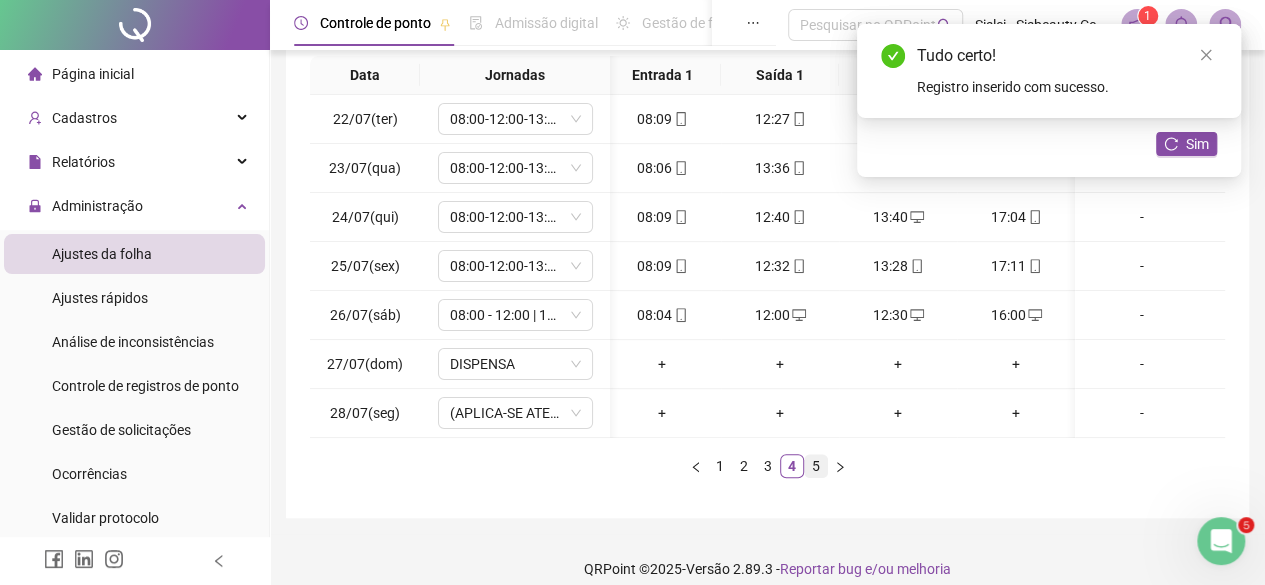 click on "5" at bounding box center [816, 466] 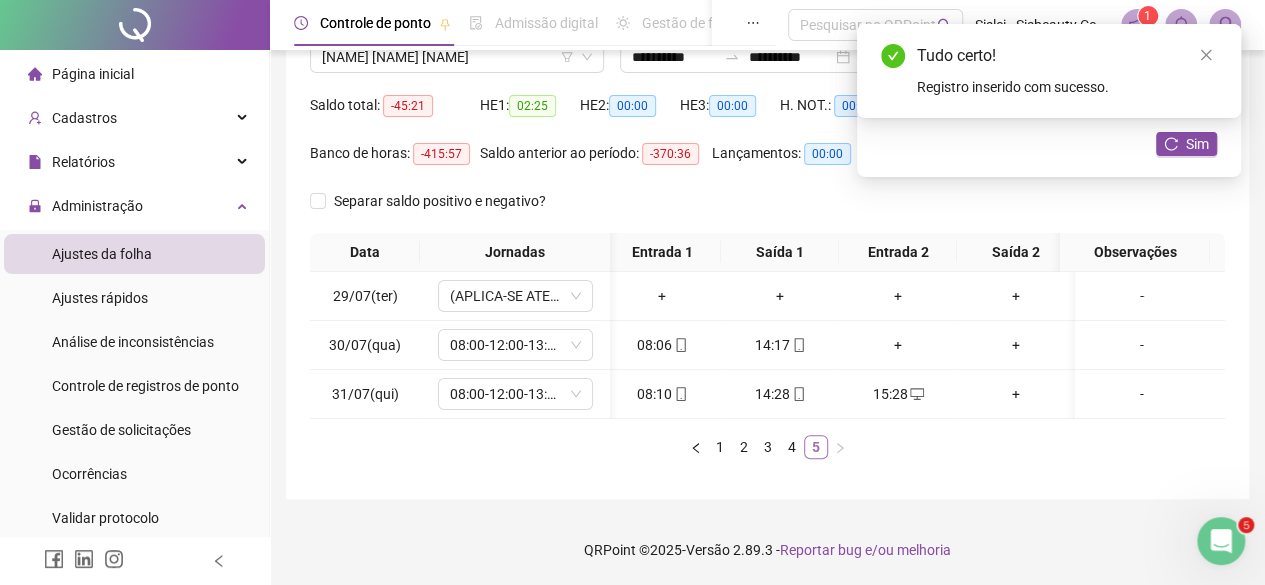 scroll, scrollTop: 0, scrollLeft: 7, axis: horizontal 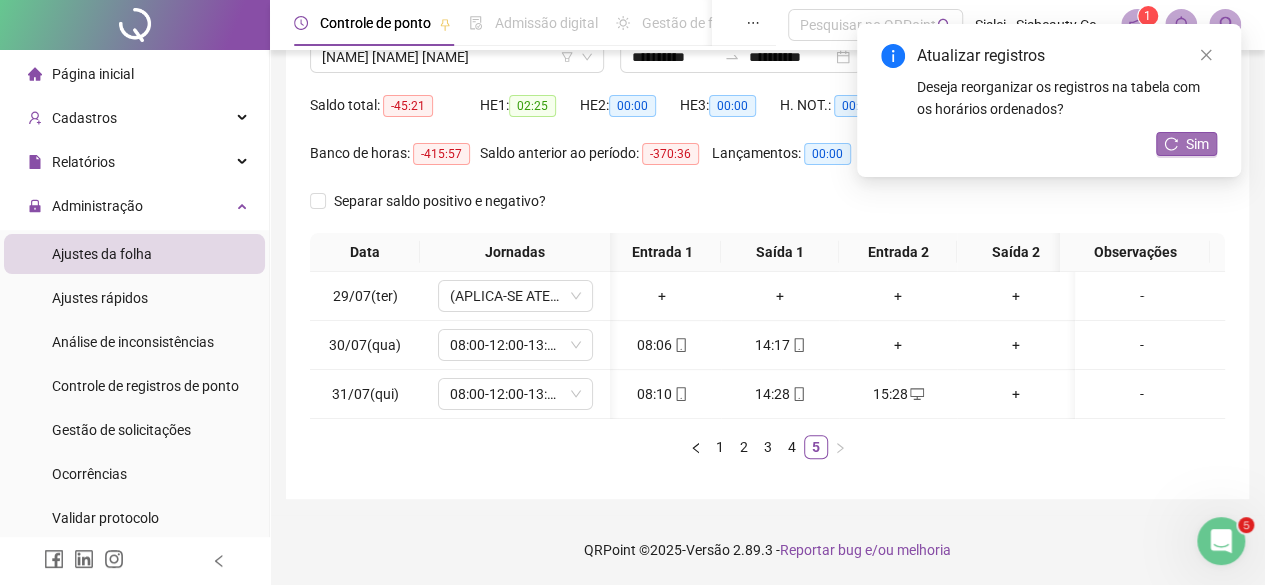click on "Sim" at bounding box center (1197, 144) 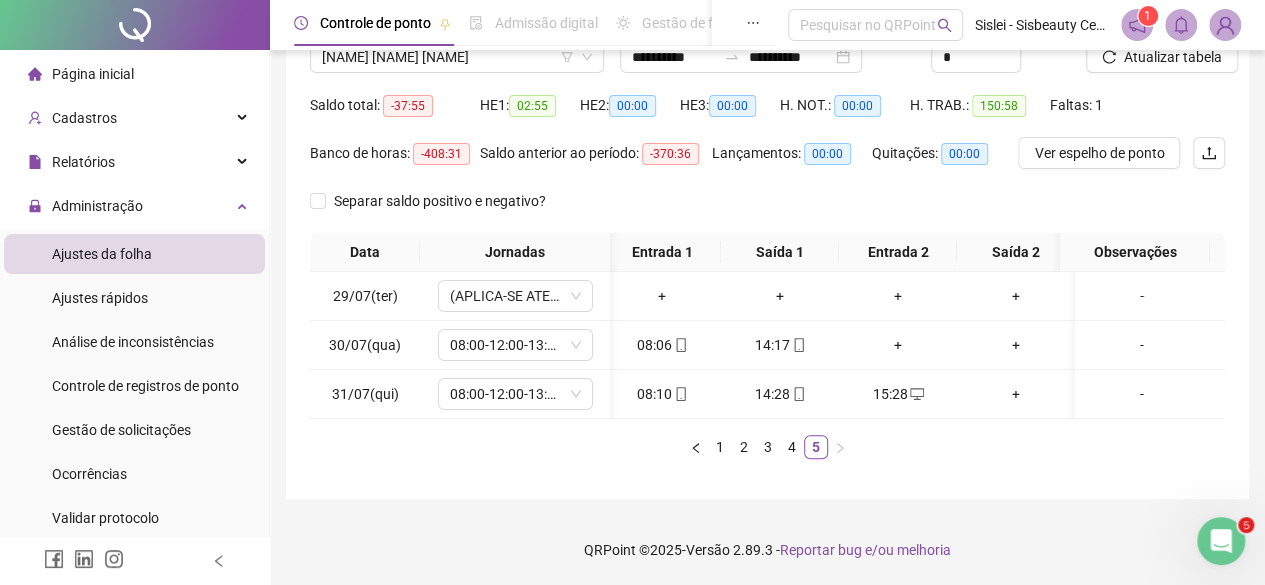 scroll, scrollTop: 0, scrollLeft: 0, axis: both 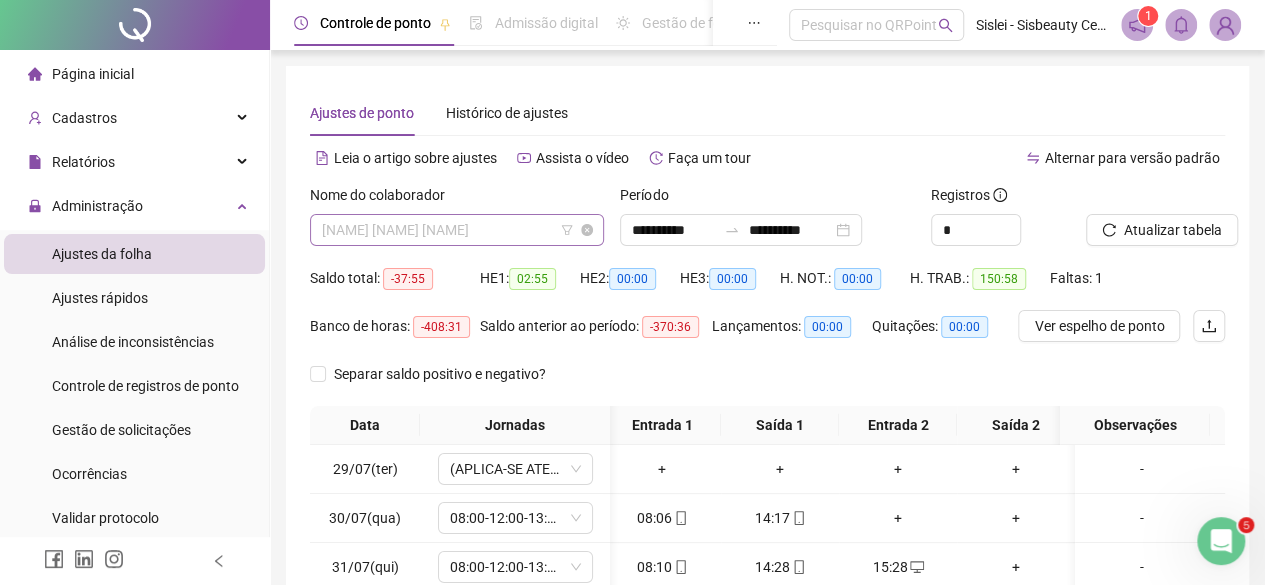 click on "[NAME] [NAME] [NAME]" at bounding box center [457, 230] 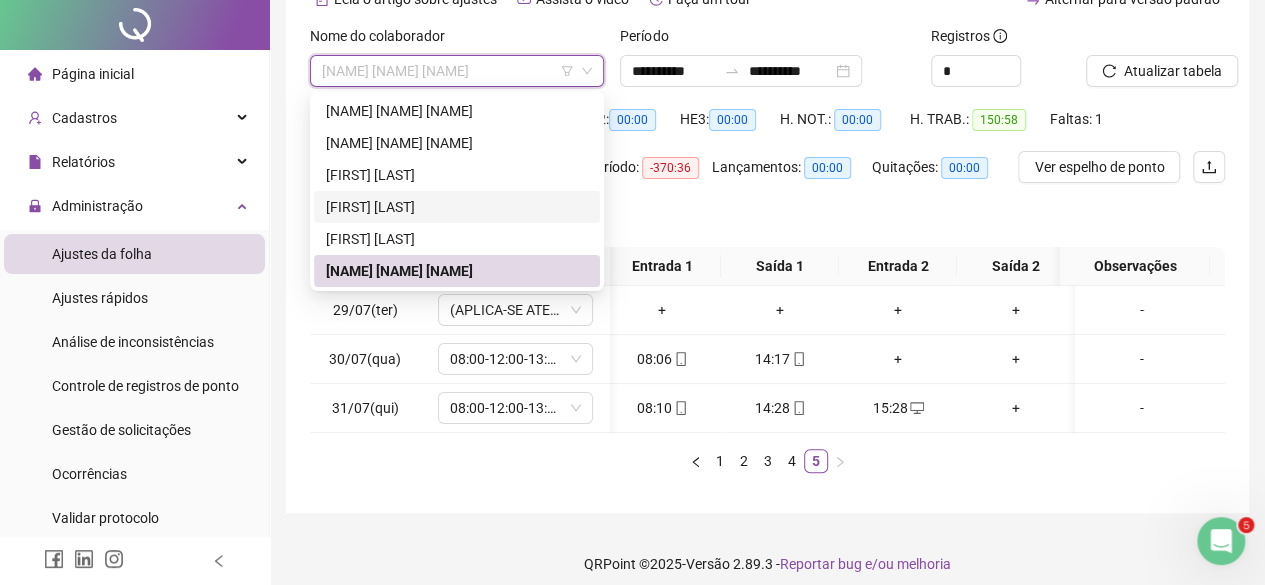 scroll, scrollTop: 0, scrollLeft: 0, axis: both 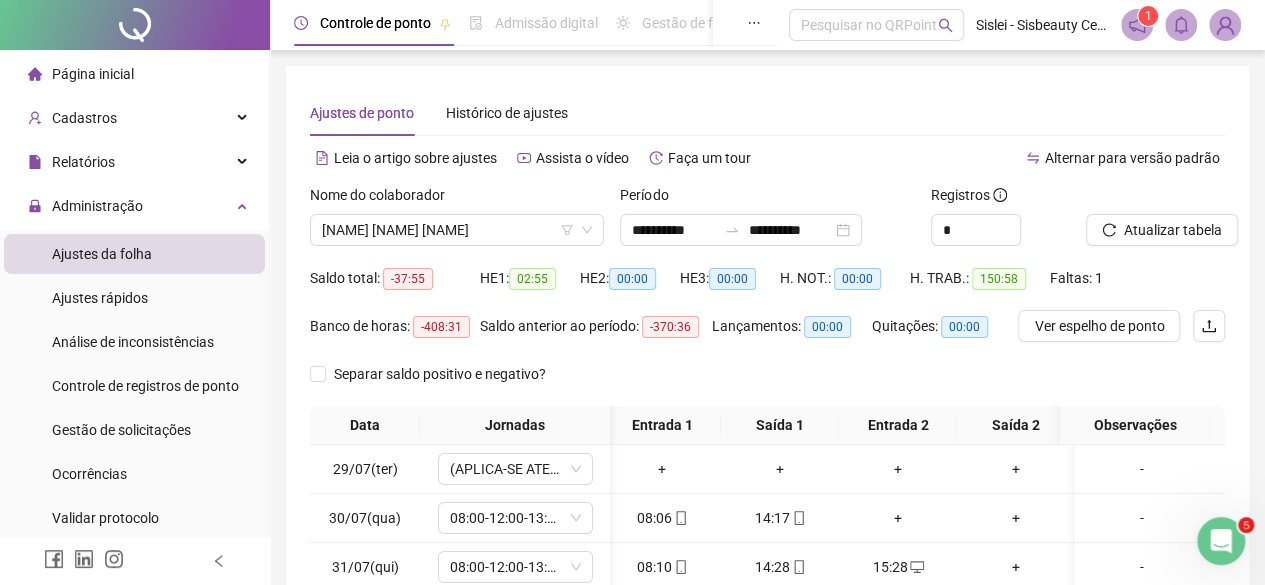 click on "Ajustes de ponto Histórico de ajustes" at bounding box center [767, 113] 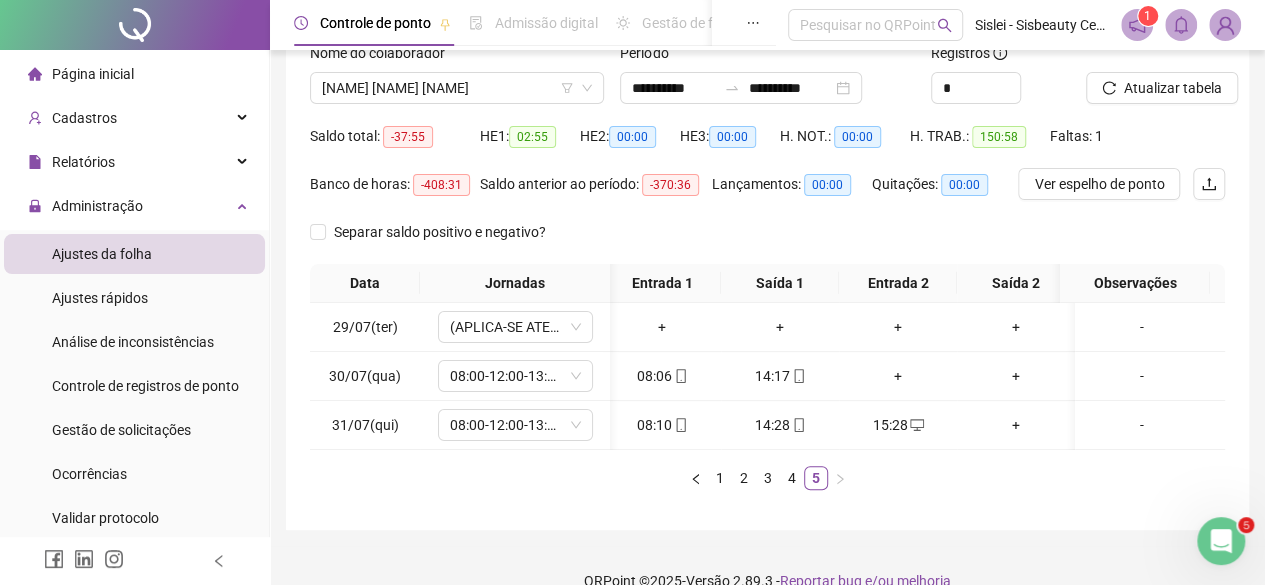 scroll, scrollTop: 0, scrollLeft: 0, axis: both 